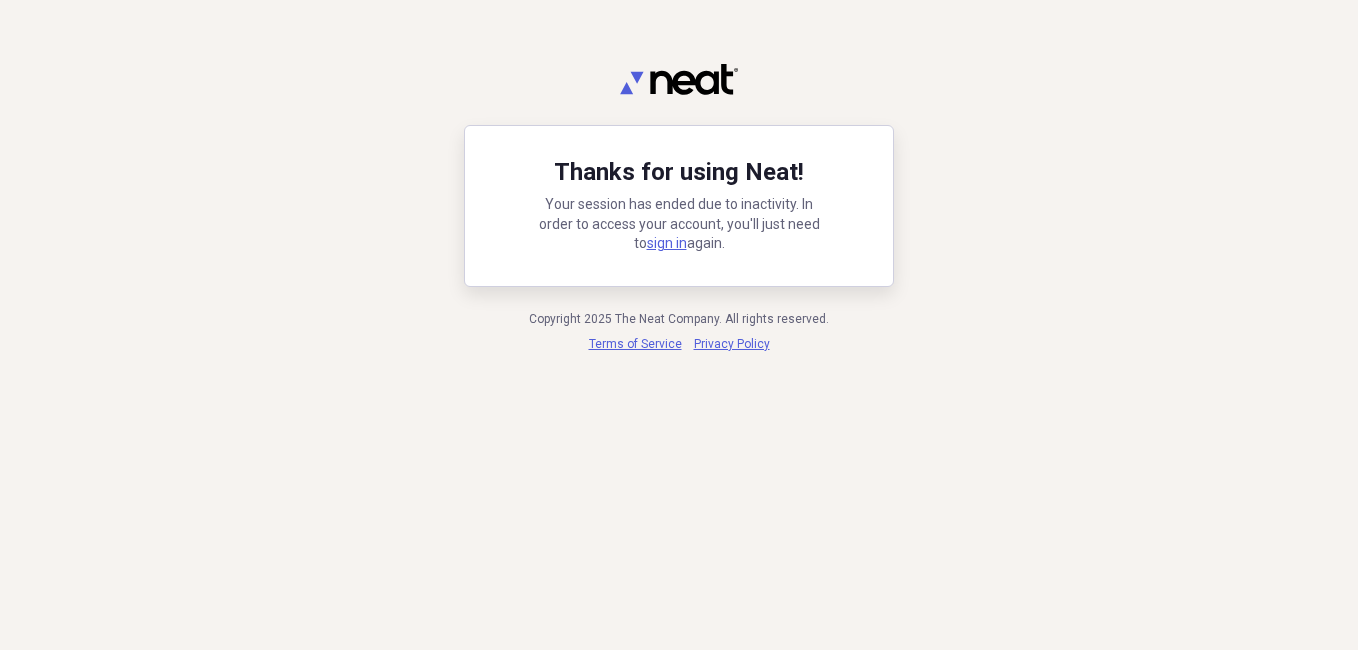 scroll, scrollTop: 0, scrollLeft: 0, axis: both 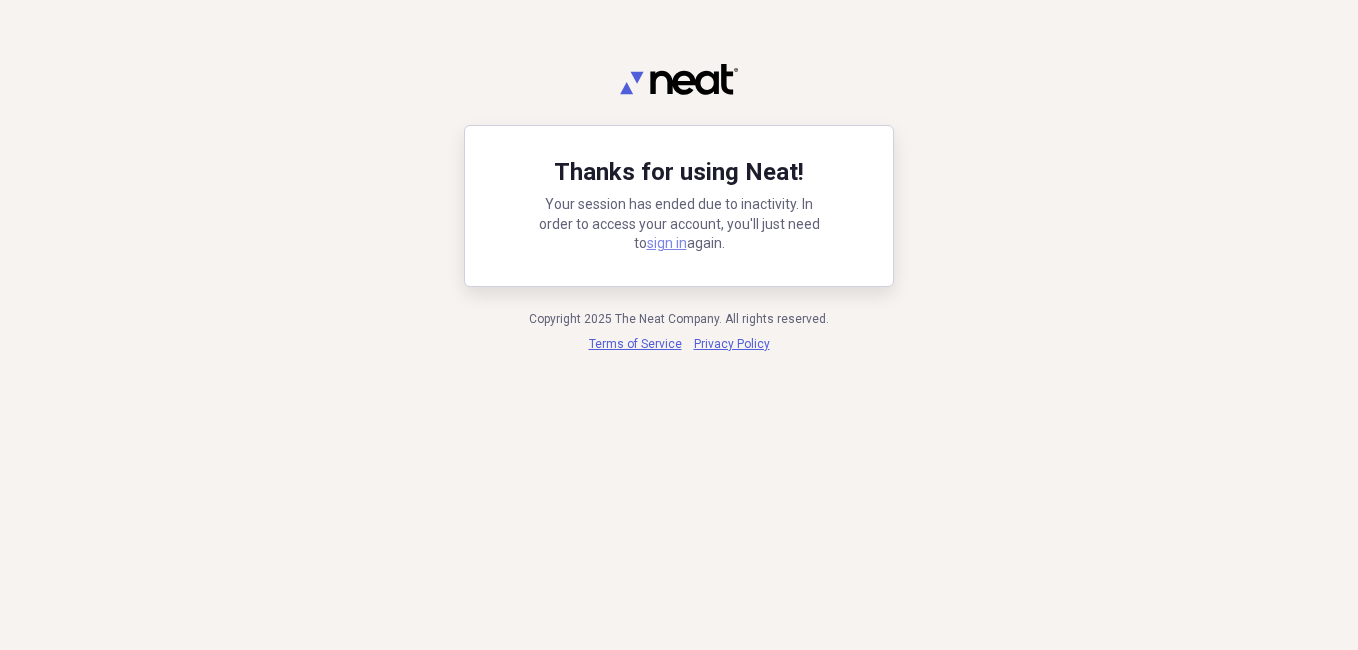 click on "sign in" at bounding box center [667, 243] 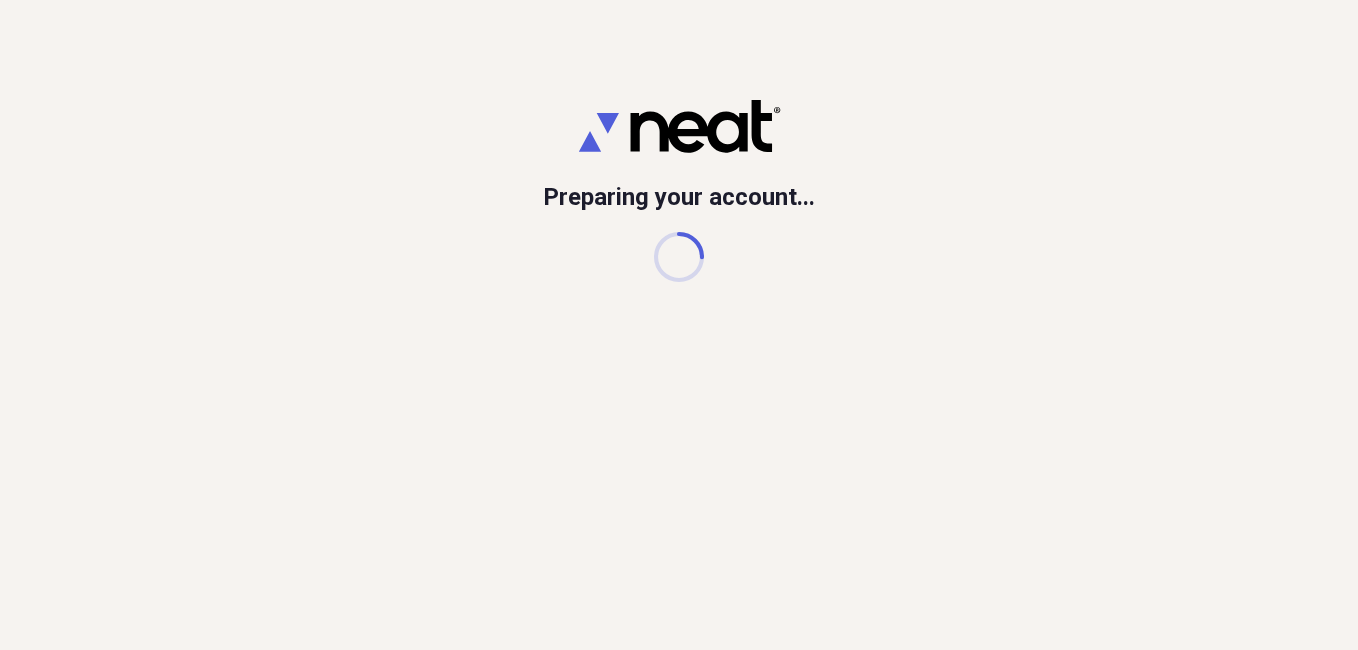 scroll, scrollTop: 0, scrollLeft: 0, axis: both 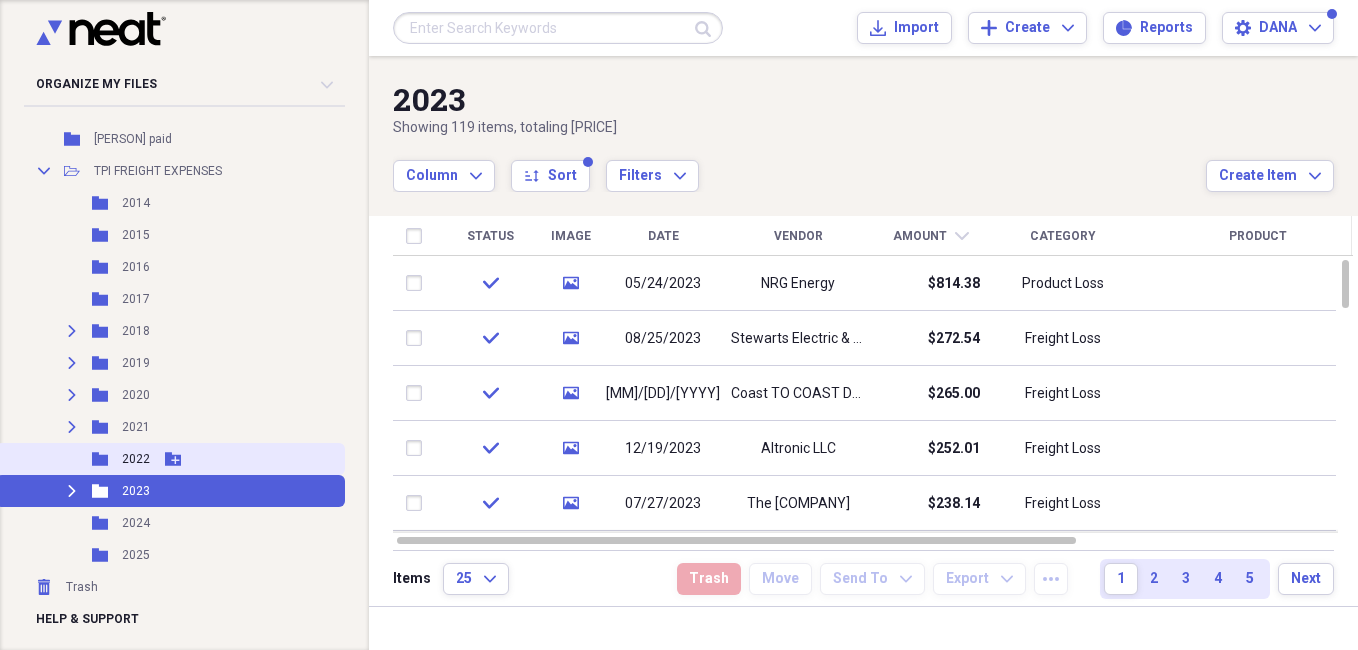 click on "Folder 2022 Add Folder" at bounding box center (170, 459) 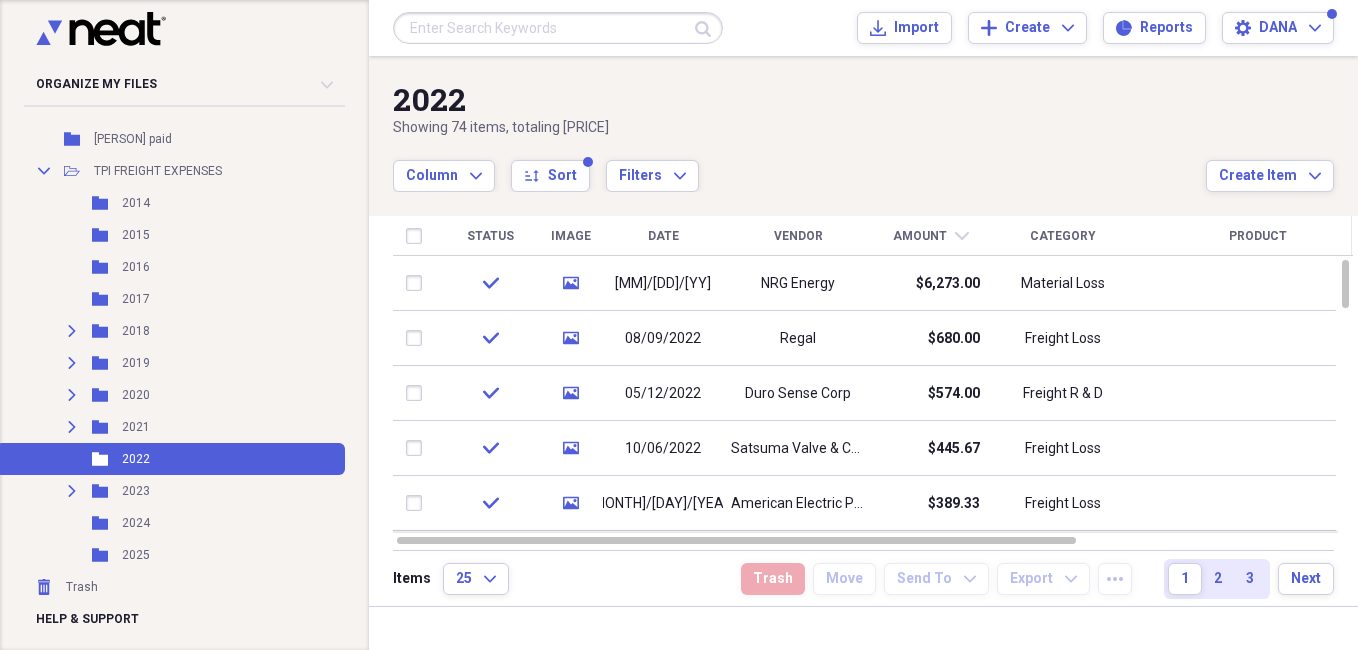 click on "Date" at bounding box center [663, 236] 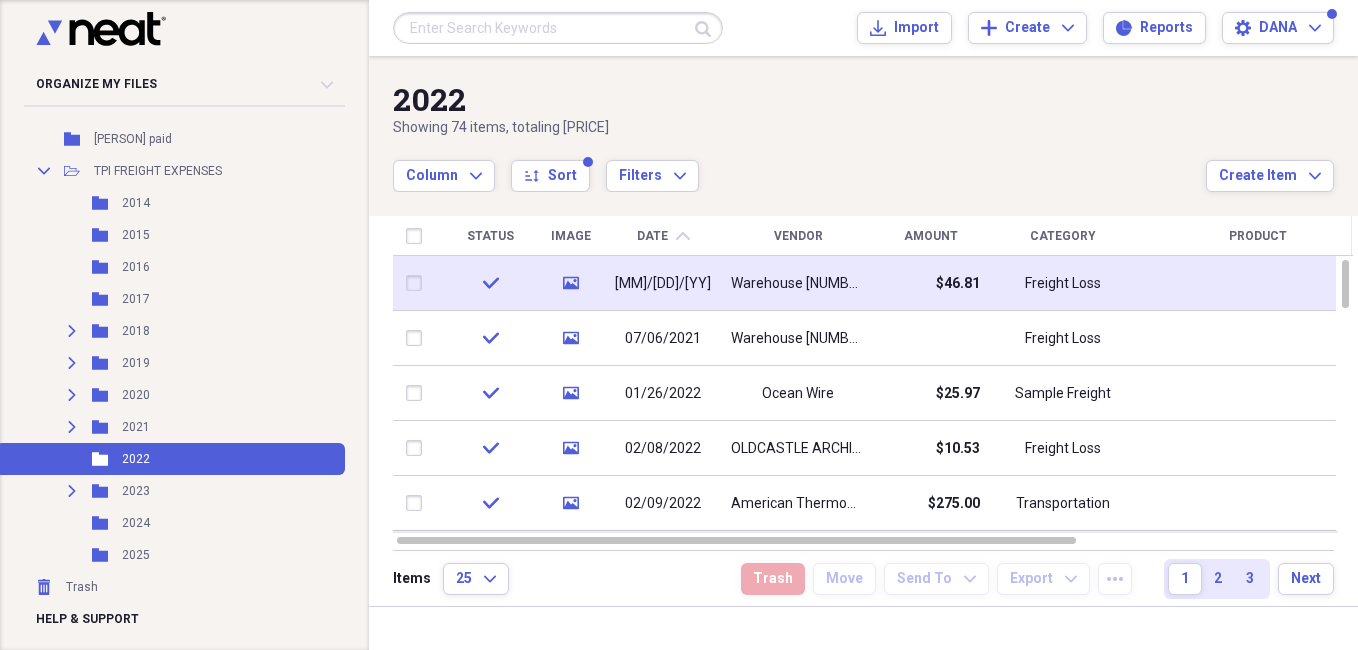 click on "[MM]/[DD]/[YY]" at bounding box center (663, 284) 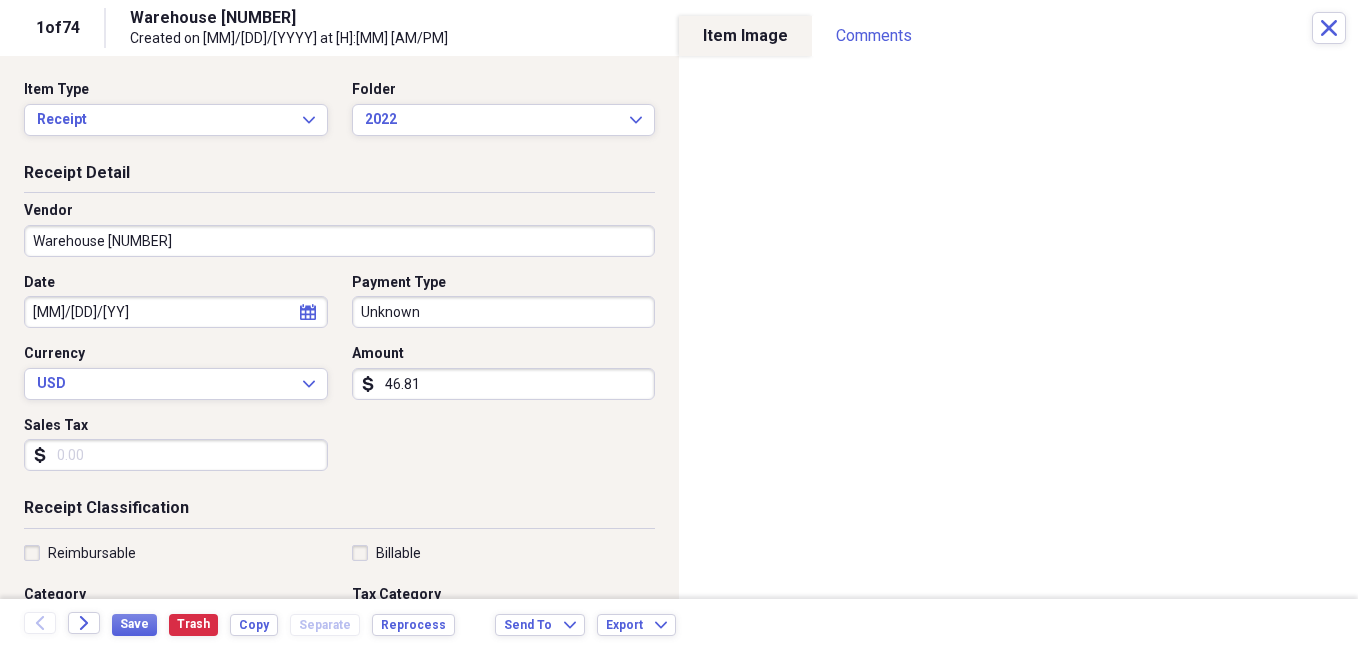 click on "[MM]/[DD]/[YY]" at bounding box center [176, 312] 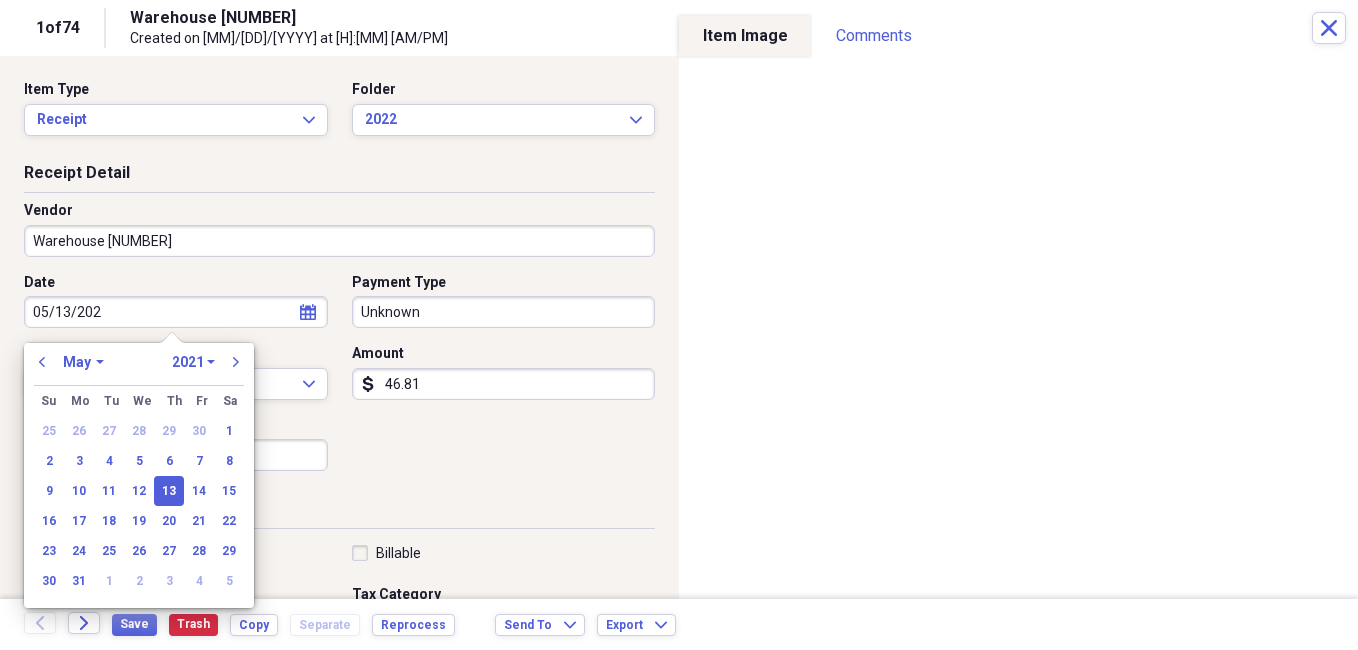 type on "05/13/2022" 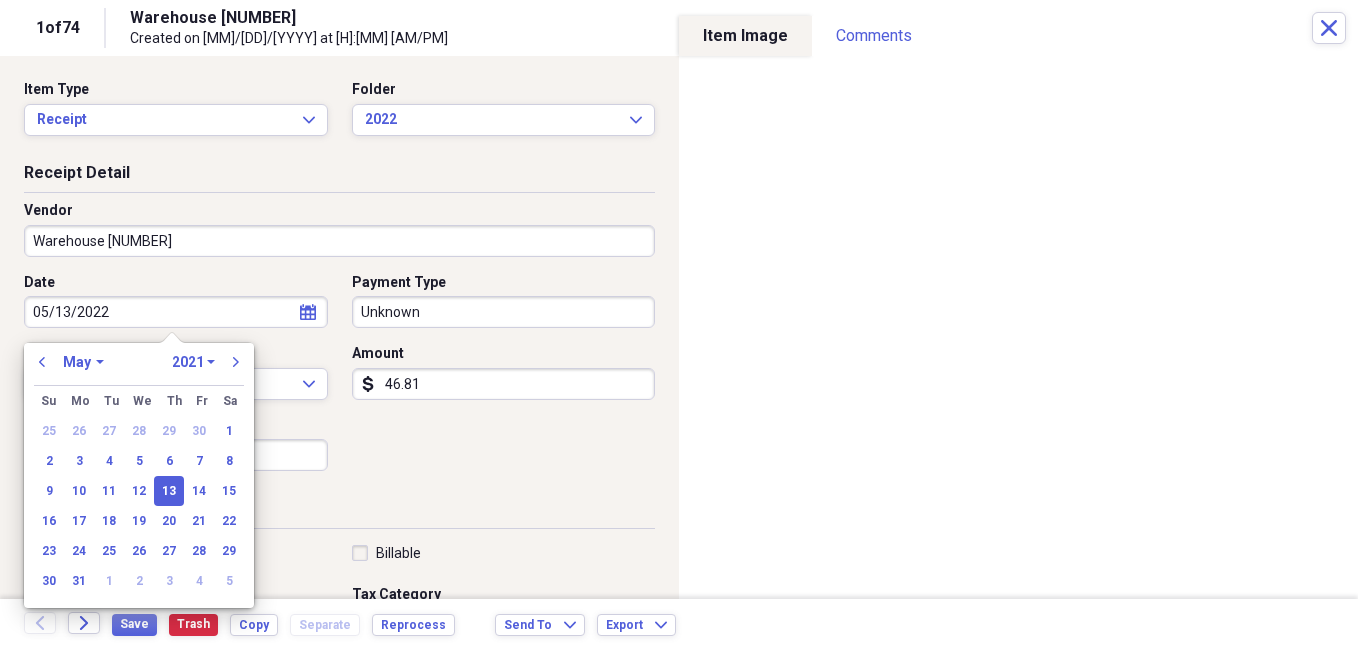 select on "2022" 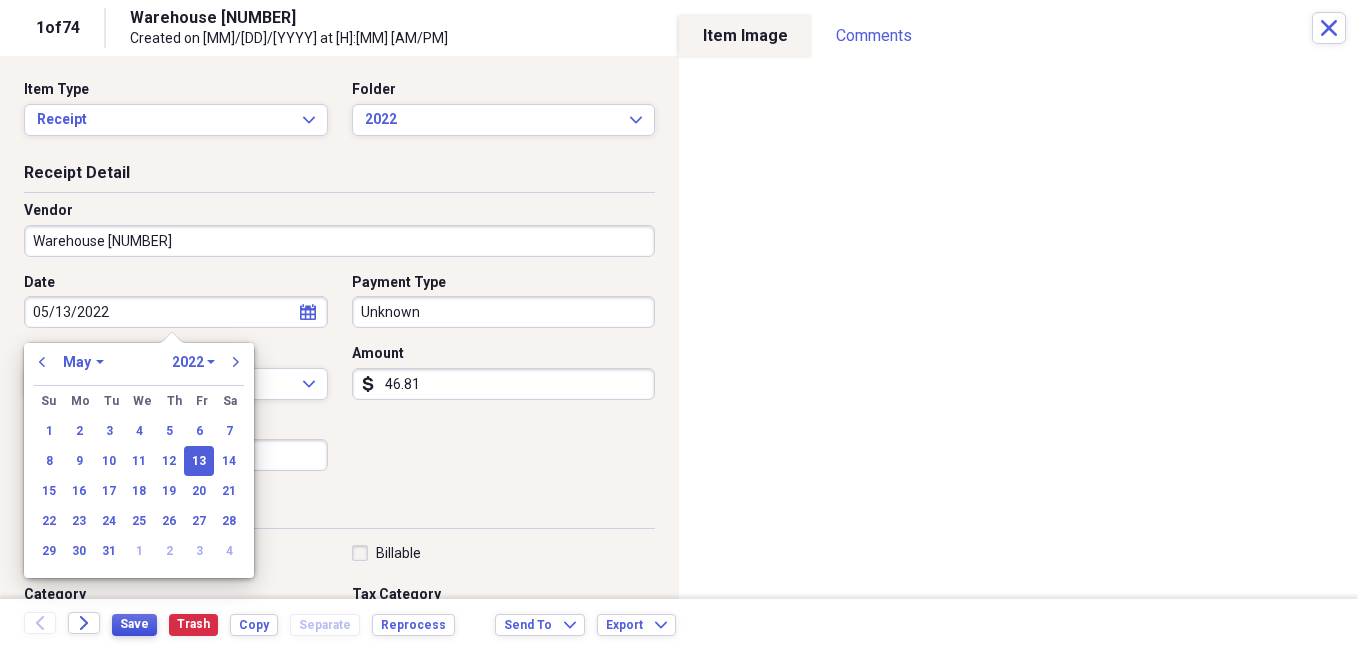 type on "05/13/2022" 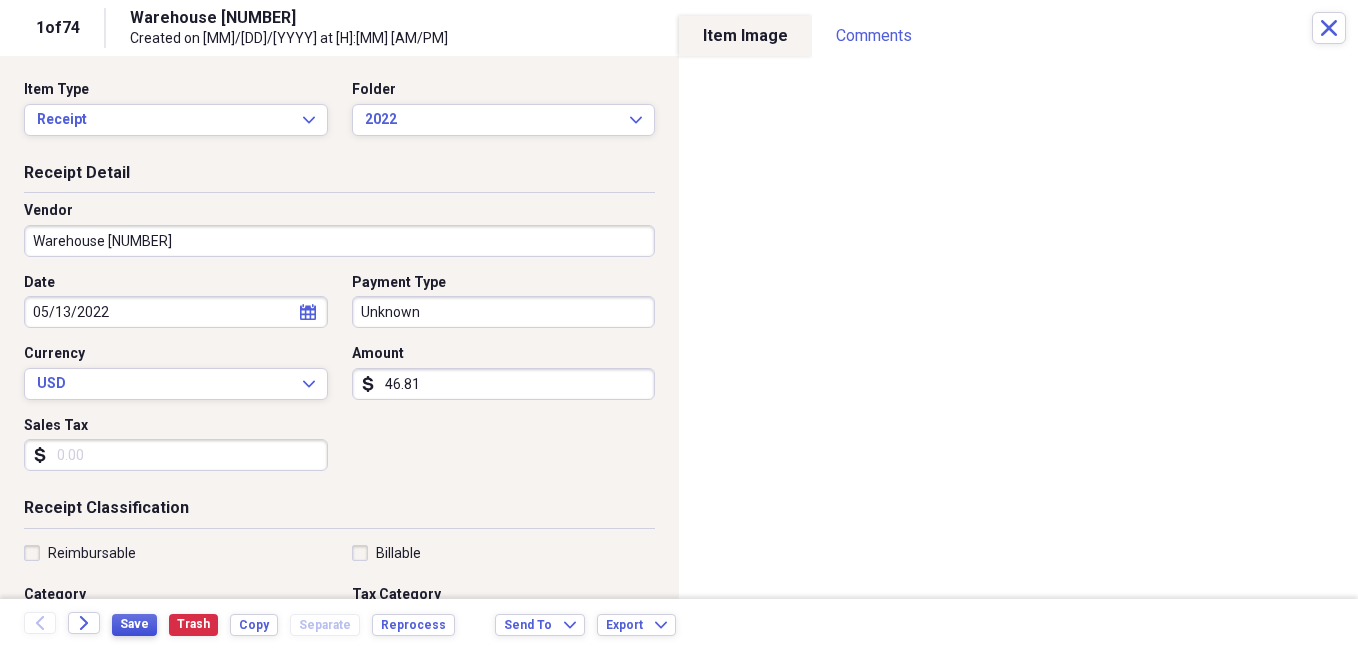 click on "Save" at bounding box center [134, 624] 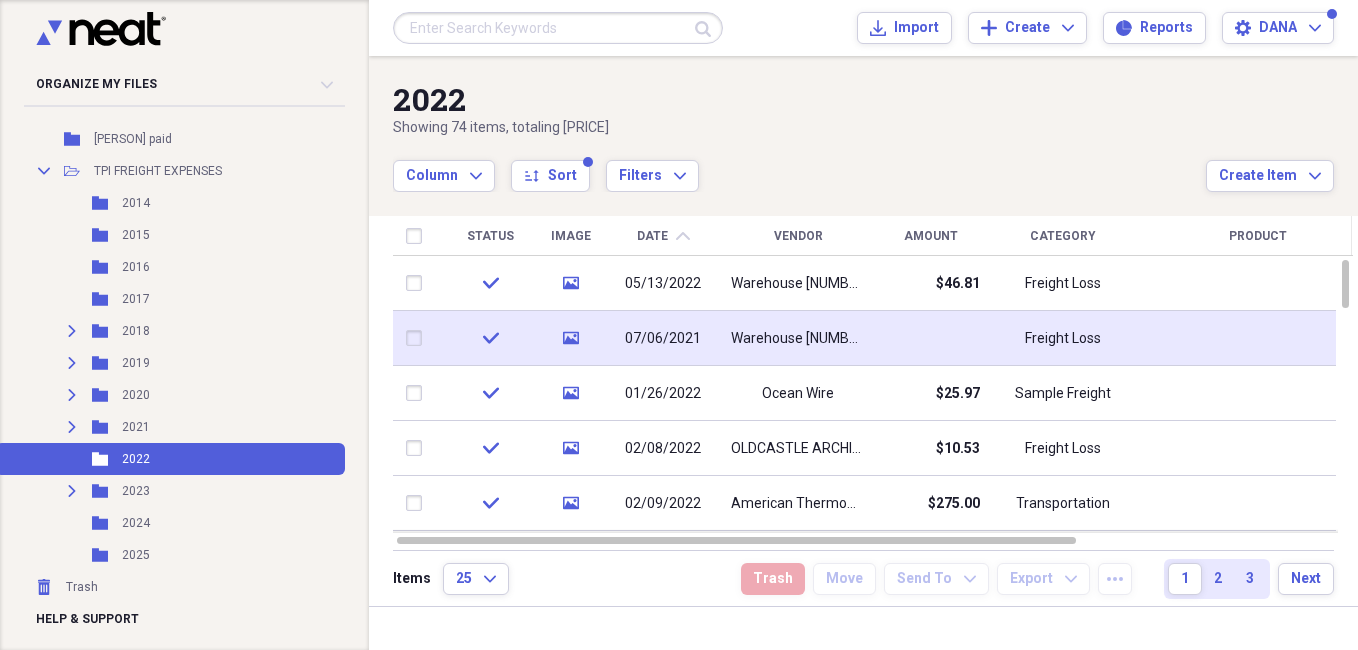click on "07/06/2021" at bounding box center [663, 339] 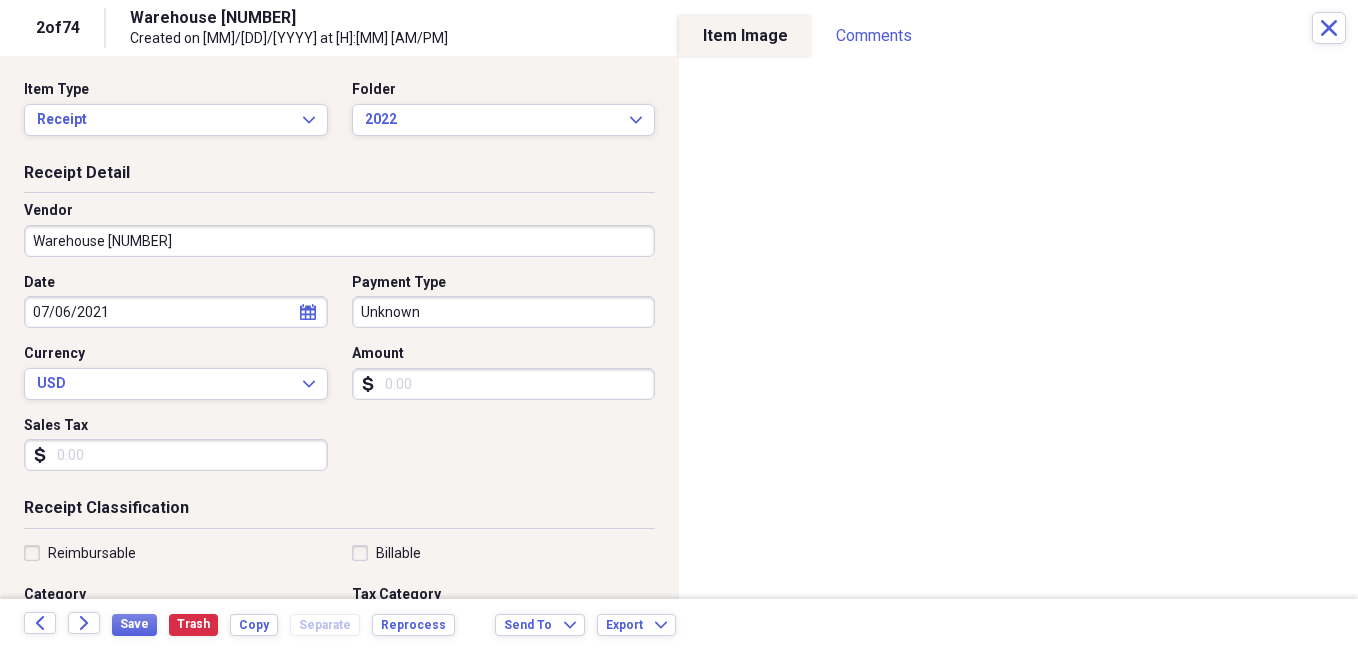 click on "07/06/2021" at bounding box center (176, 312) 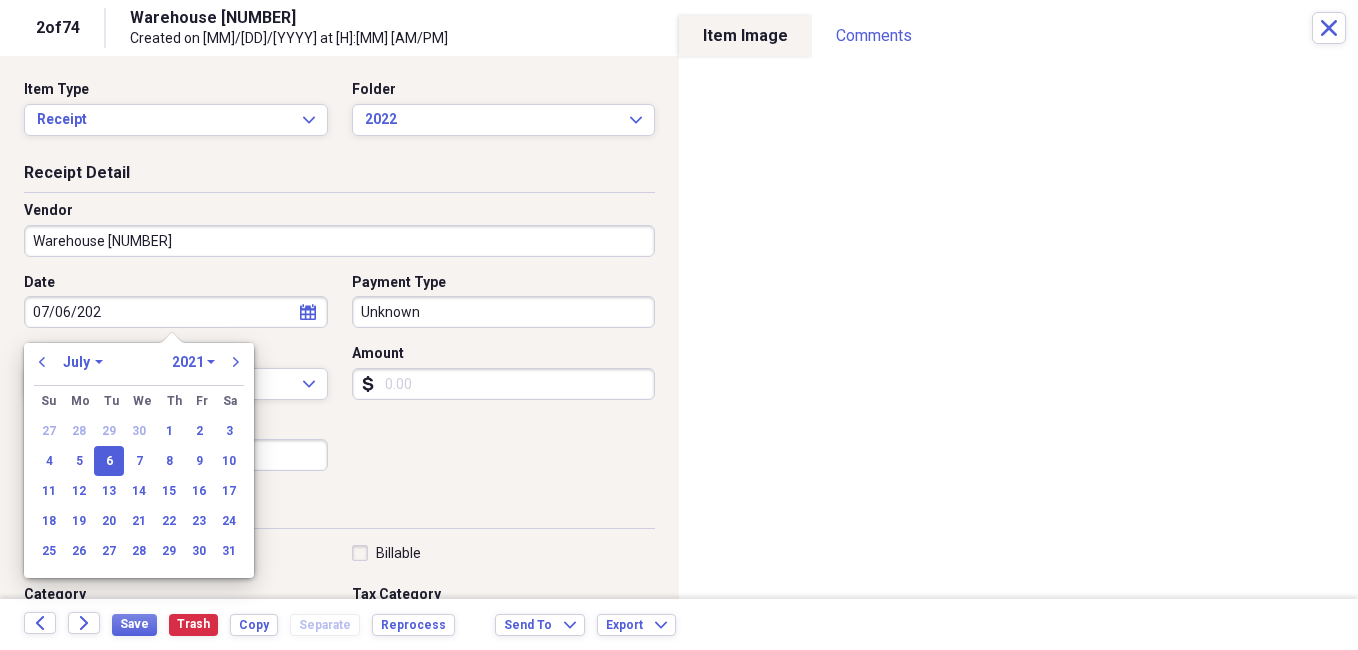 type on "[MM]/[DD]/[YY]" 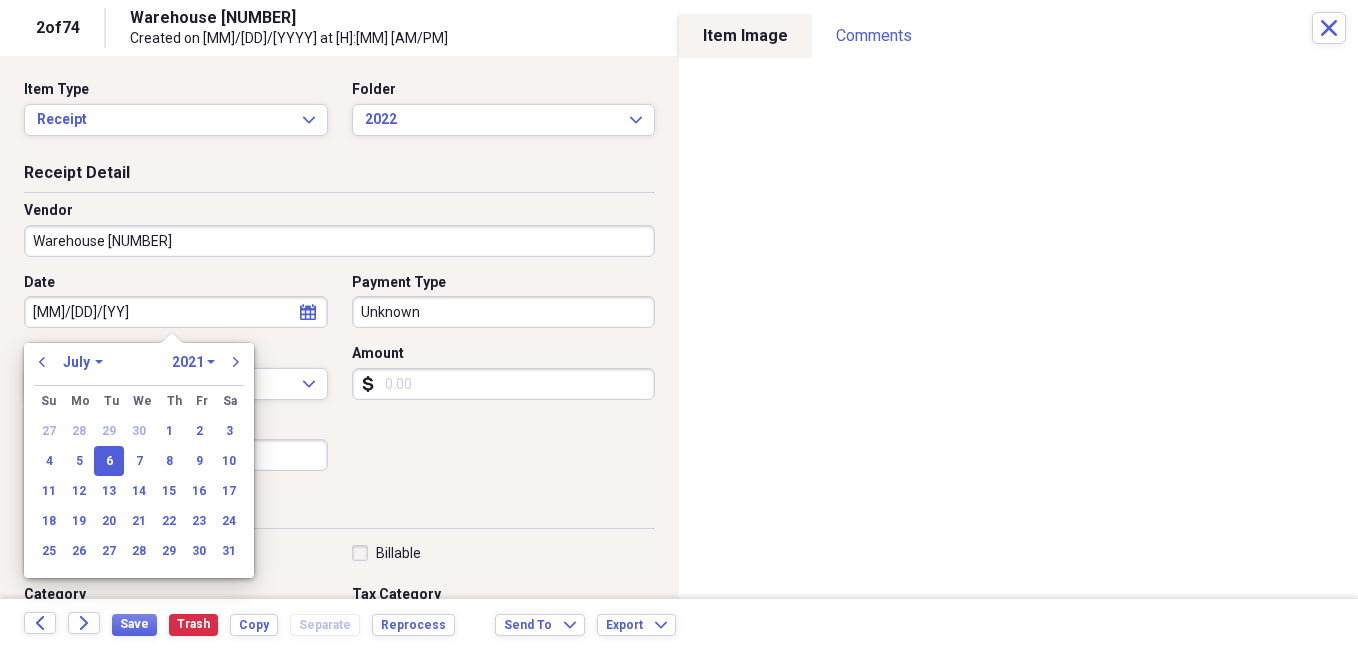 select on "2022" 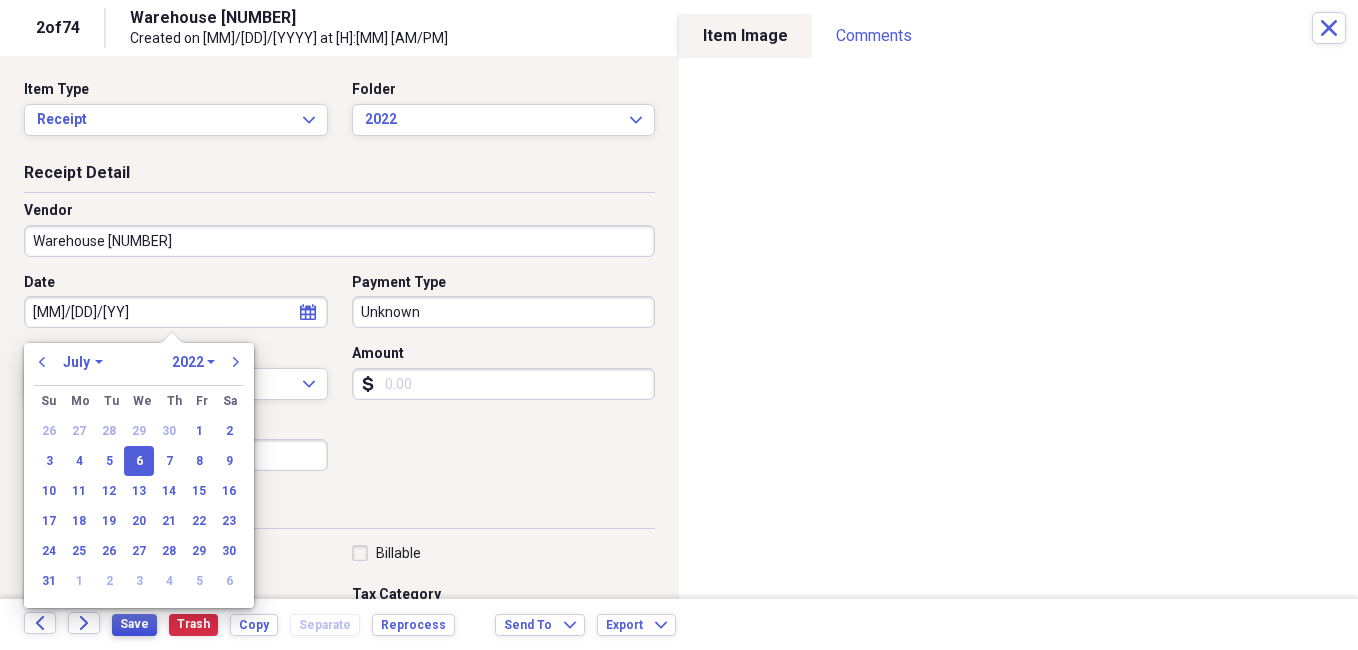 type on "[MM]/[DD]/[YY]" 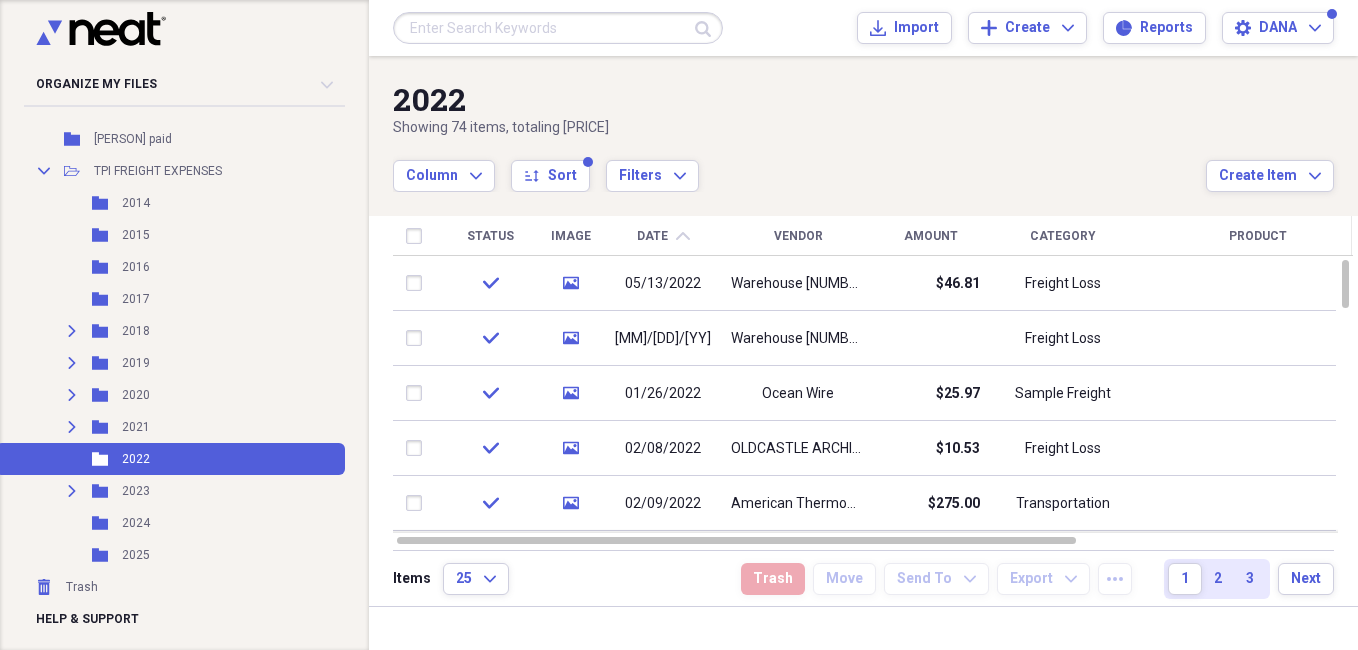 click on "Date" at bounding box center [652, 236] 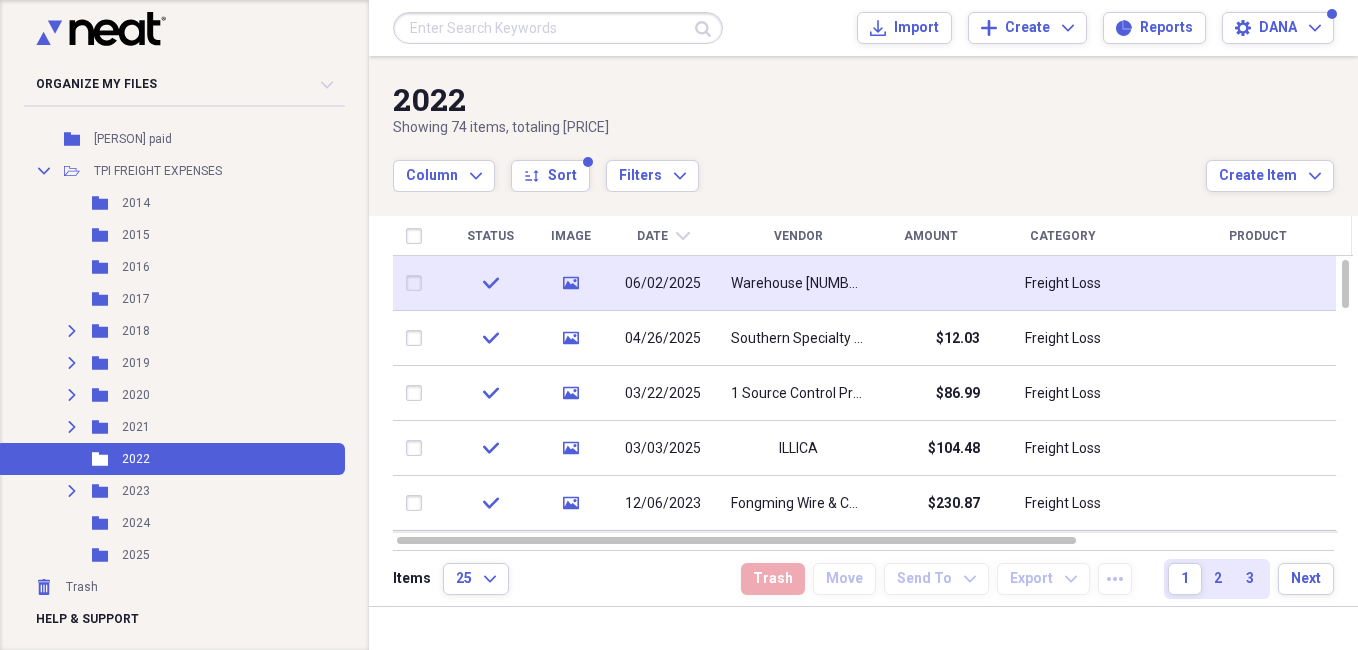 click on "06/02/2025" at bounding box center [663, 283] 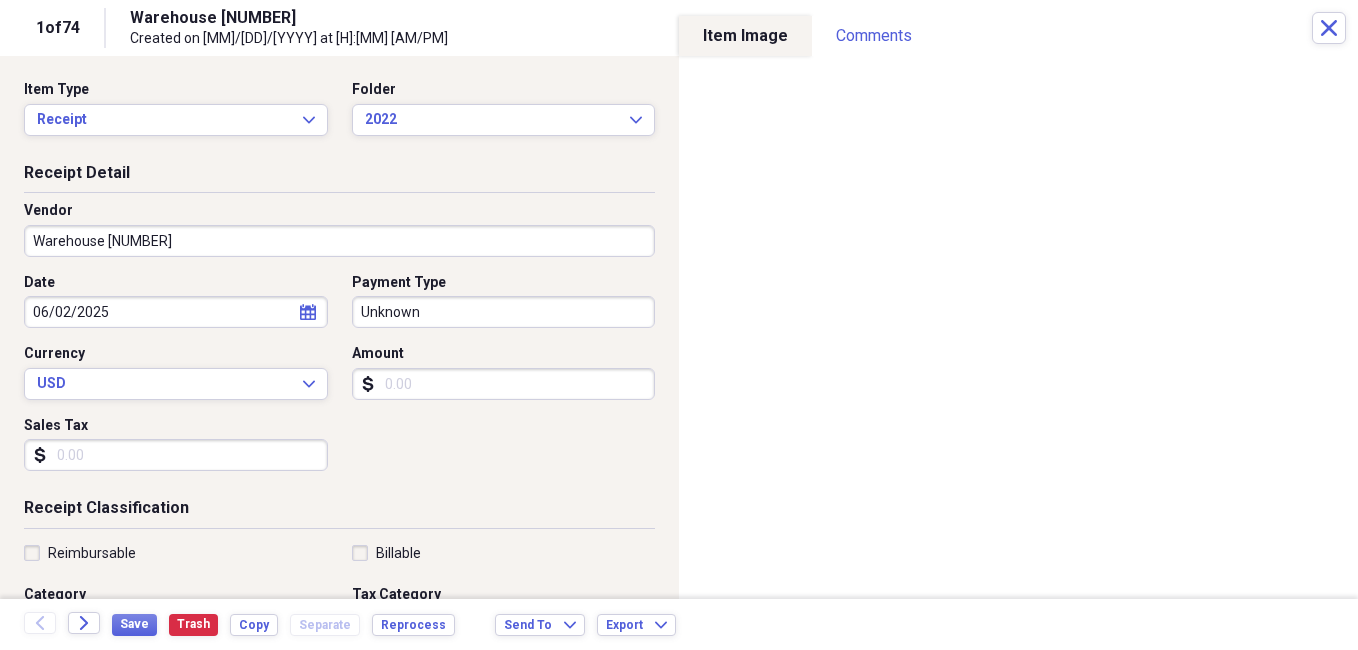 click on "06/02/2025" at bounding box center [176, 312] 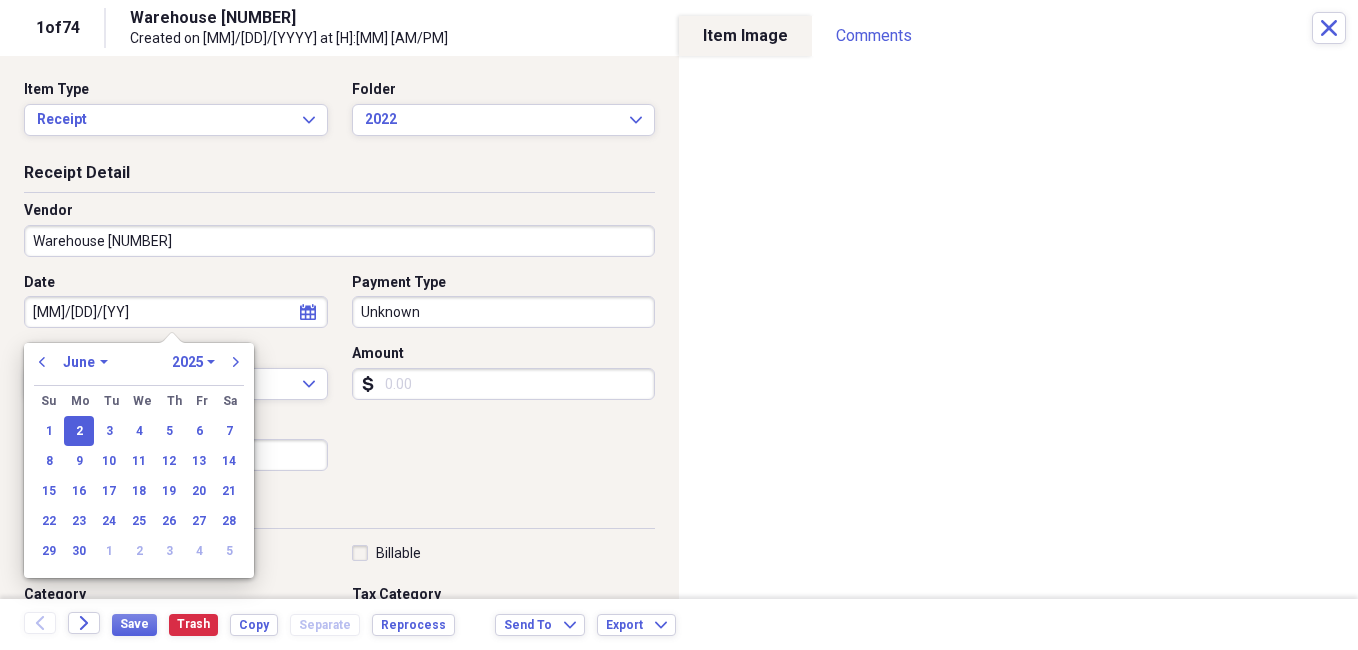 type on "06/02/2022" 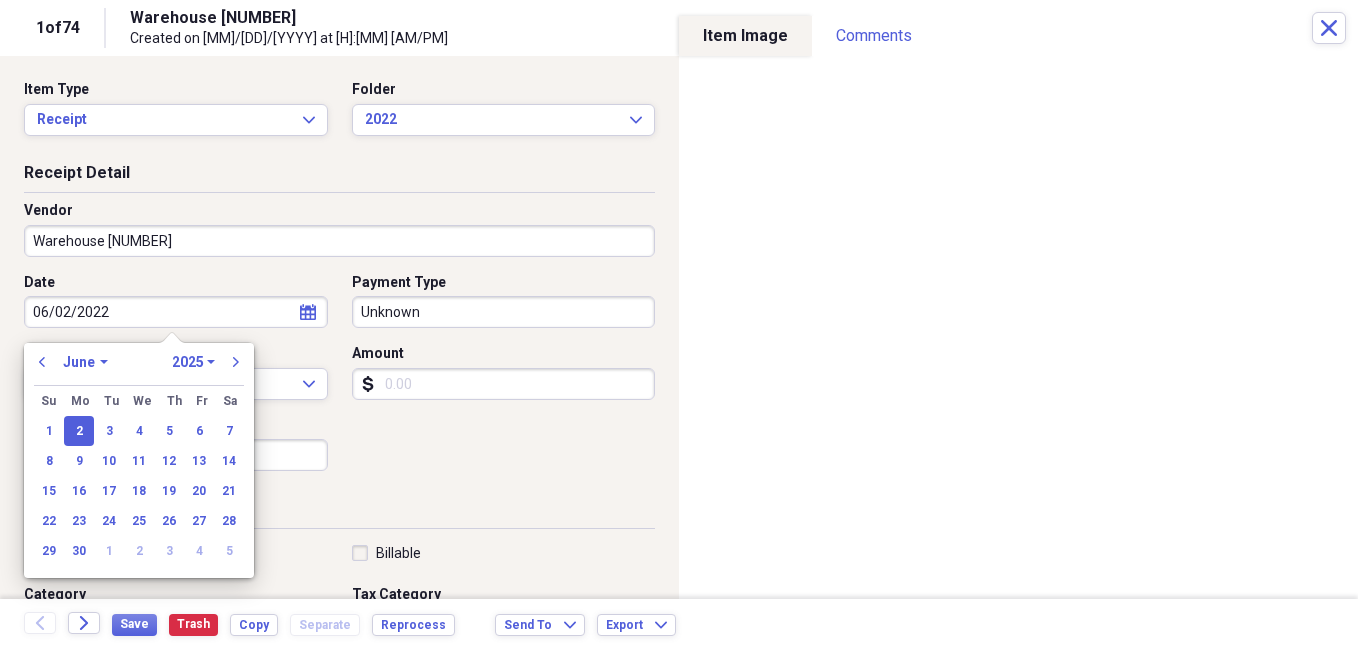 select on "2022" 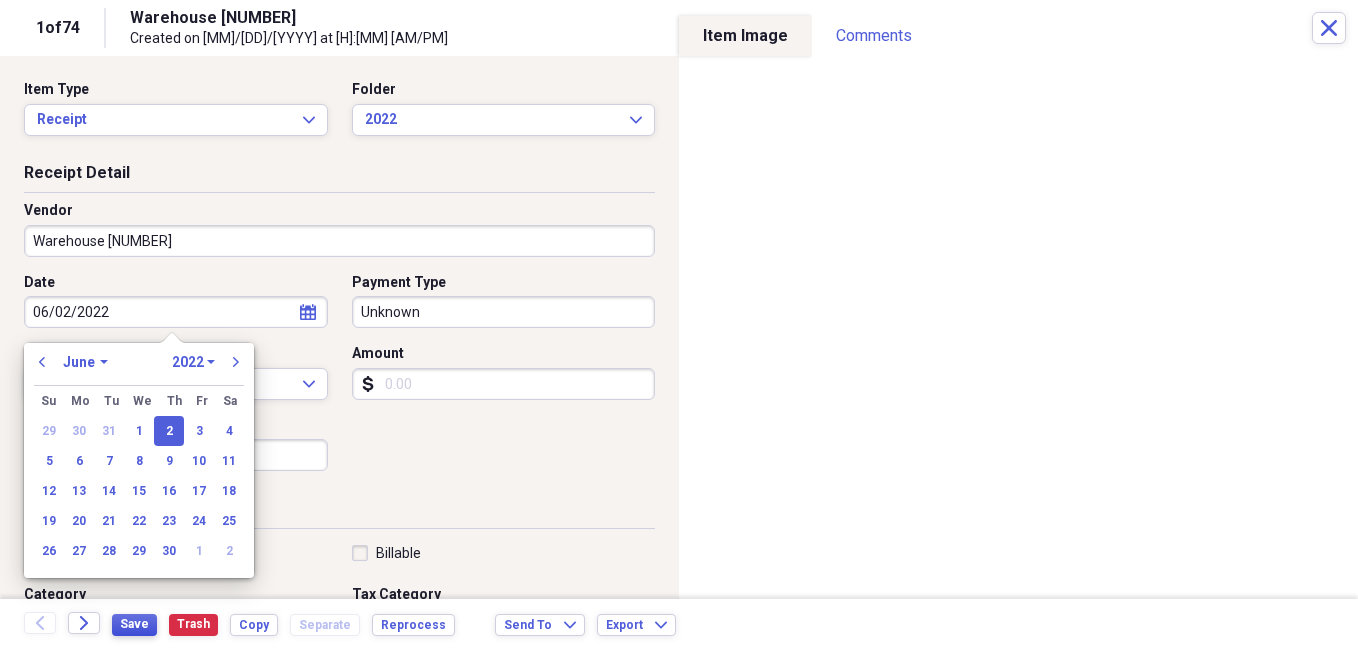 type on "06/02/2022" 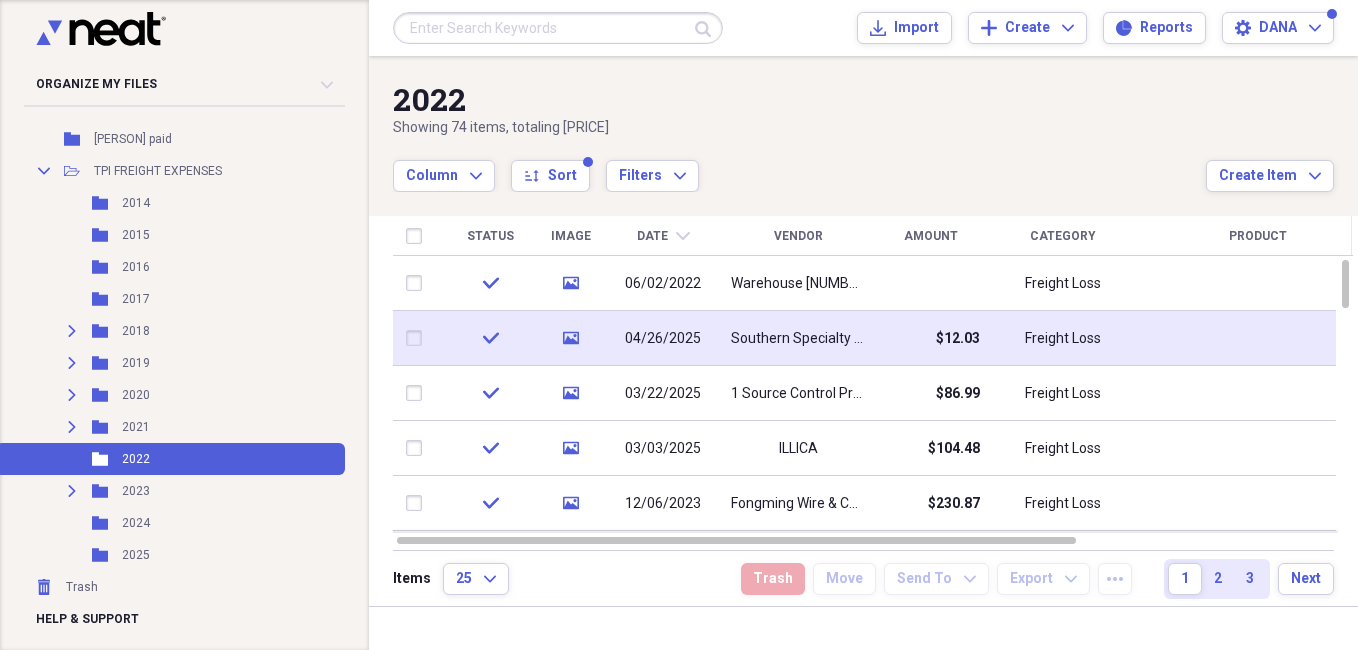 click on "04/26/2025" at bounding box center [663, 339] 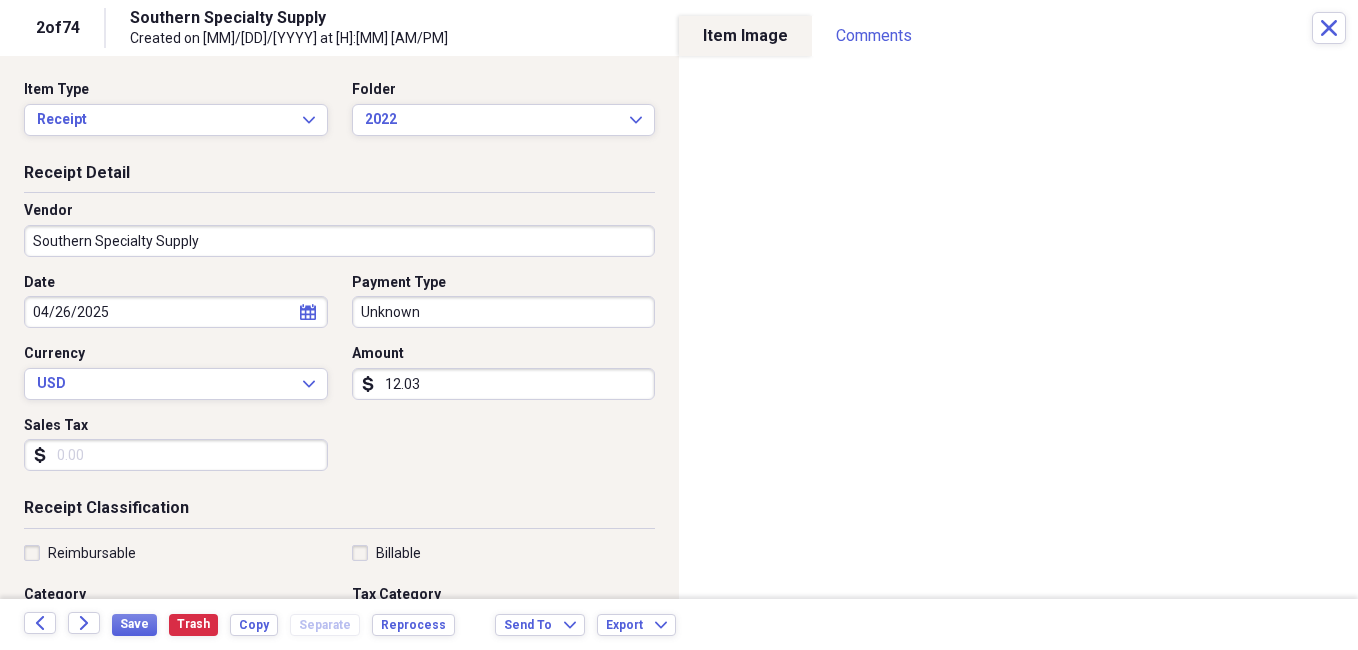 click on "04/26/2025" at bounding box center [176, 312] 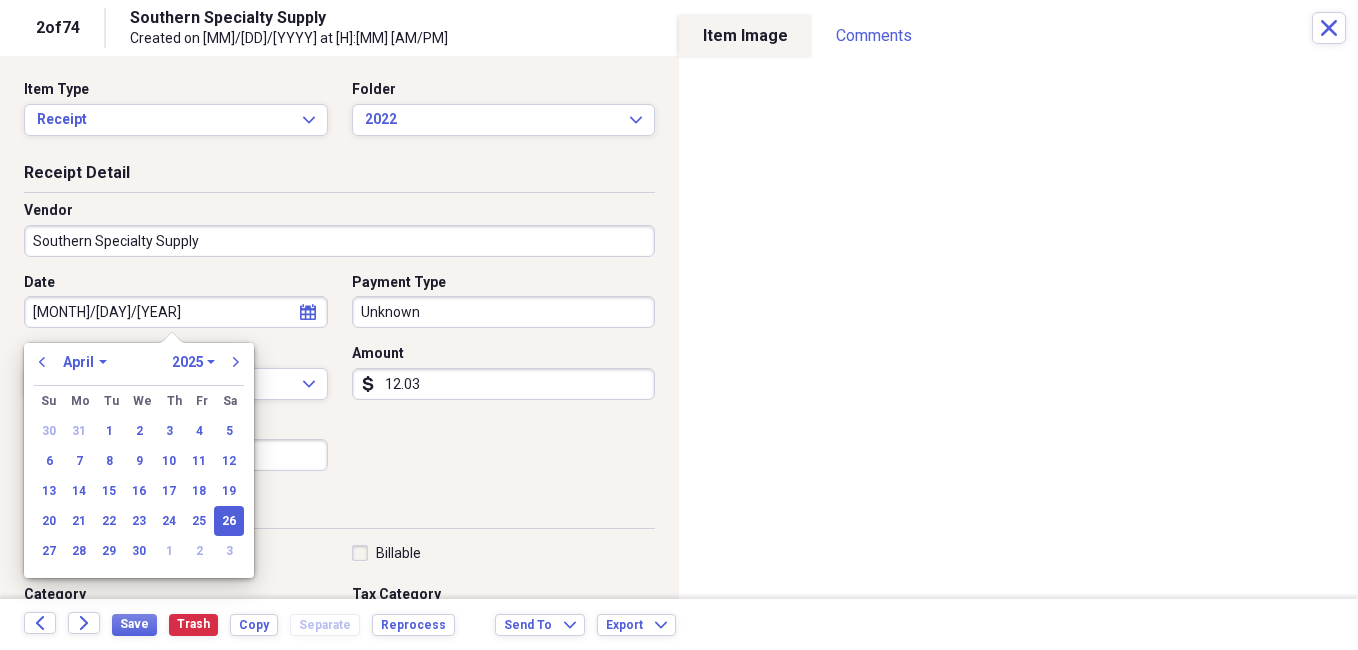 type on "04/26/2022" 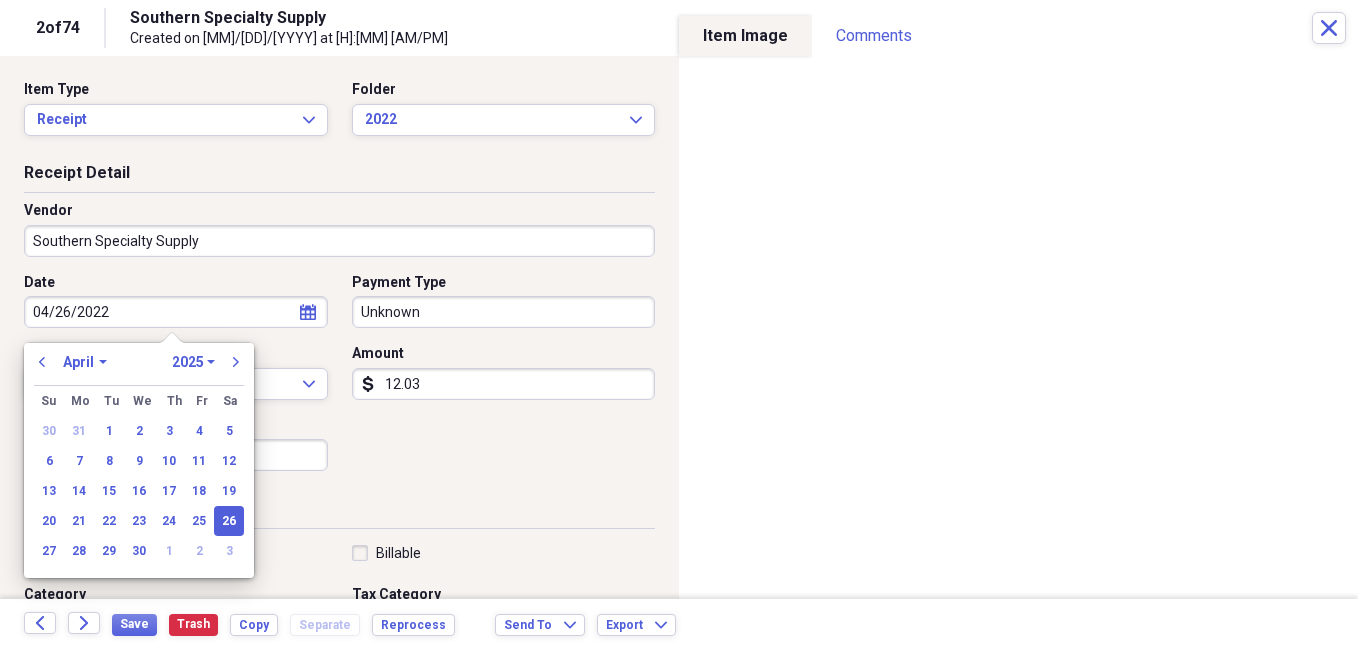select on "2022" 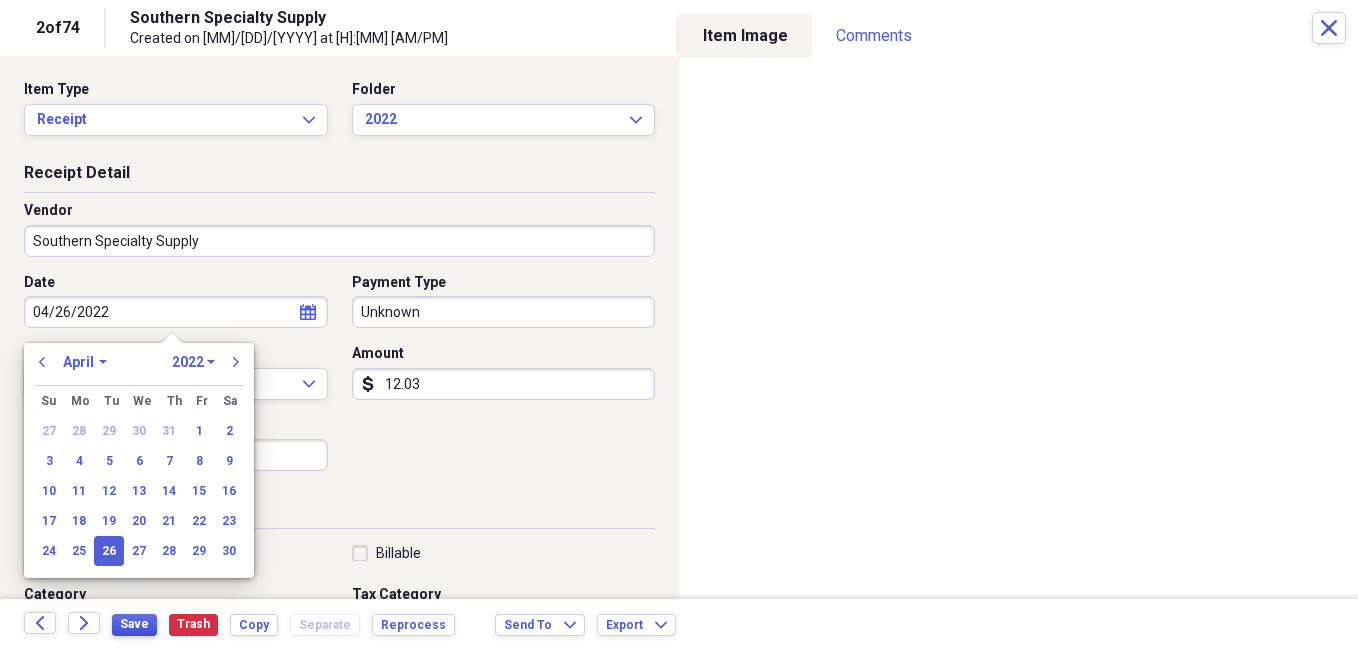 type on "04/26/2022" 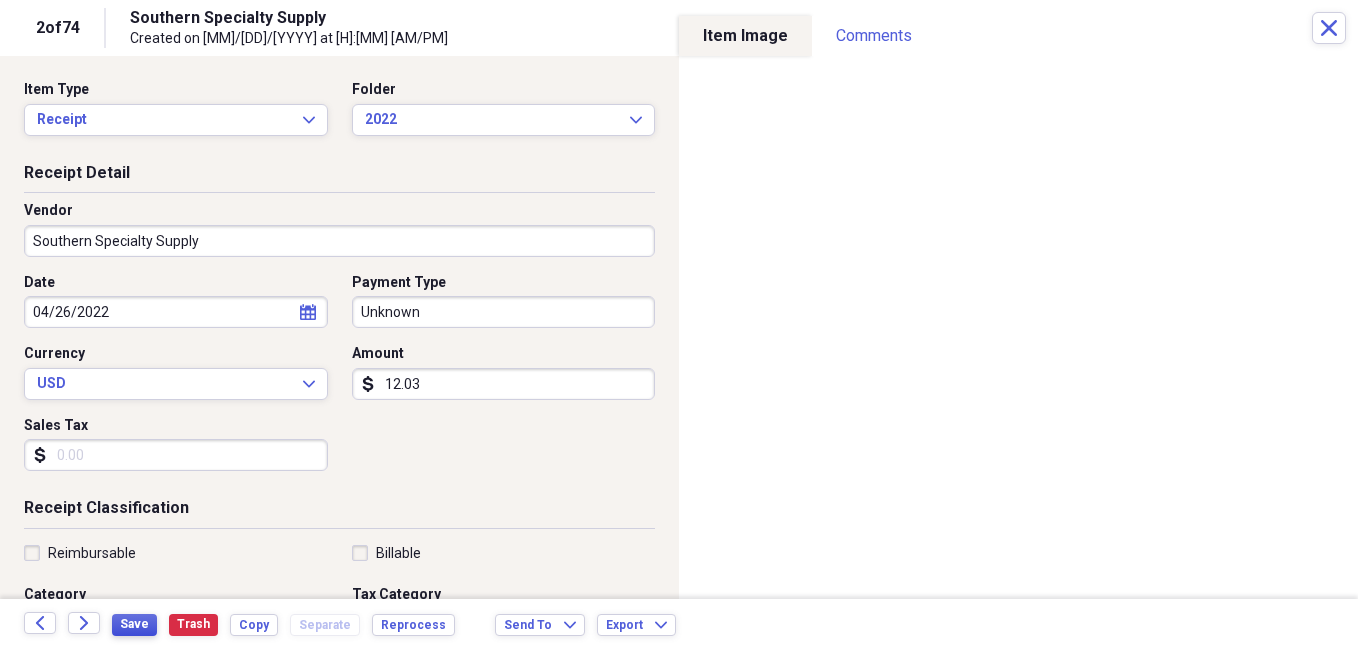 click on "Save" at bounding box center (134, 624) 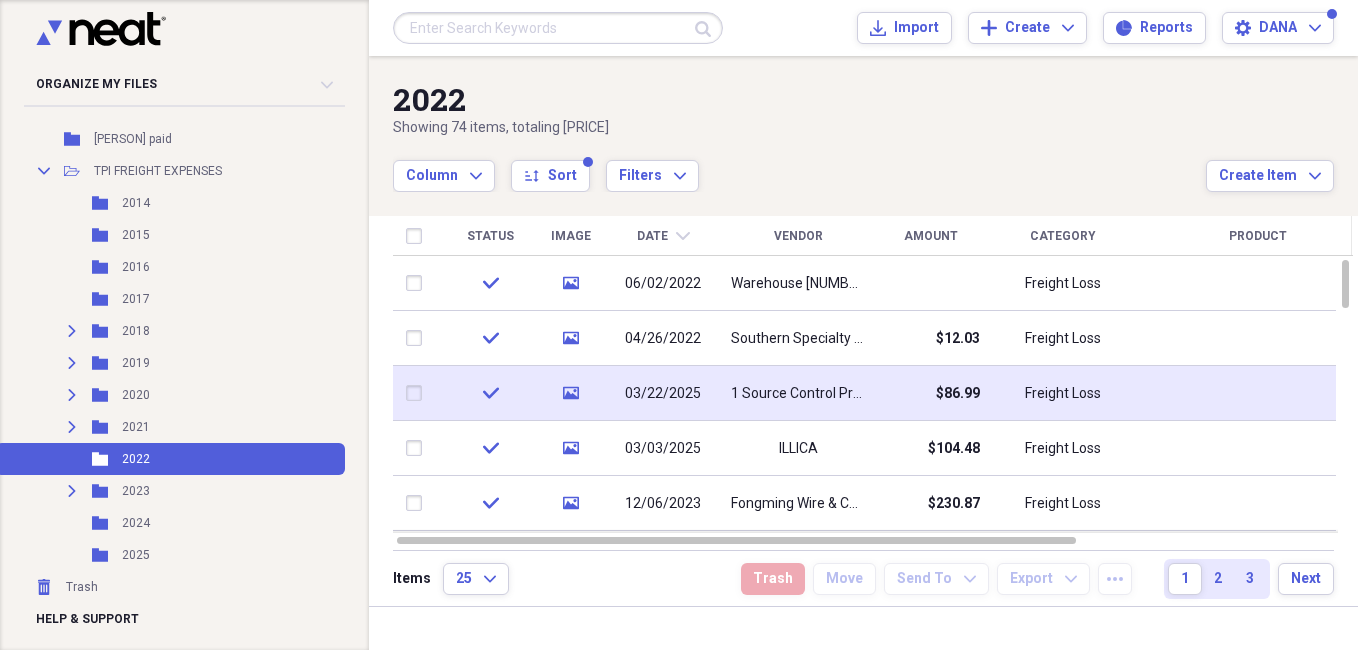 click on "03/22/2025" at bounding box center (663, 394) 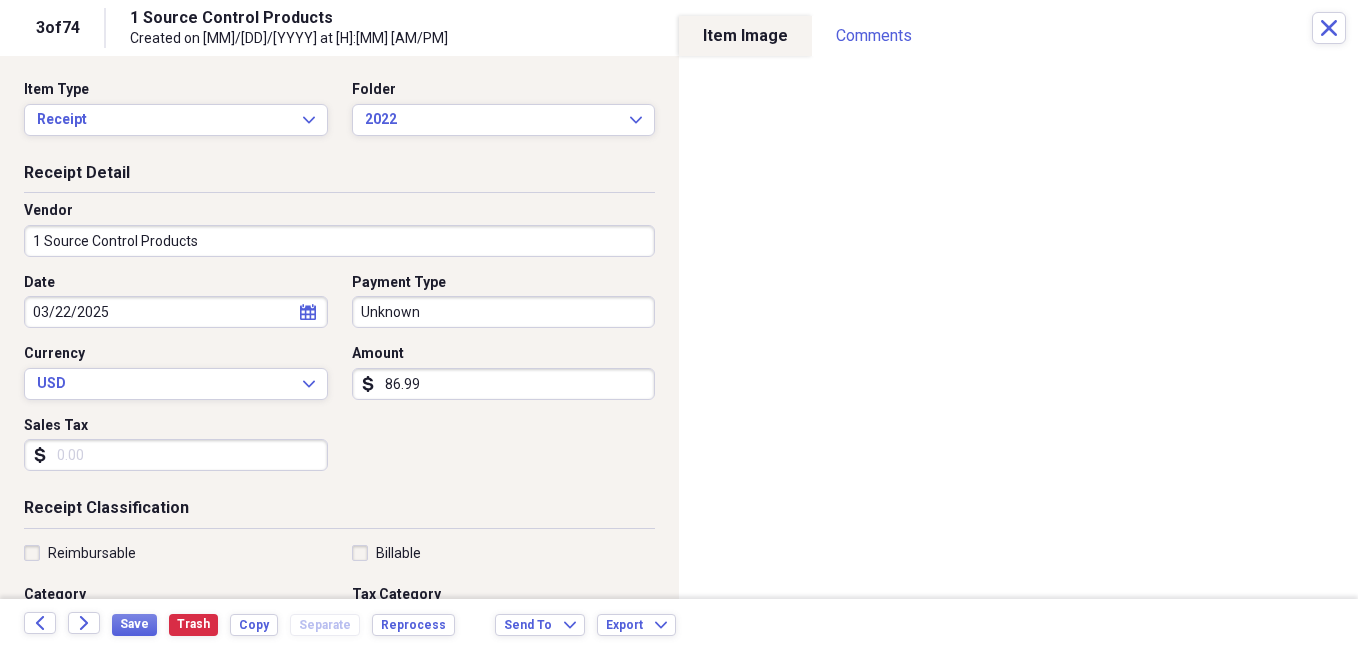 click on "03/22/2025" at bounding box center [176, 312] 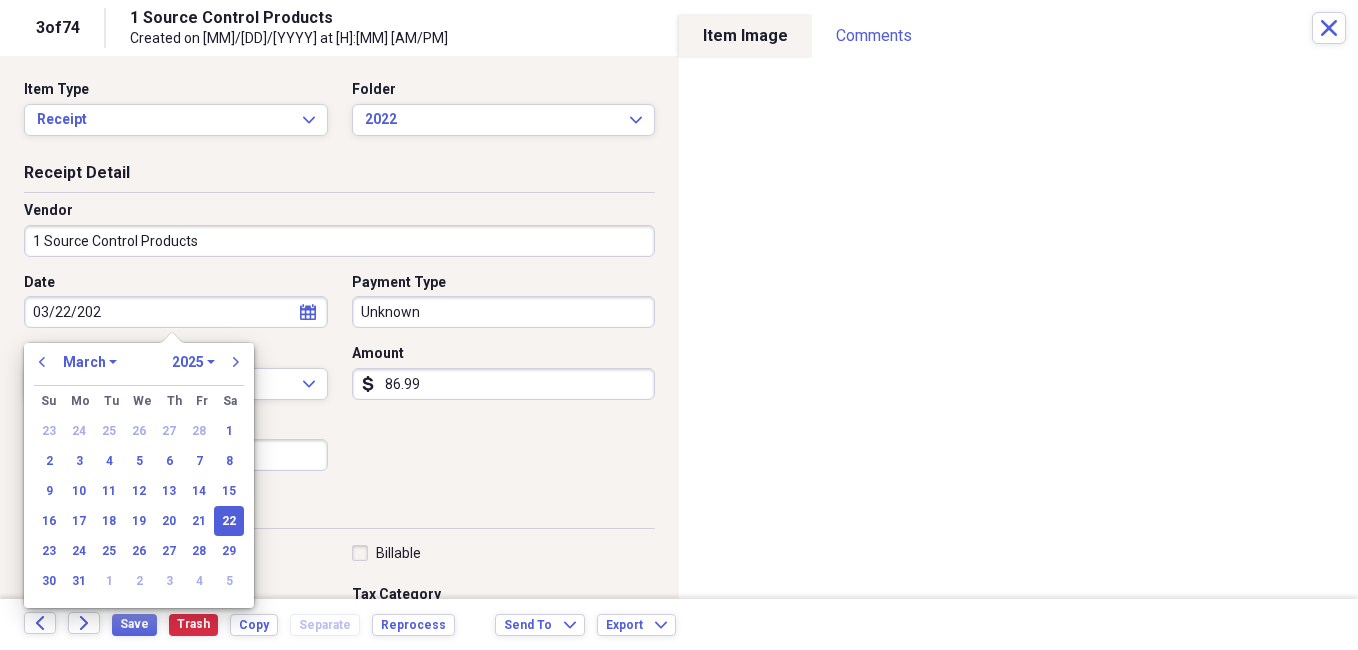 type on "03/22/2022" 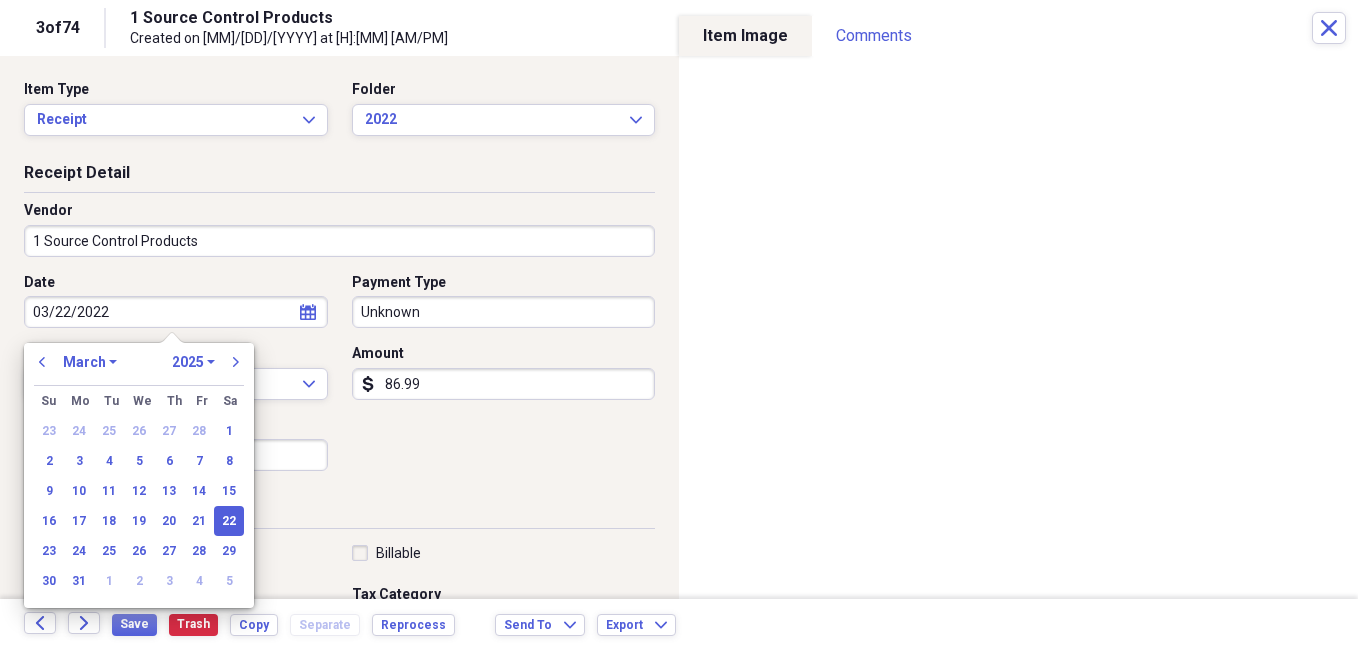 select on "2022" 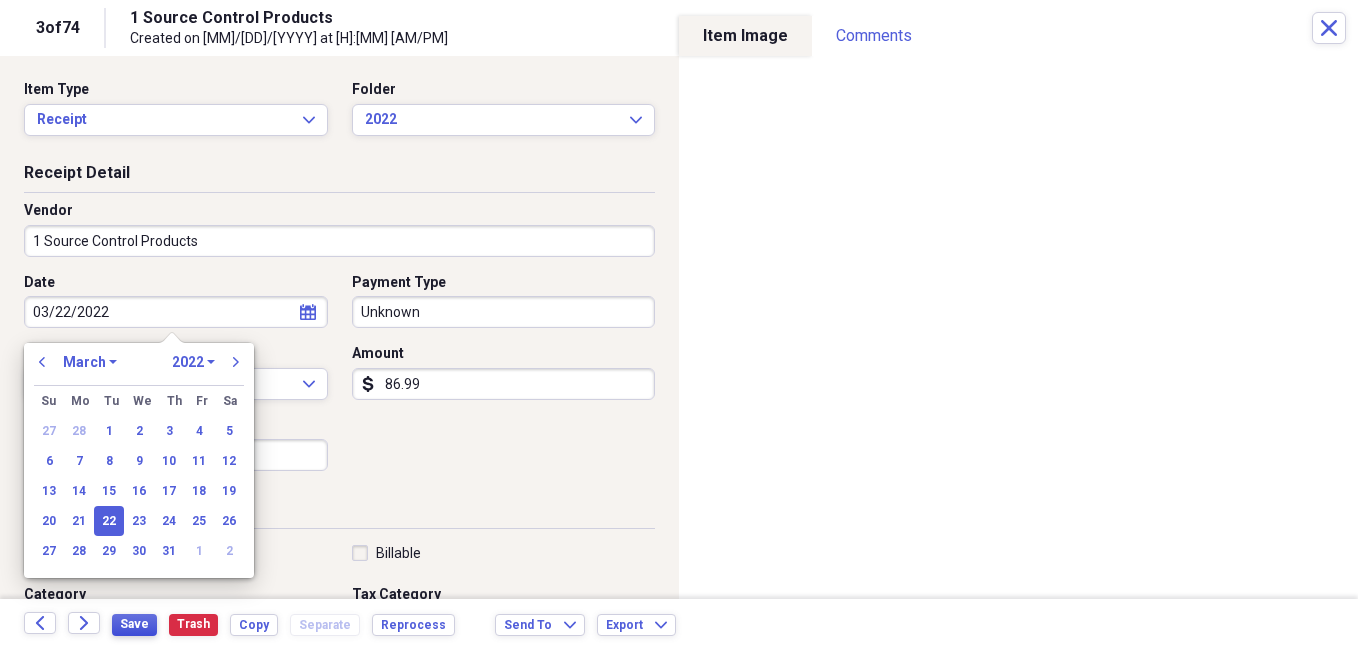 type on "03/22/2022" 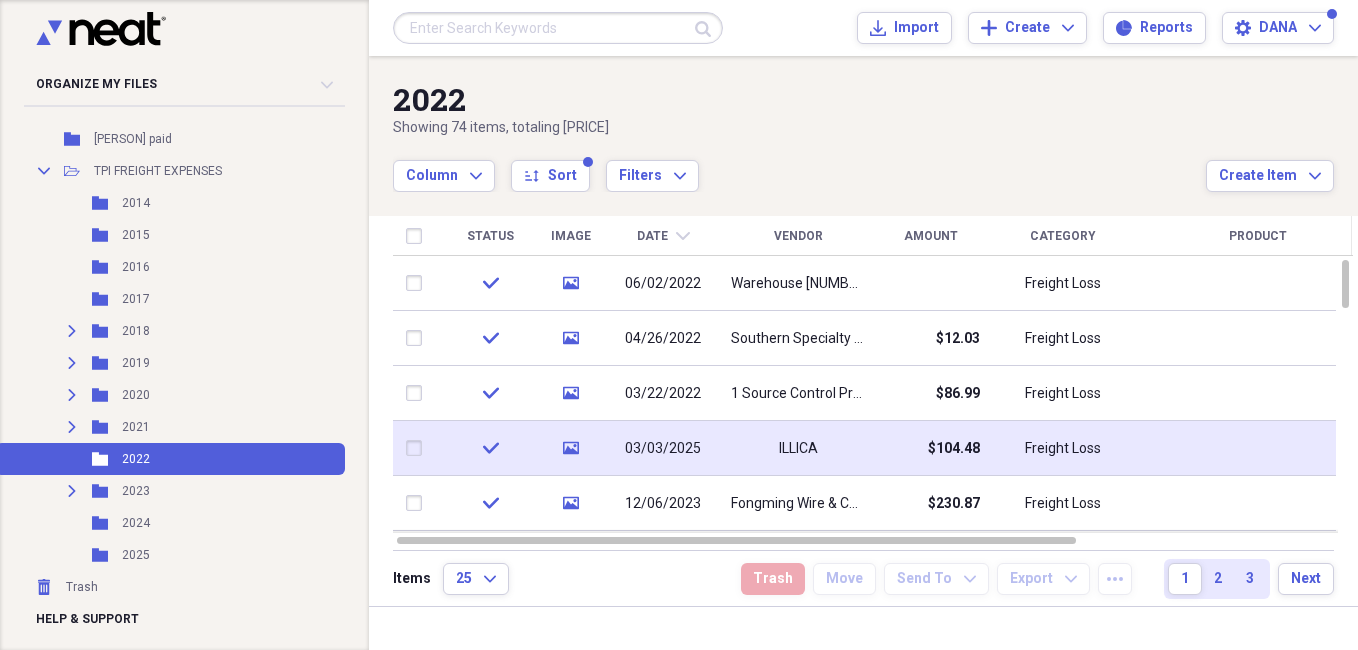 click on "ILLICA" at bounding box center (798, 448) 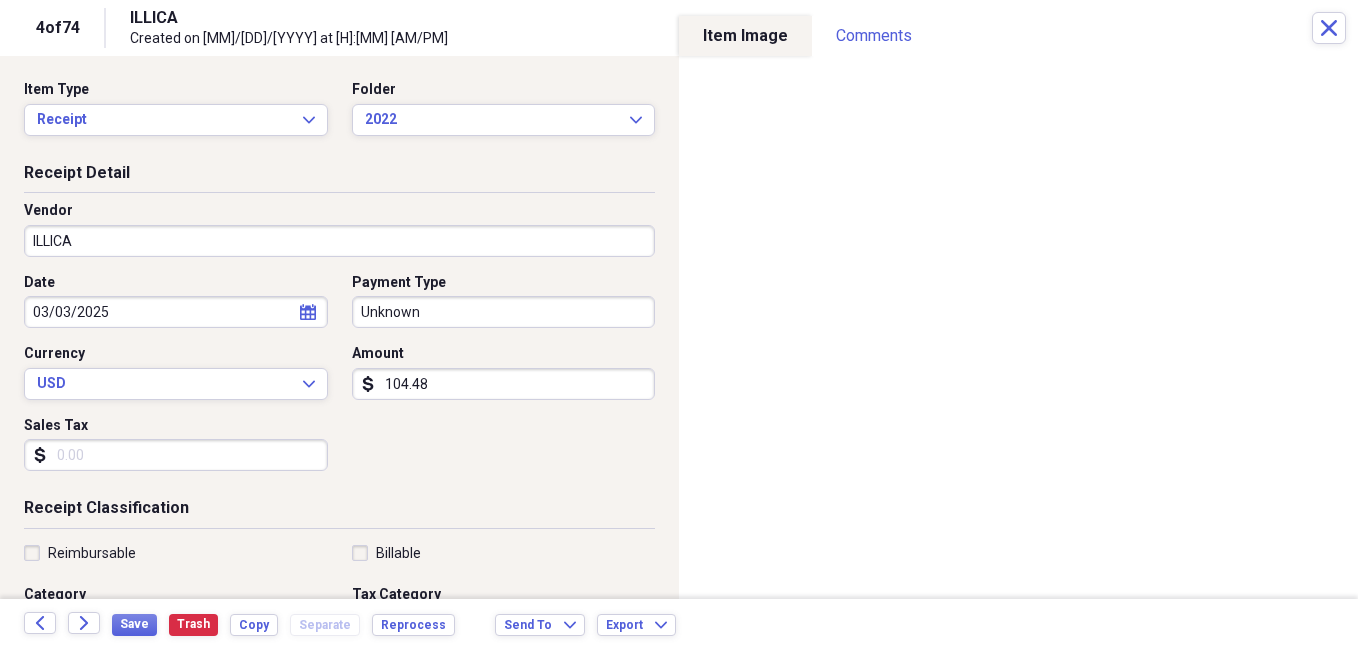 select on "2" 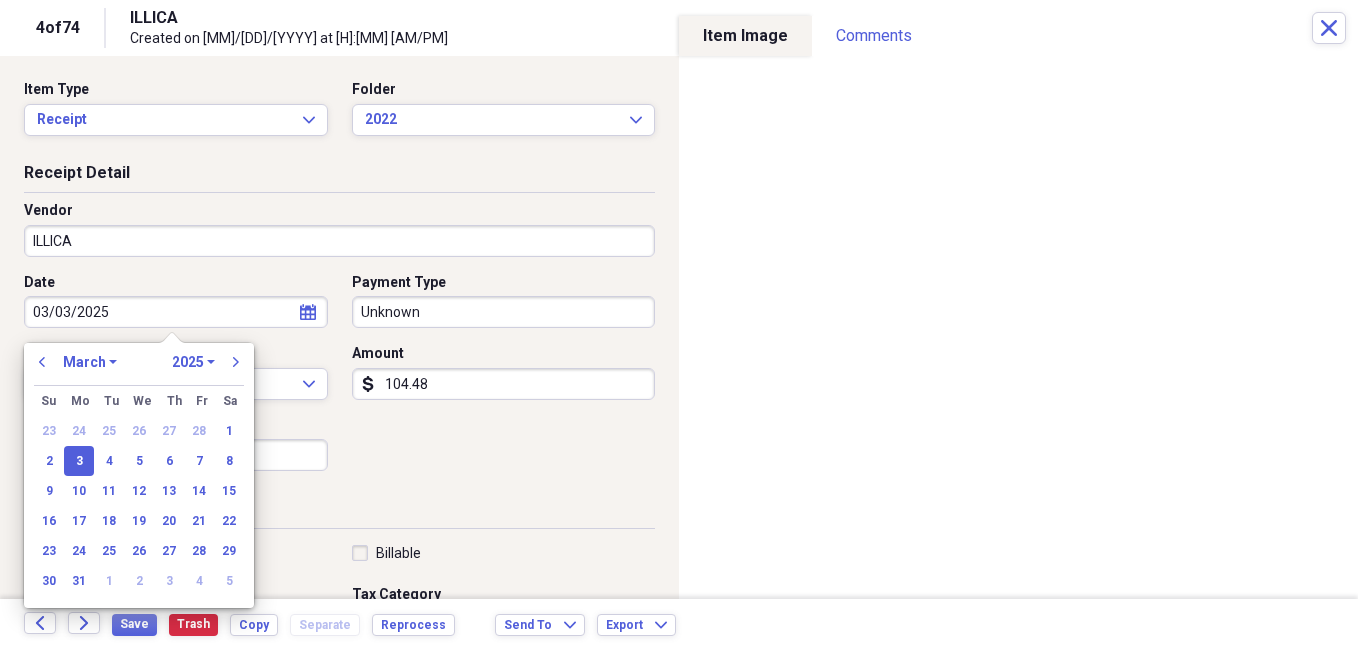 click on "03/03/2025" at bounding box center [176, 312] 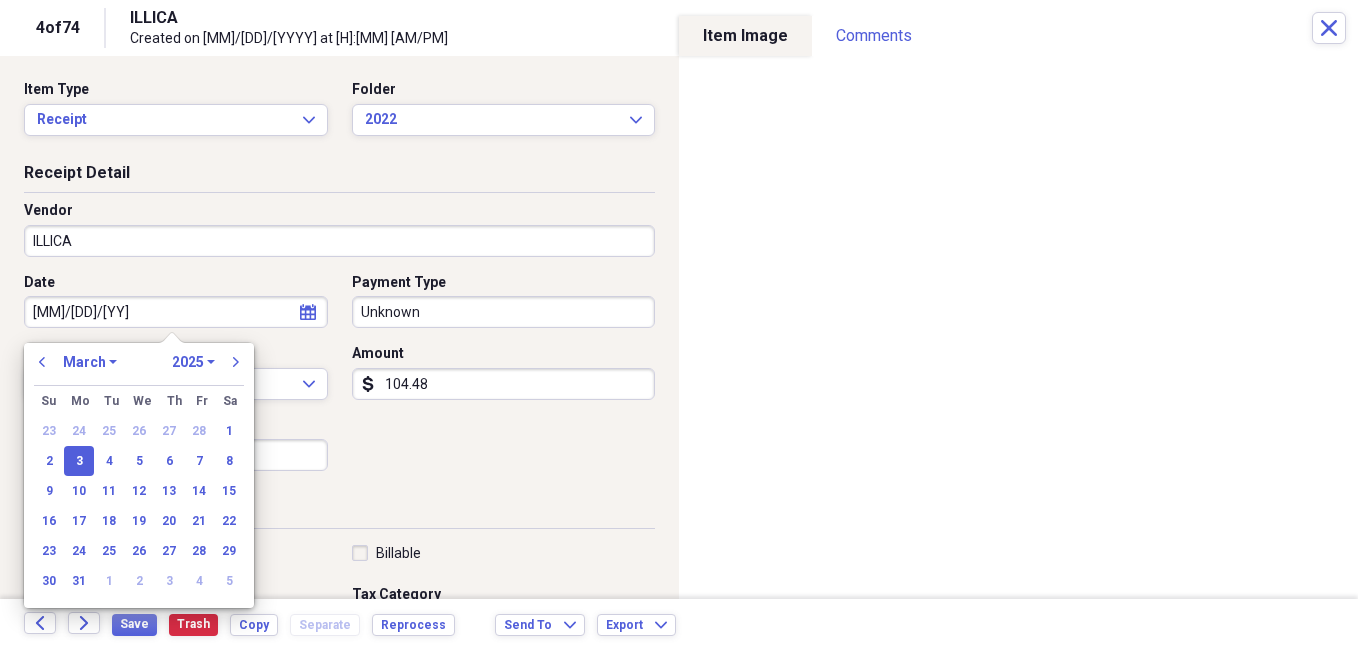 type on "03/03/2022" 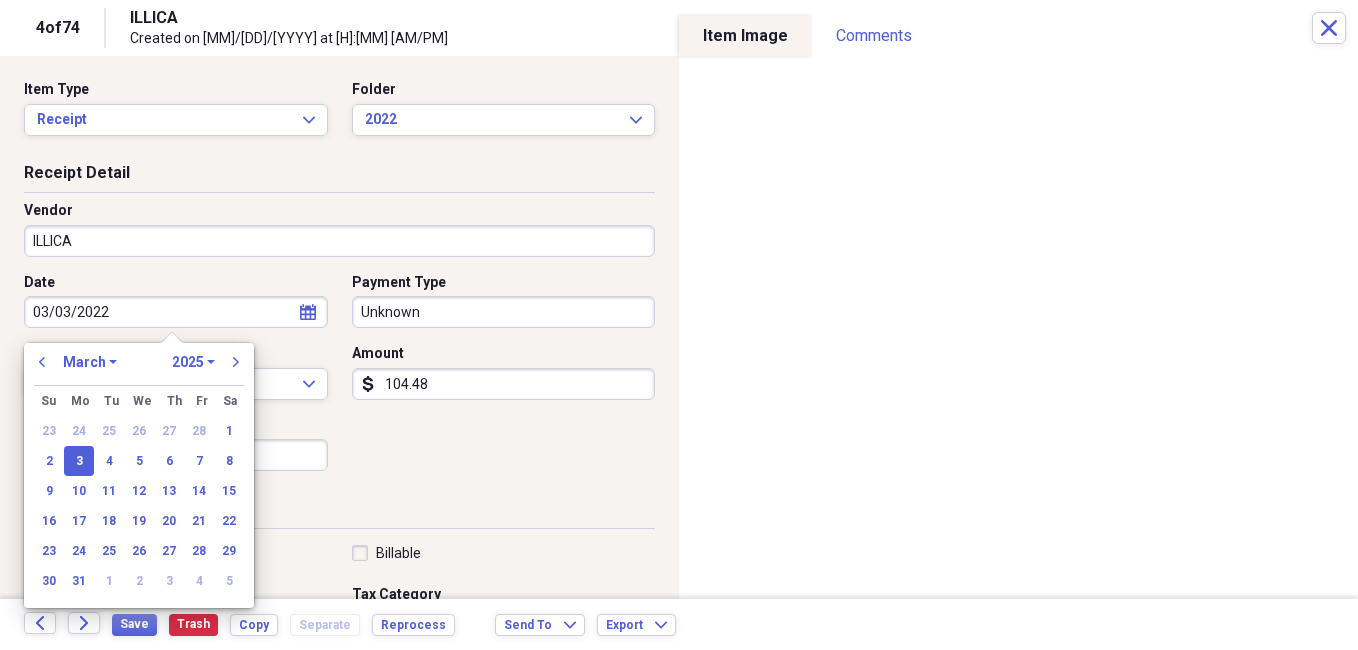 select on "2022" 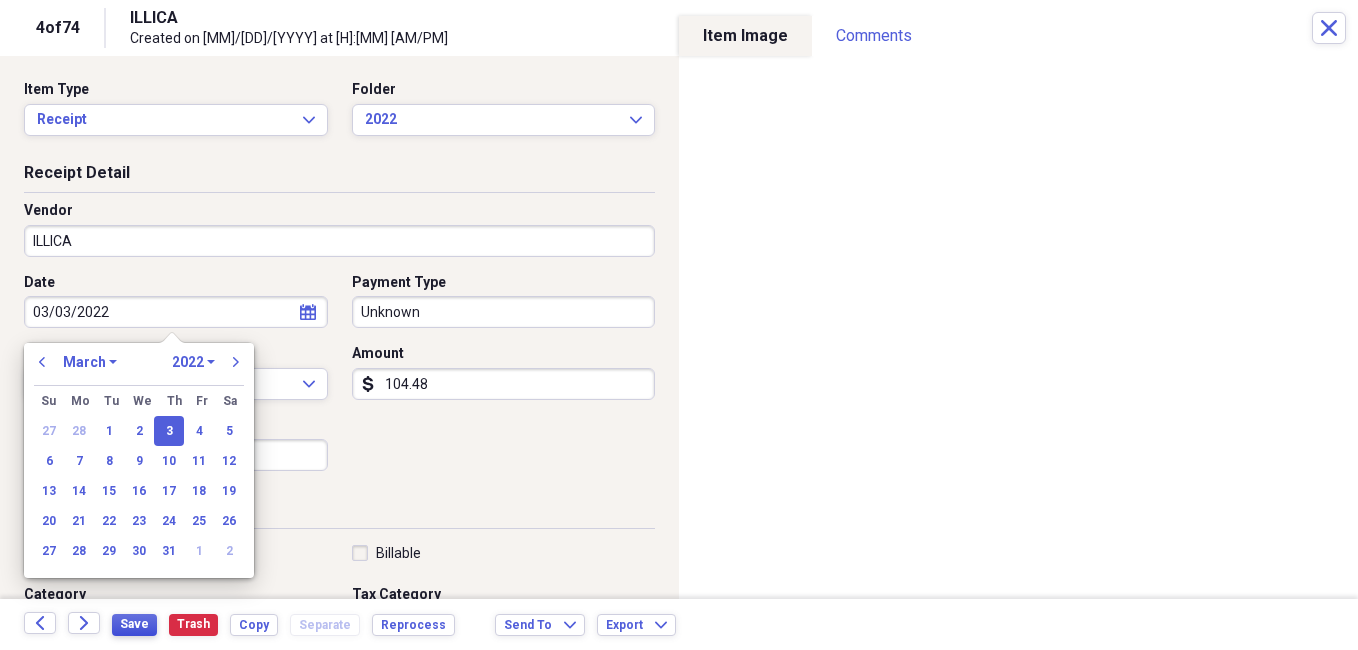 type on "03/03/2022" 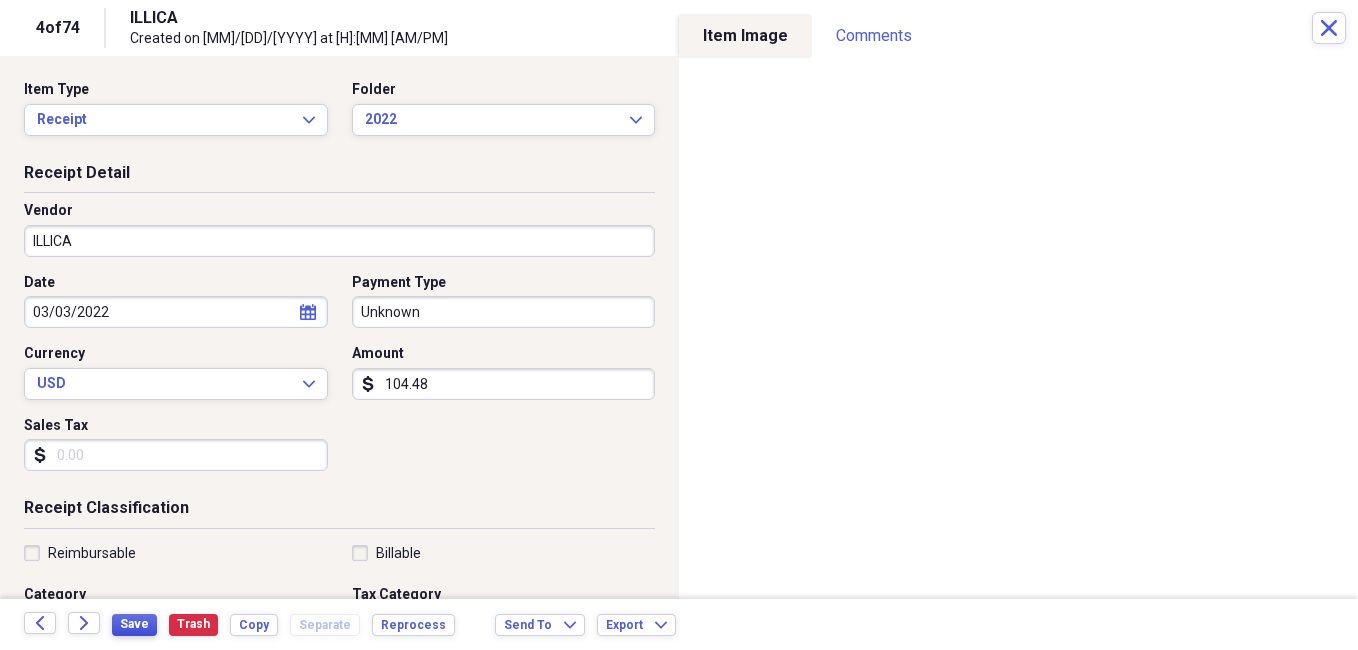 click on "Save" at bounding box center (134, 624) 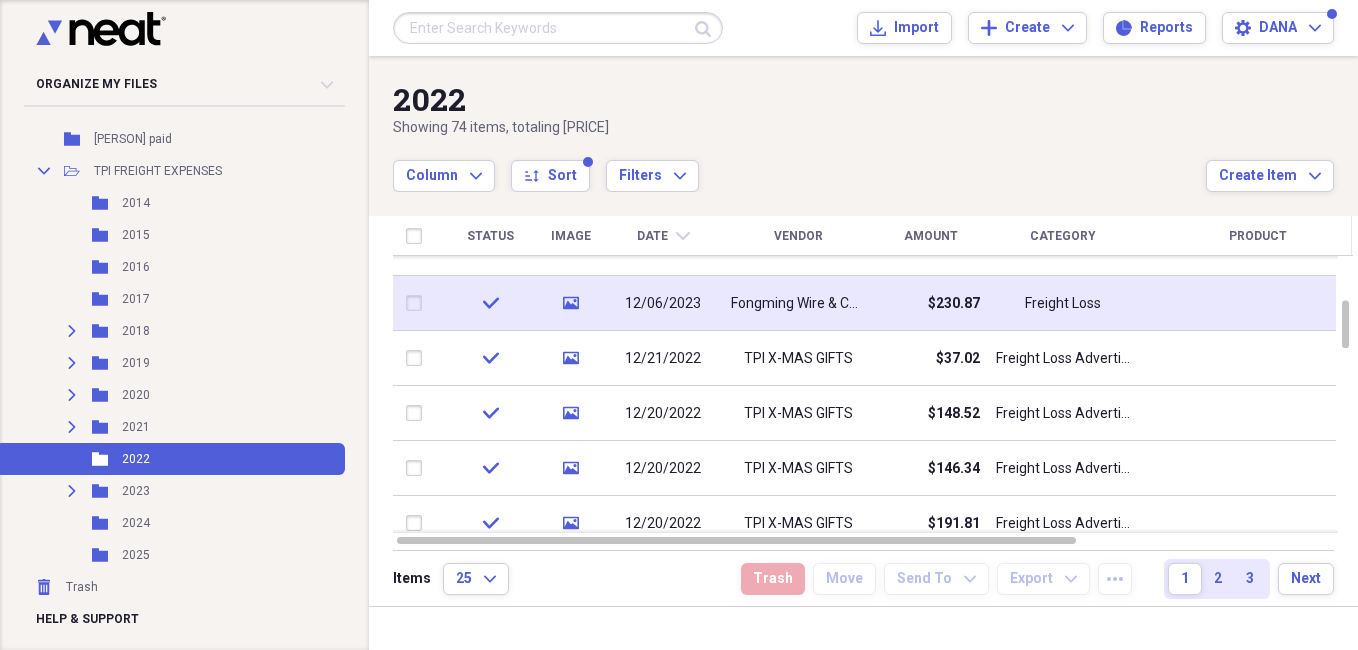 click on "12/06/2023" at bounding box center (663, 303) 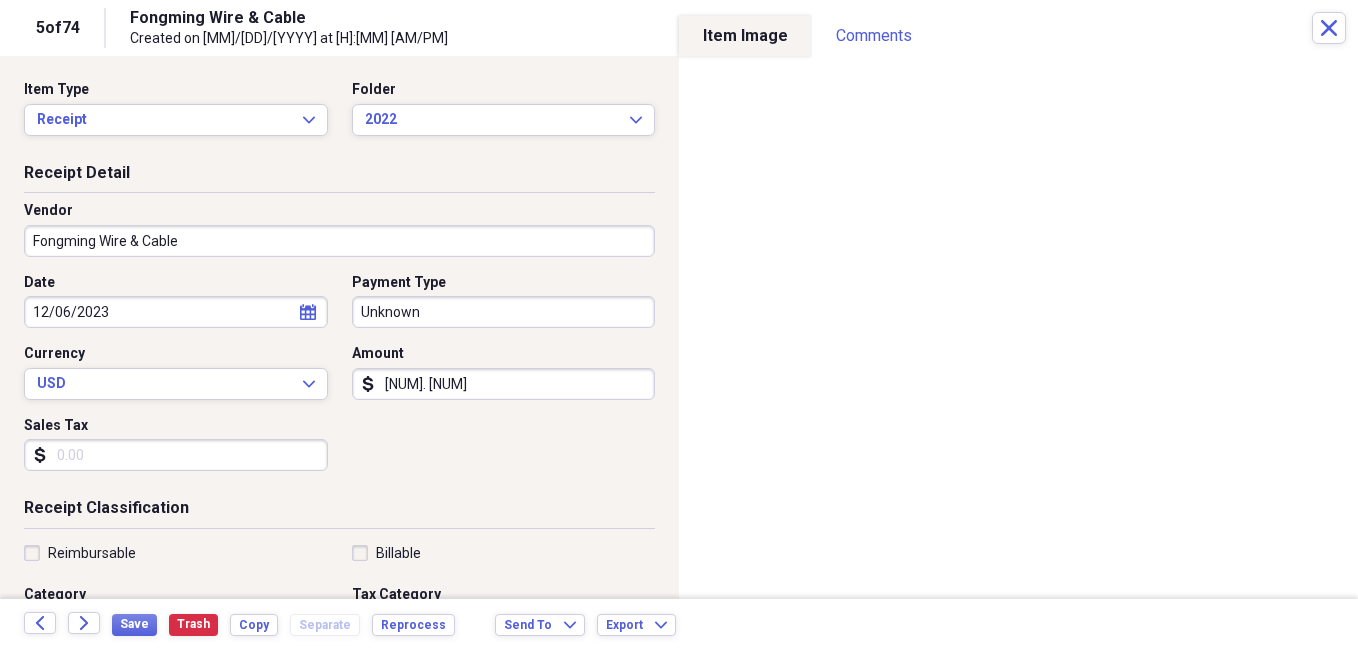 click on "12/06/2023" at bounding box center [176, 312] 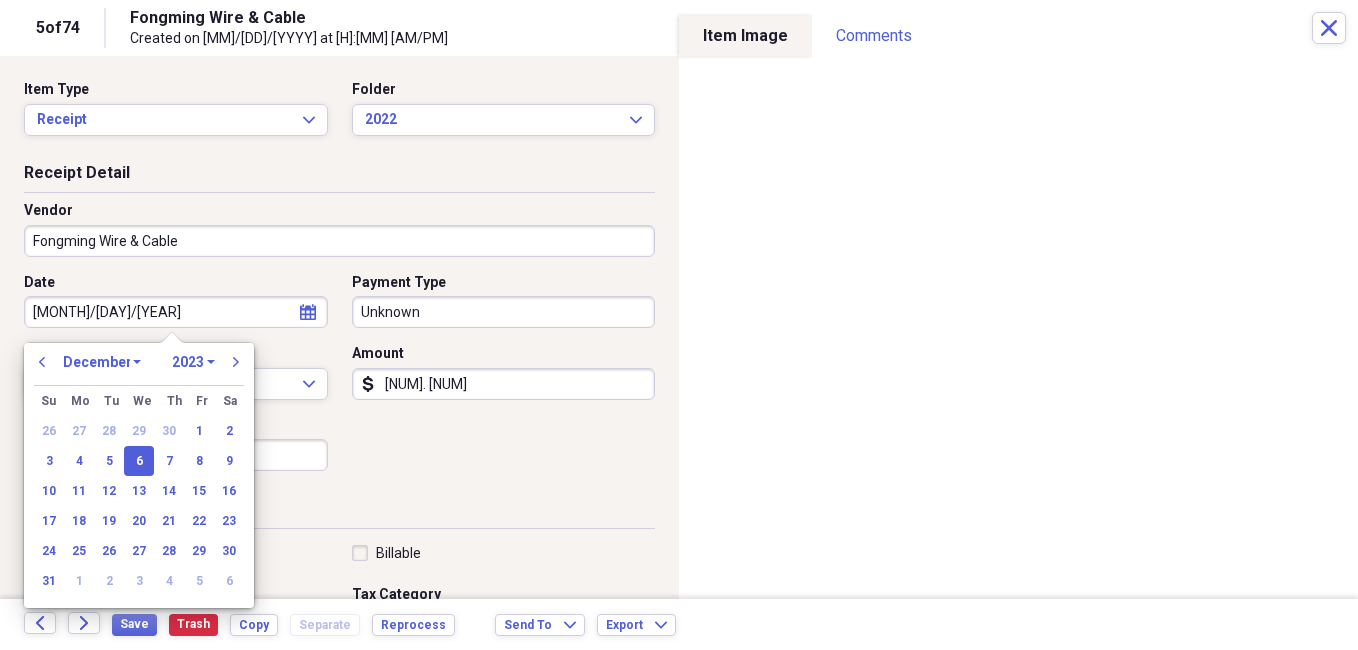 type on "12/06/2022" 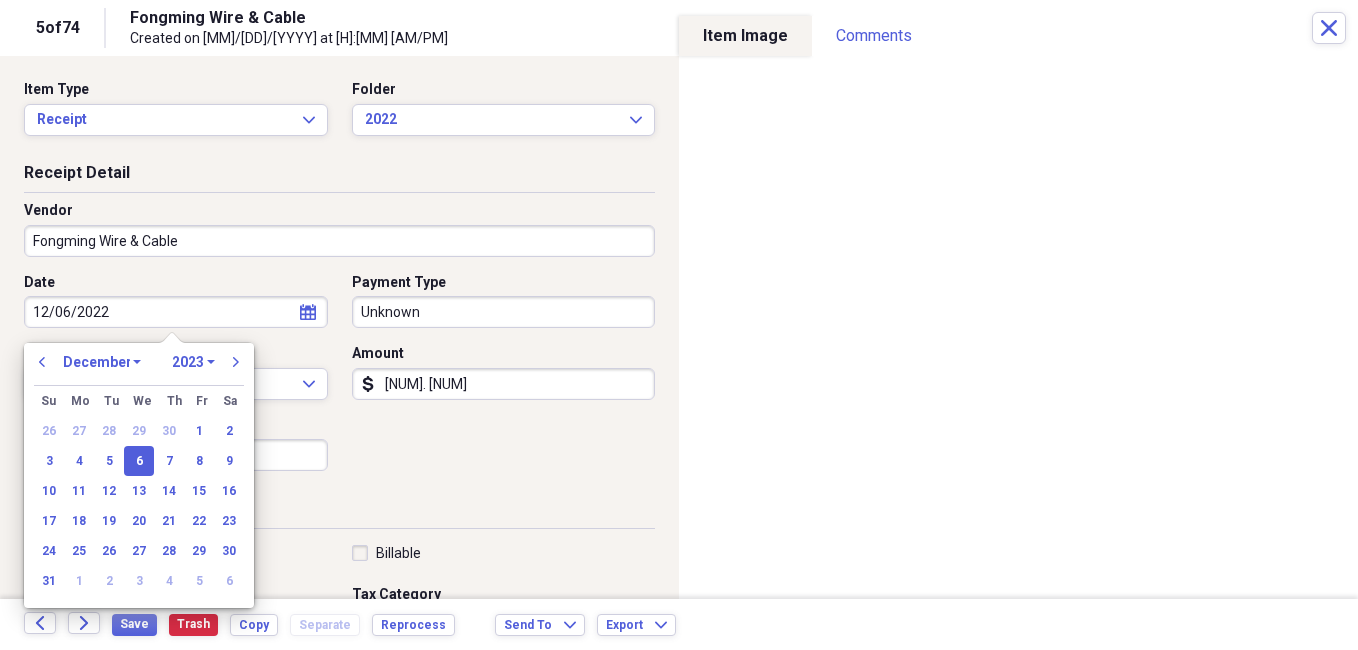 select on "2022" 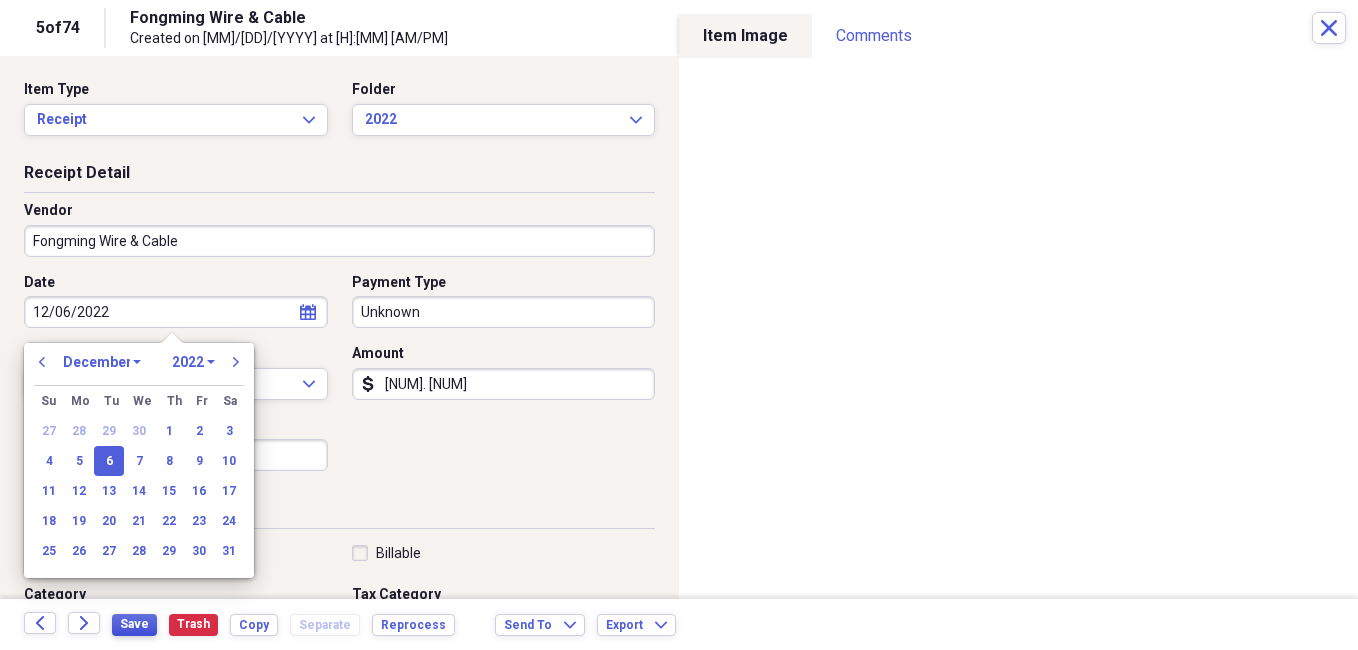 type on "12/06/2022" 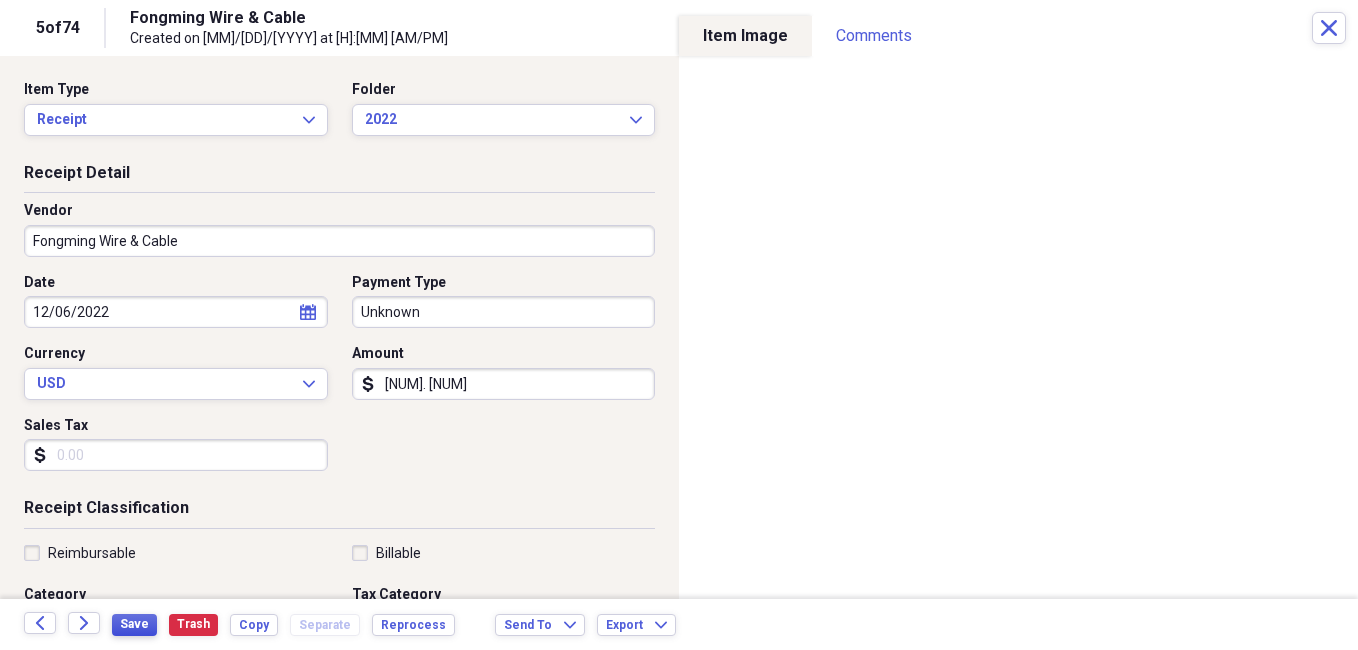 click on "Save" at bounding box center (134, 624) 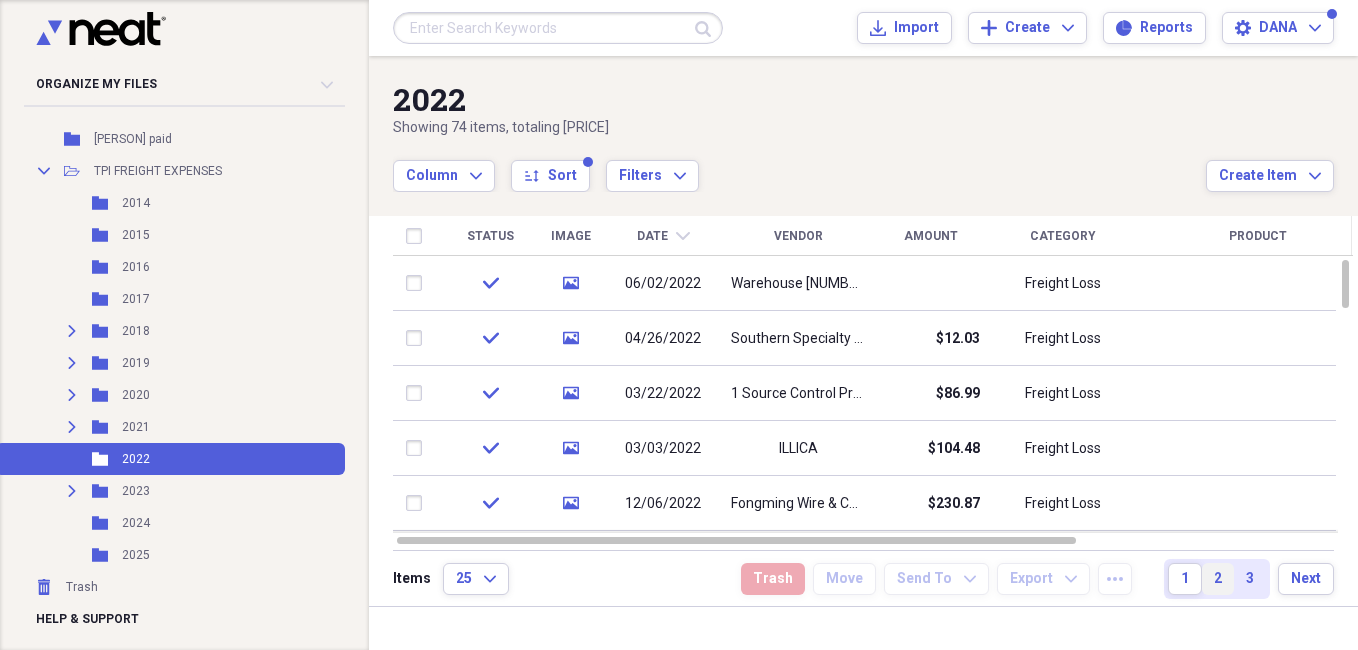 click on "2" at bounding box center (1218, 579) 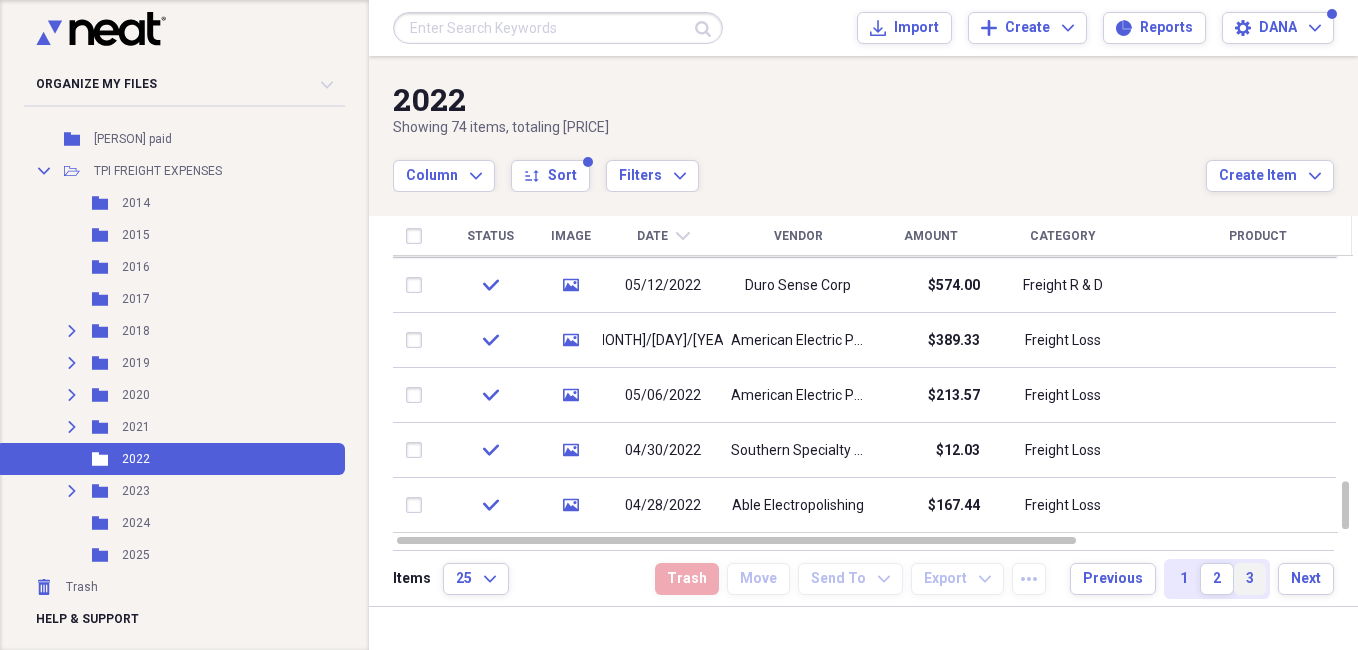 click on "3" at bounding box center [1250, 579] 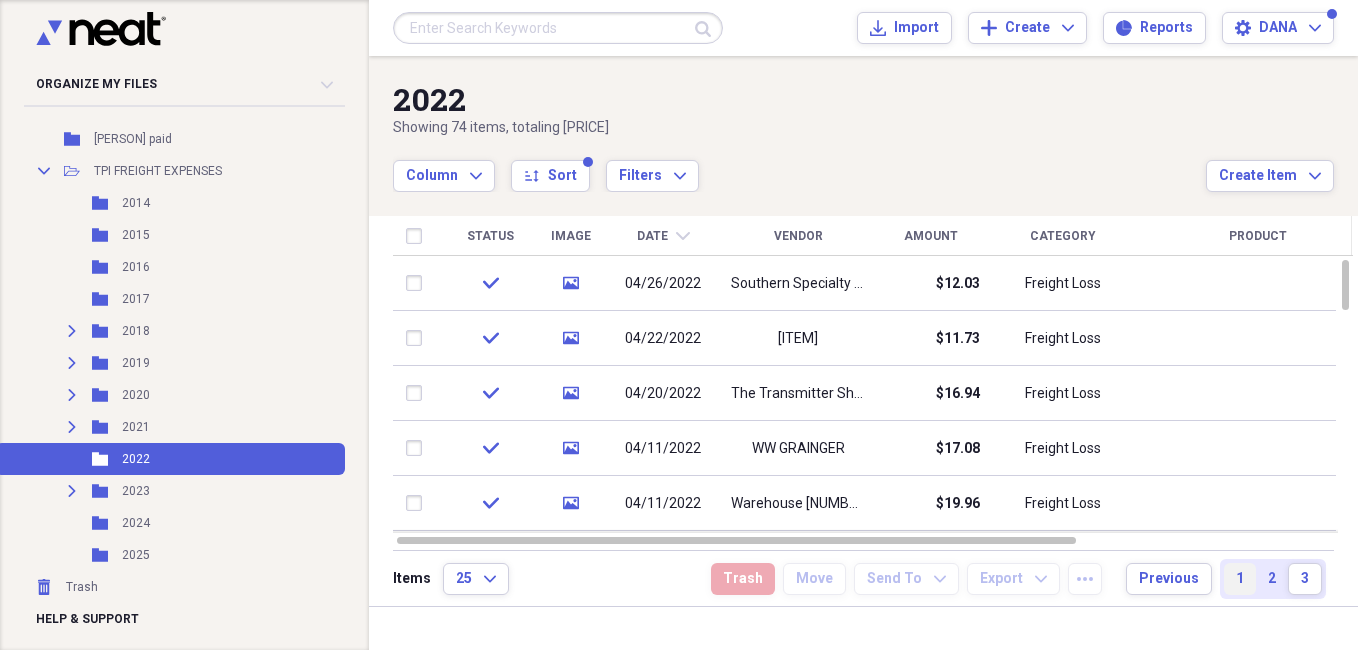 click on "1" at bounding box center (1240, 579) 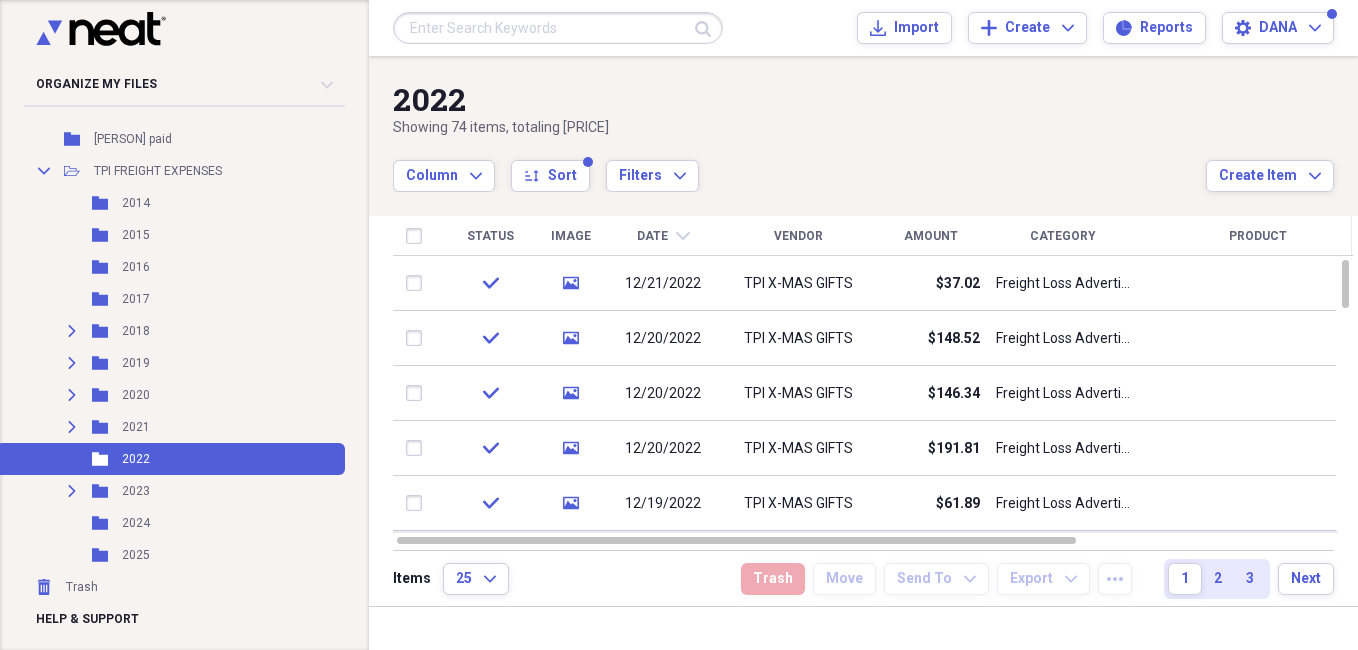 click on "chevron-down" 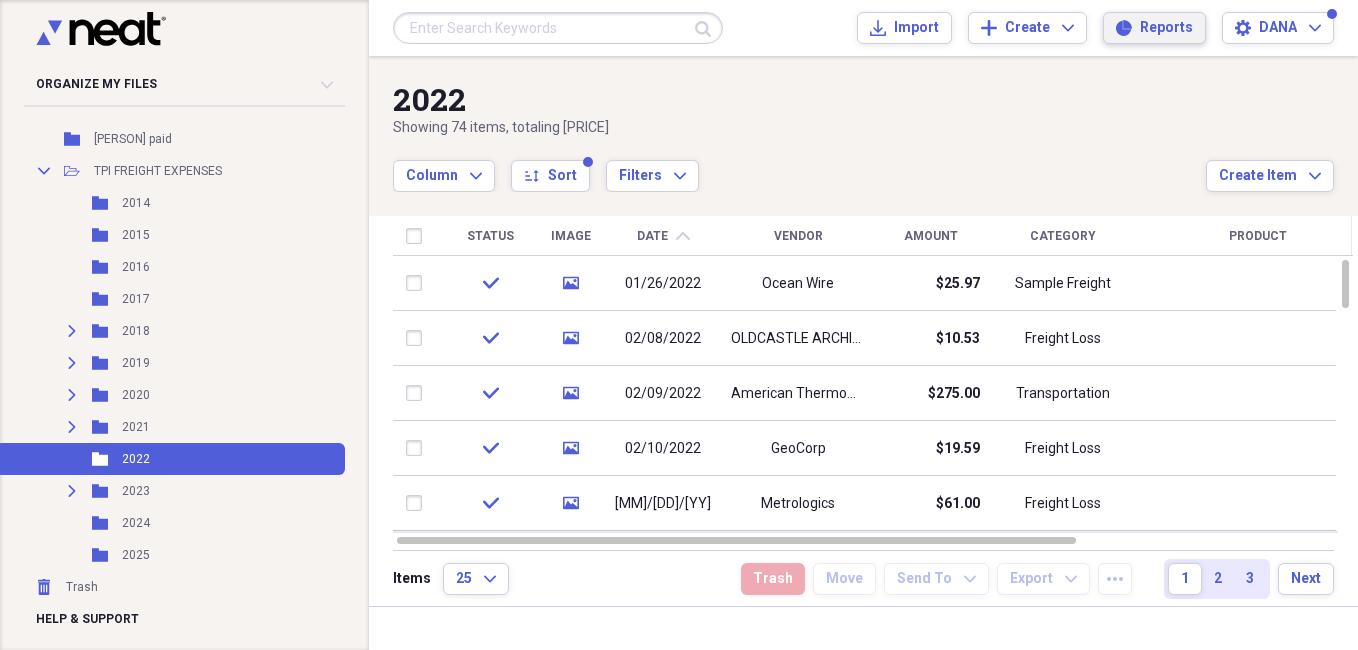click on "Reports" at bounding box center [1166, 28] 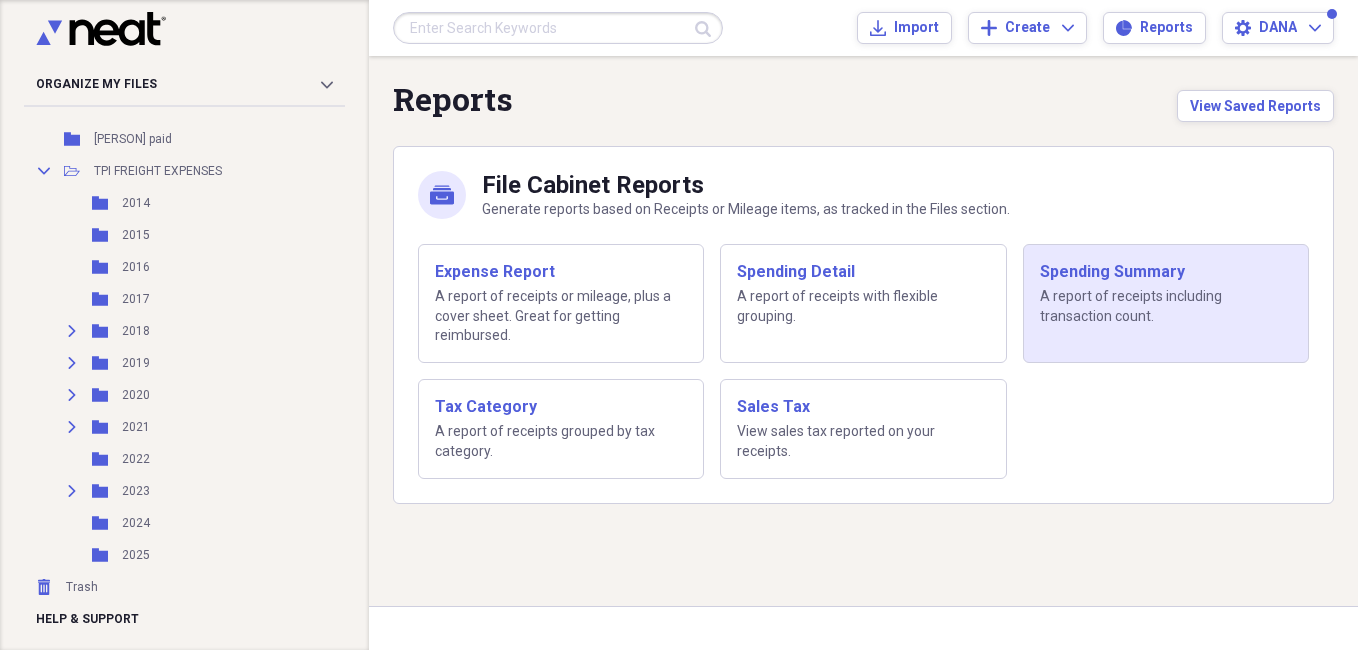 click on "A report of receipts including transaction count." at bounding box center [1166, 306] 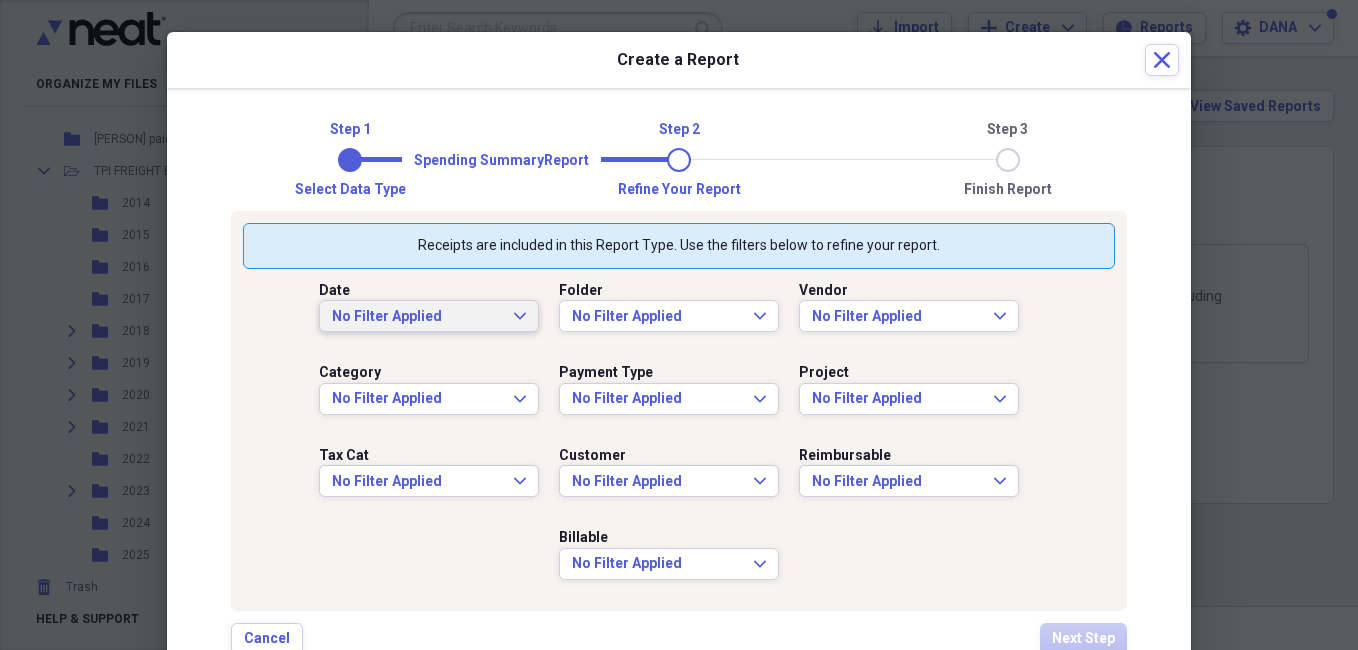 click on "Expand" 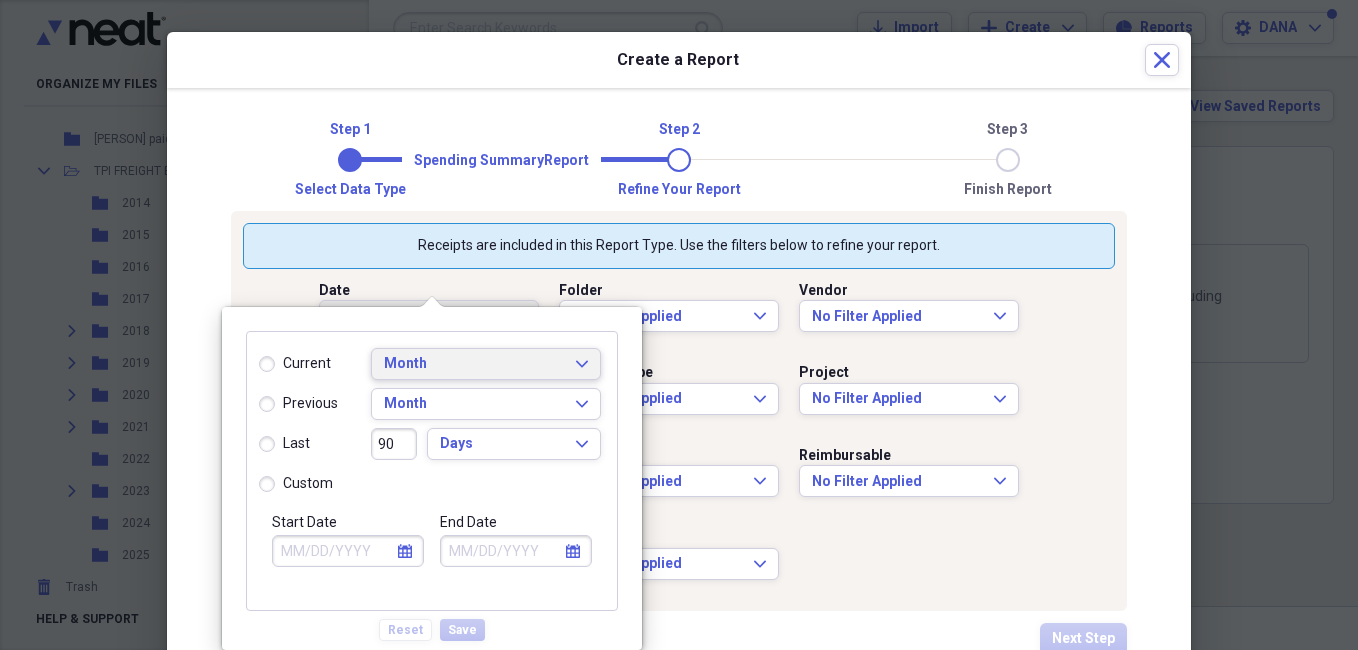 click on "Month Expand" at bounding box center (486, 364) 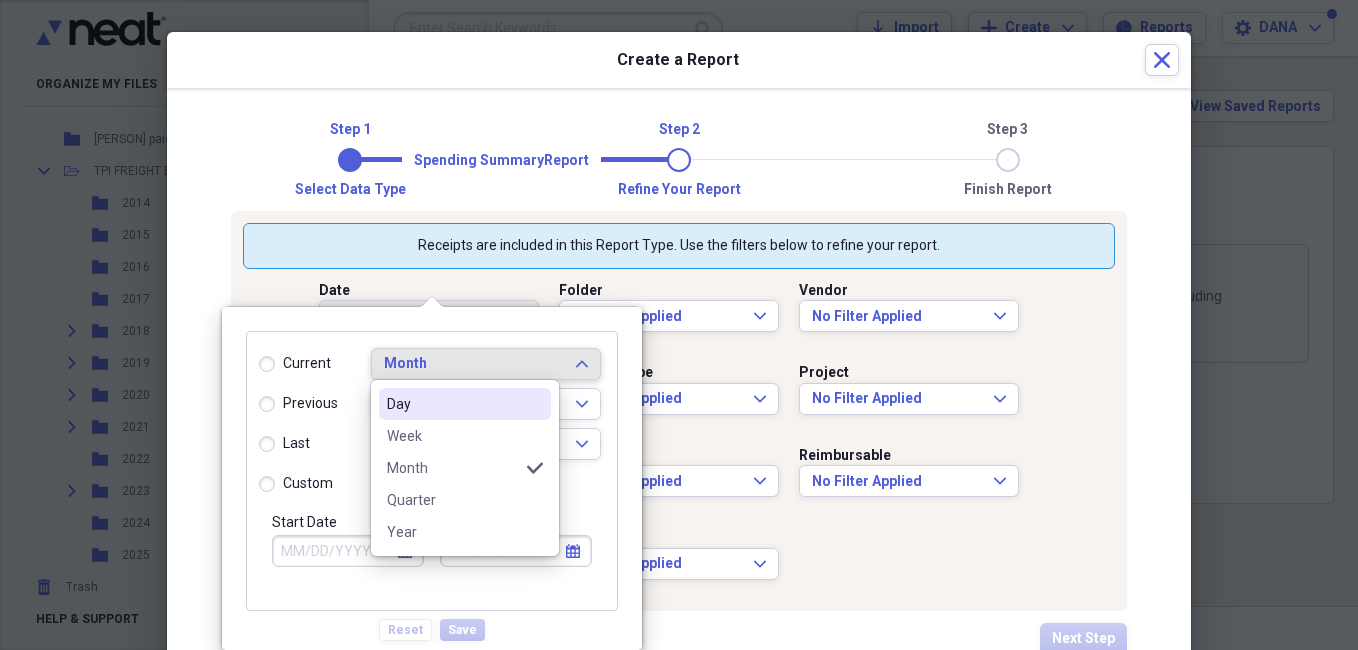click on "Month Expand" at bounding box center [486, 364] 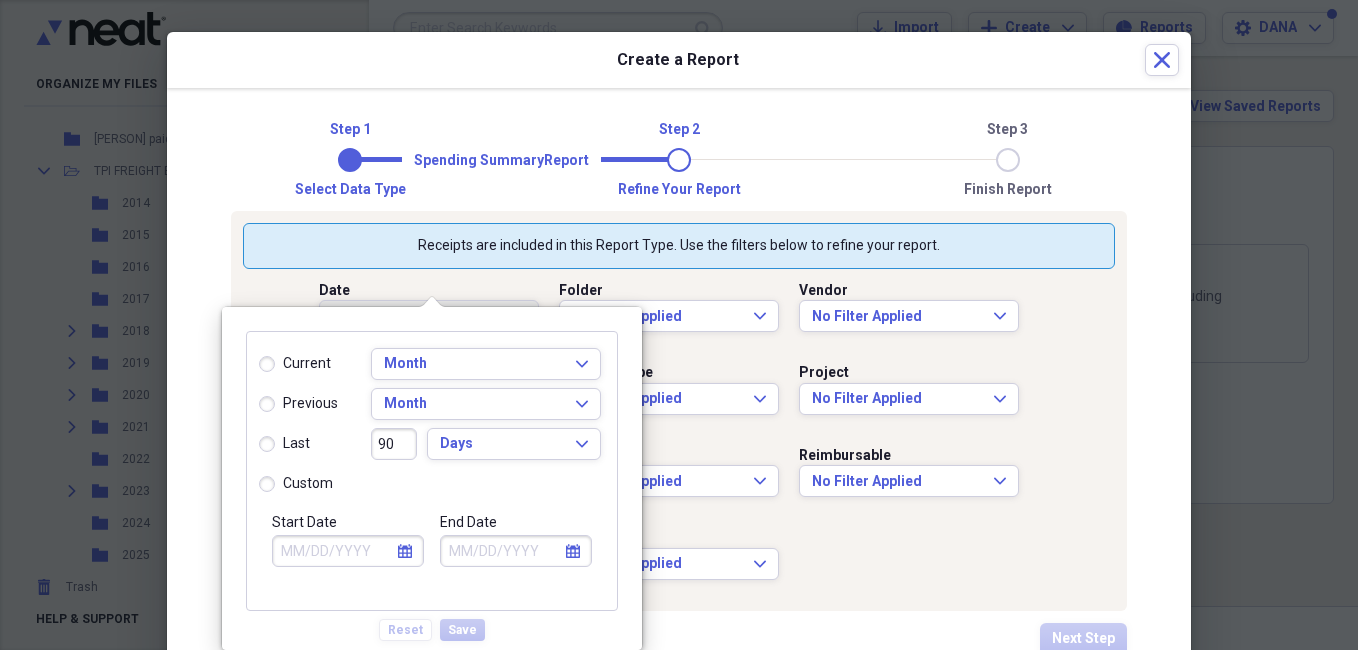 click on "calendar" 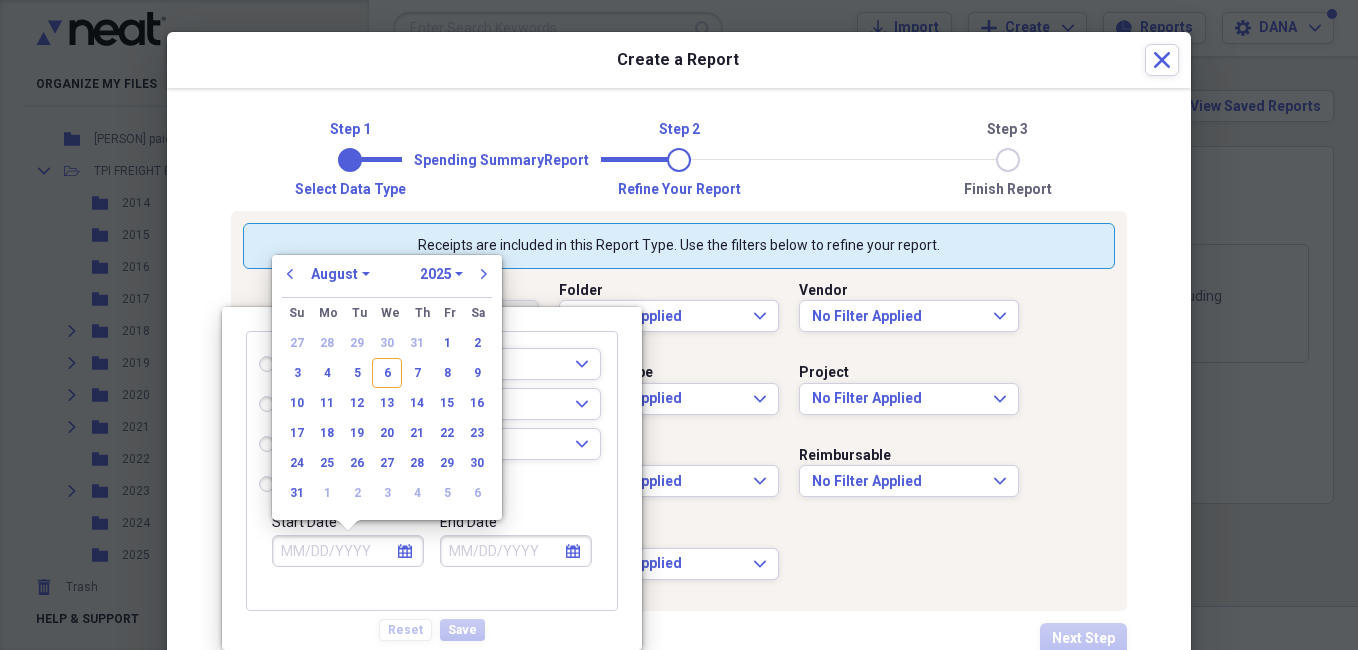 click on "January February March April May June July August September October November December" at bounding box center [340, 274] 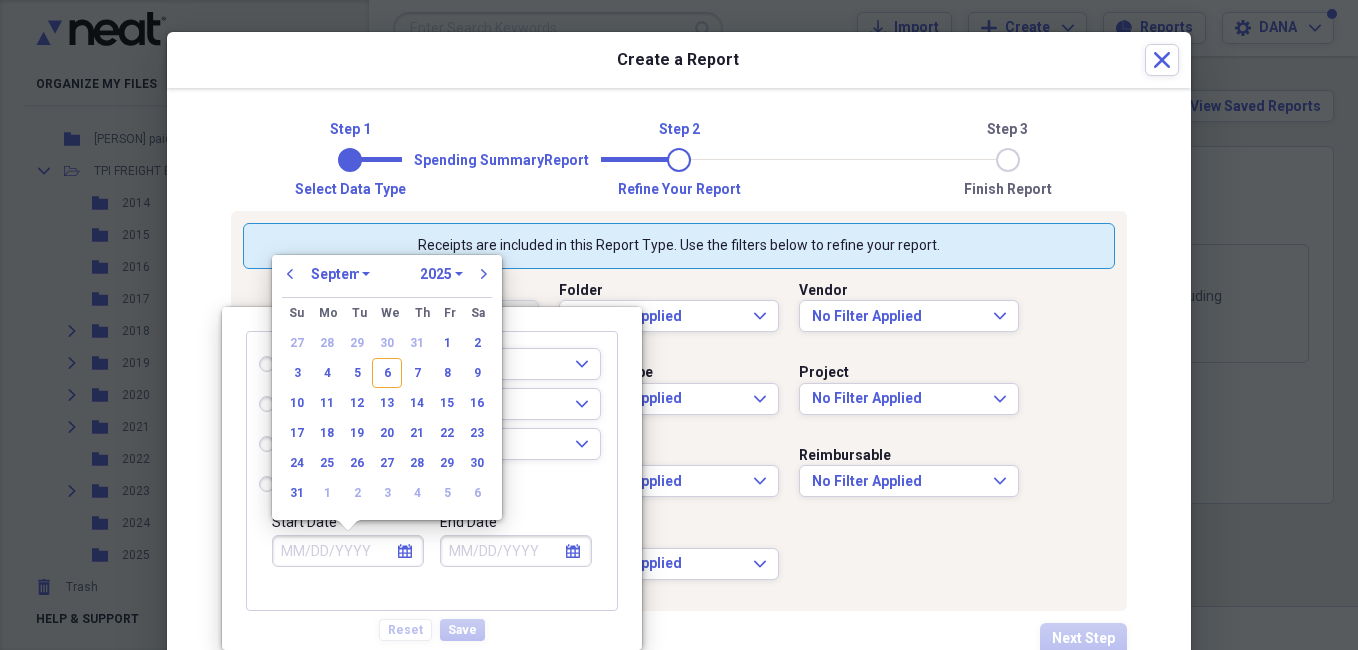 click on "January February March April May June July August September October November December" at bounding box center (340, 274) 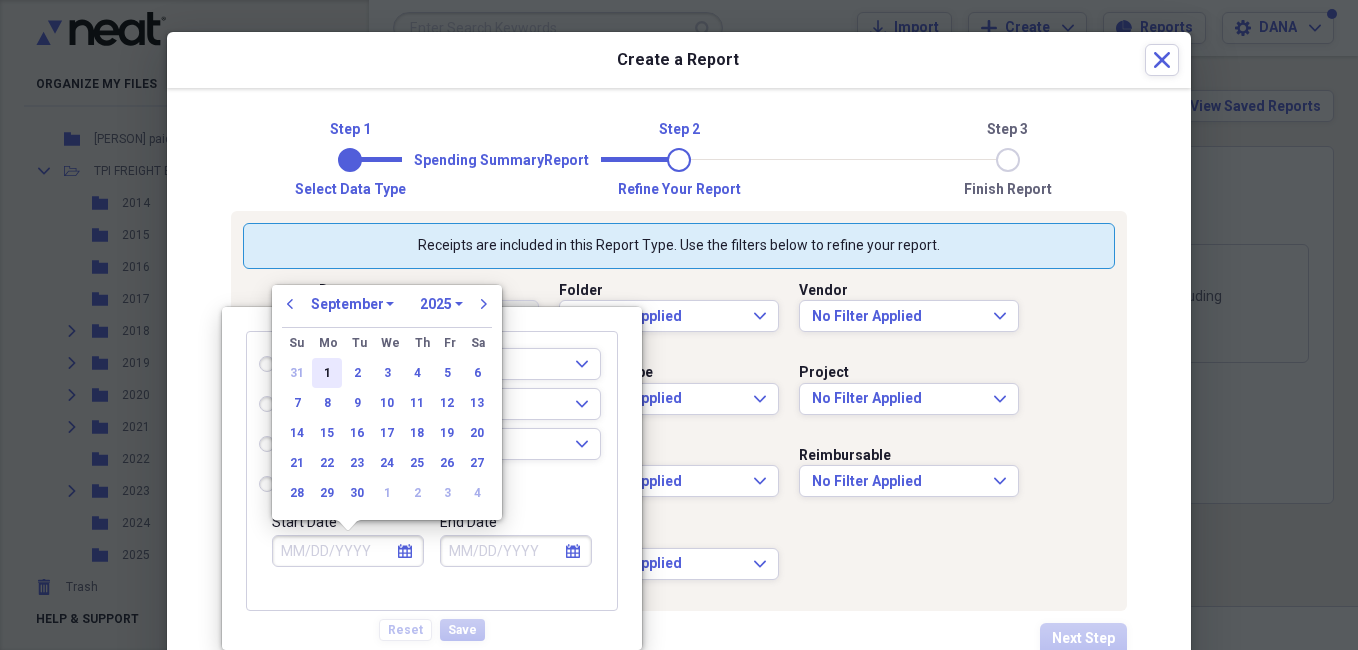 click on "1" at bounding box center (327, 373) 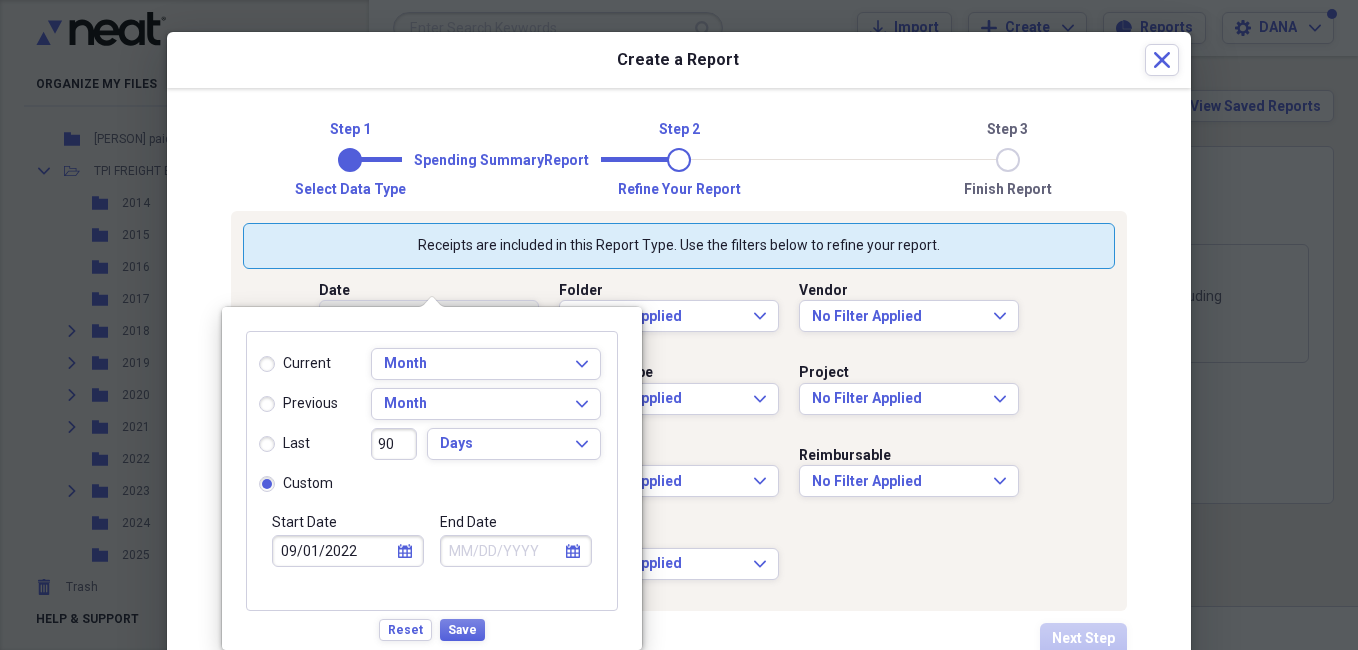 type on "09/01/2022" 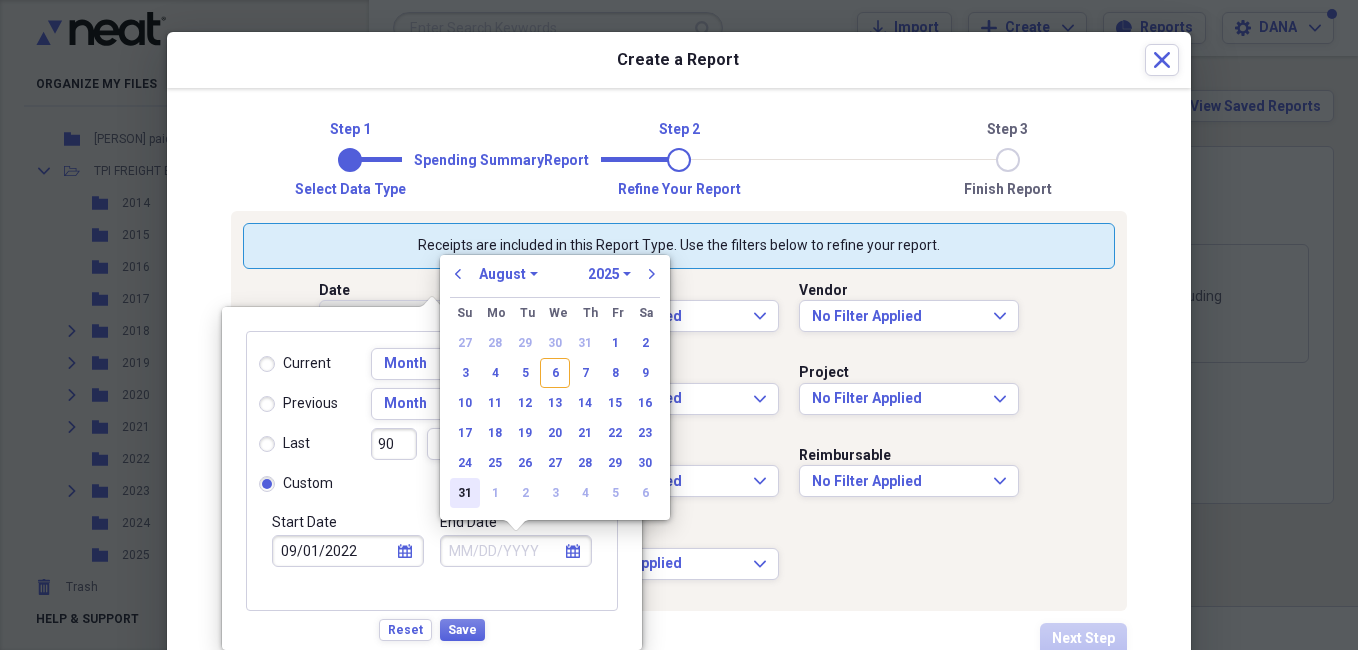 click on "31" at bounding box center (465, 493) 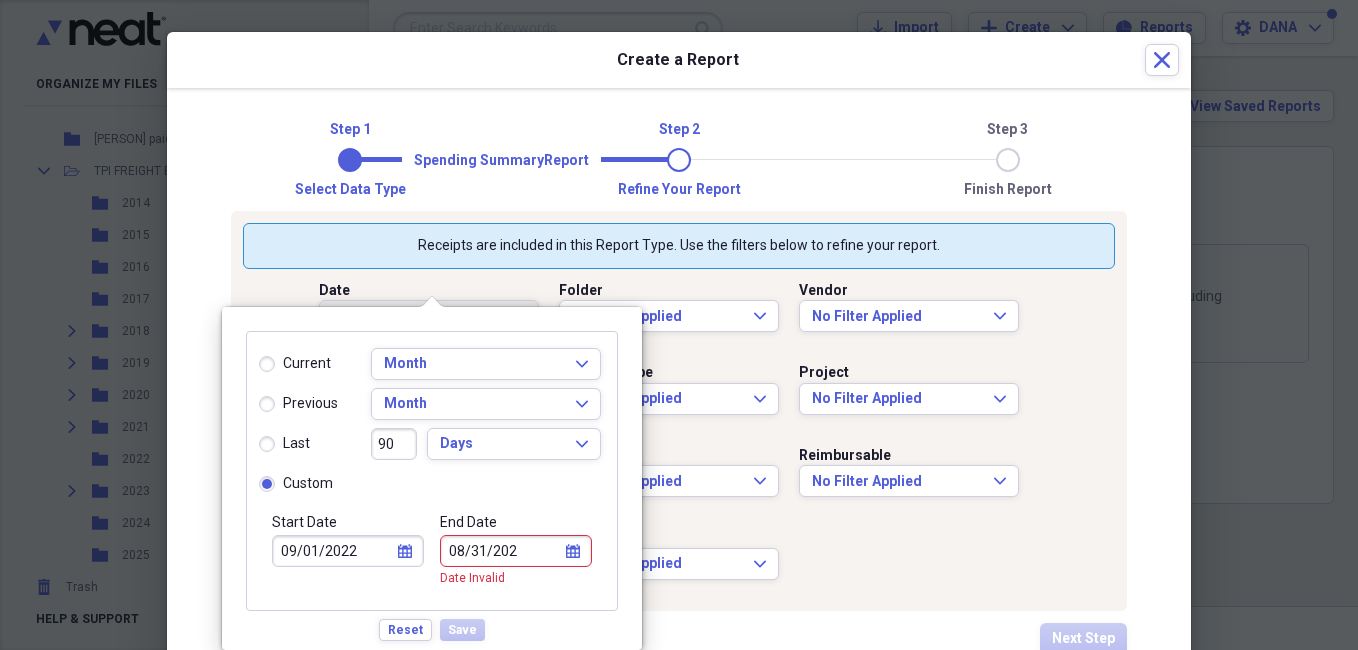 type on "08/31/2022" 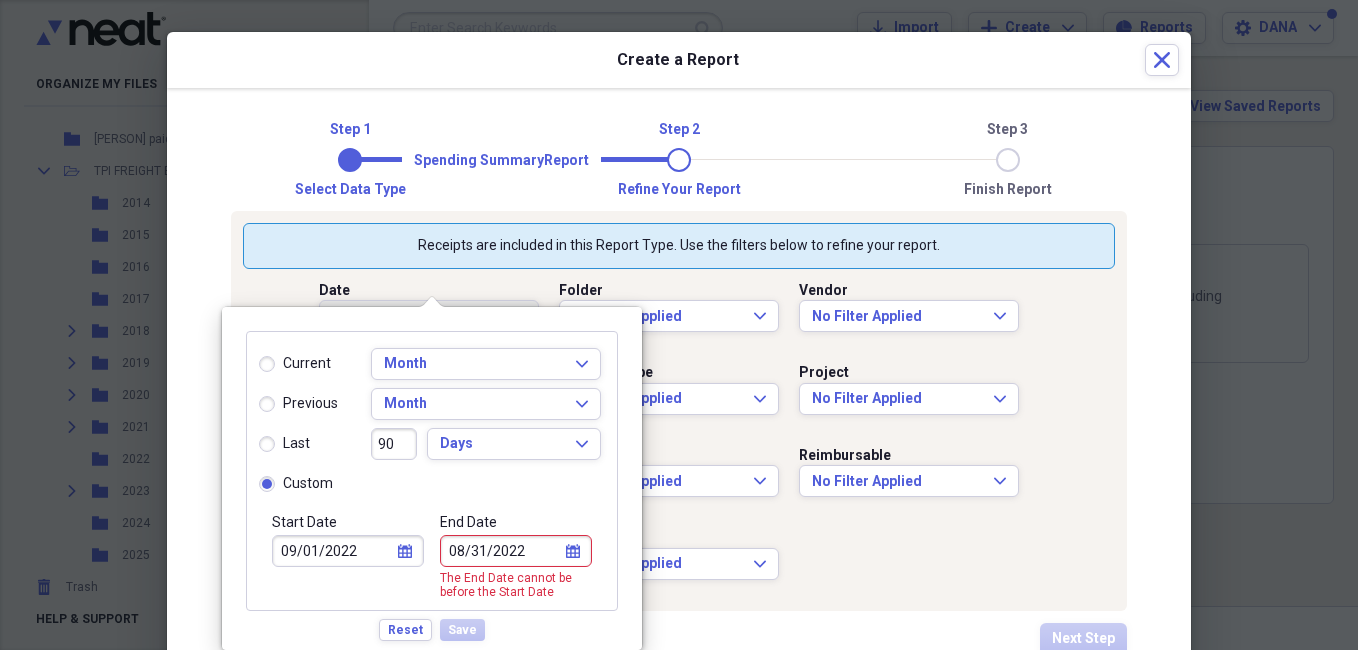 click on "08/31/2022" at bounding box center (516, 551) 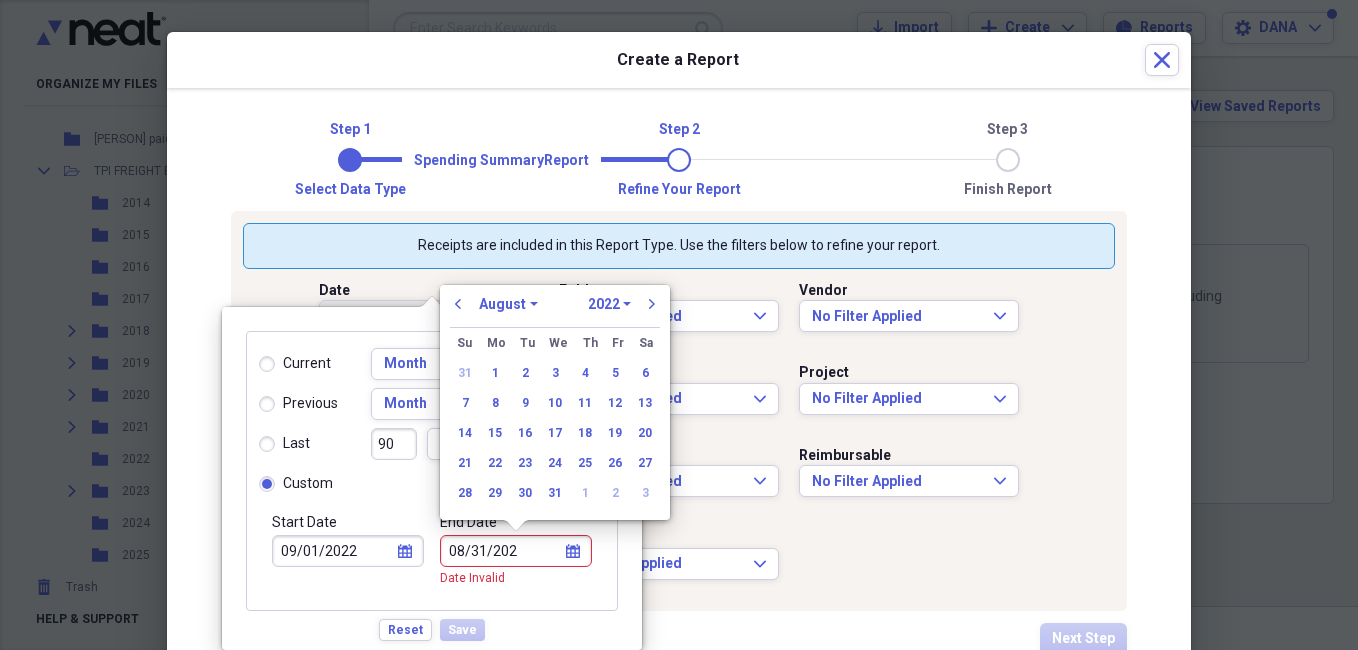 type on "08/31/2023" 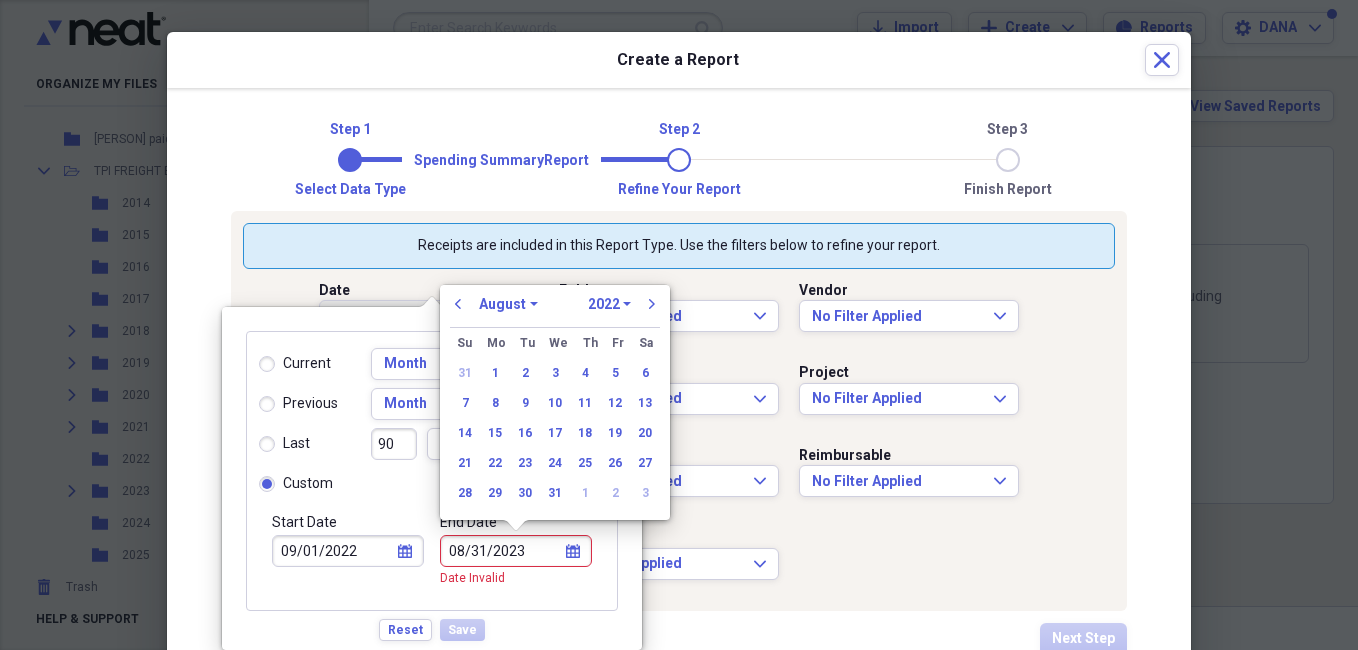 select on "2023" 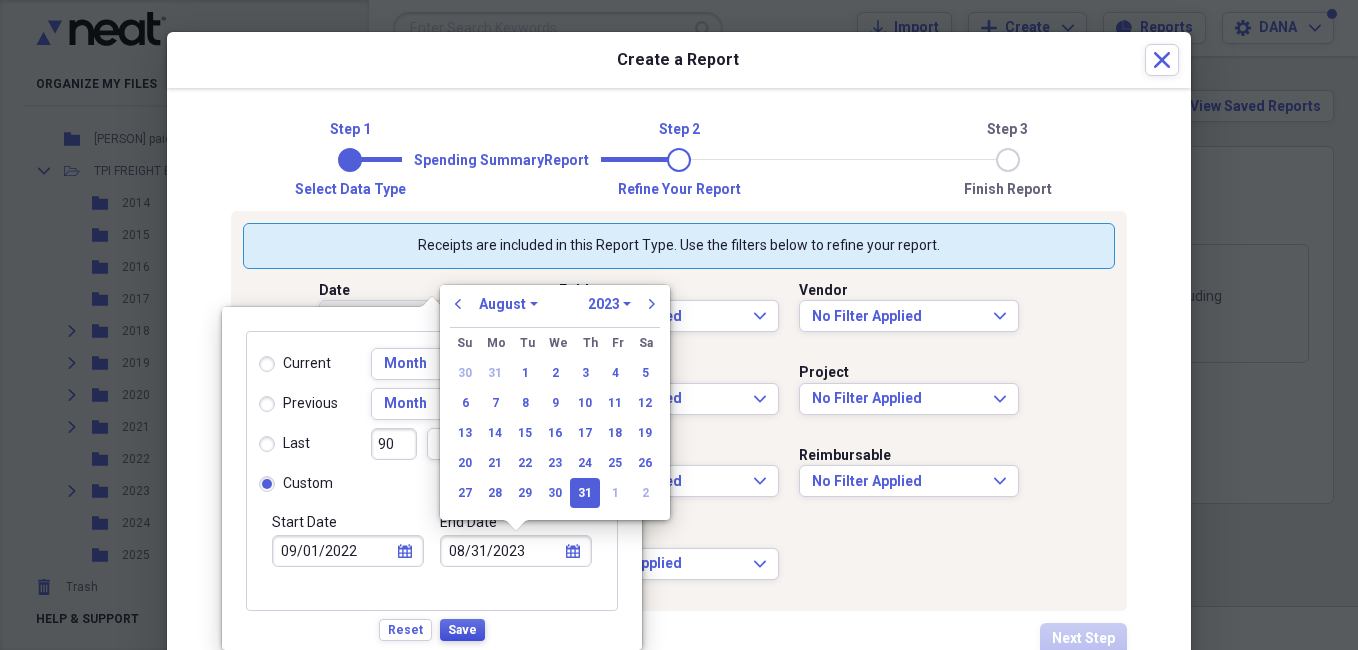 type on "08/31/2023" 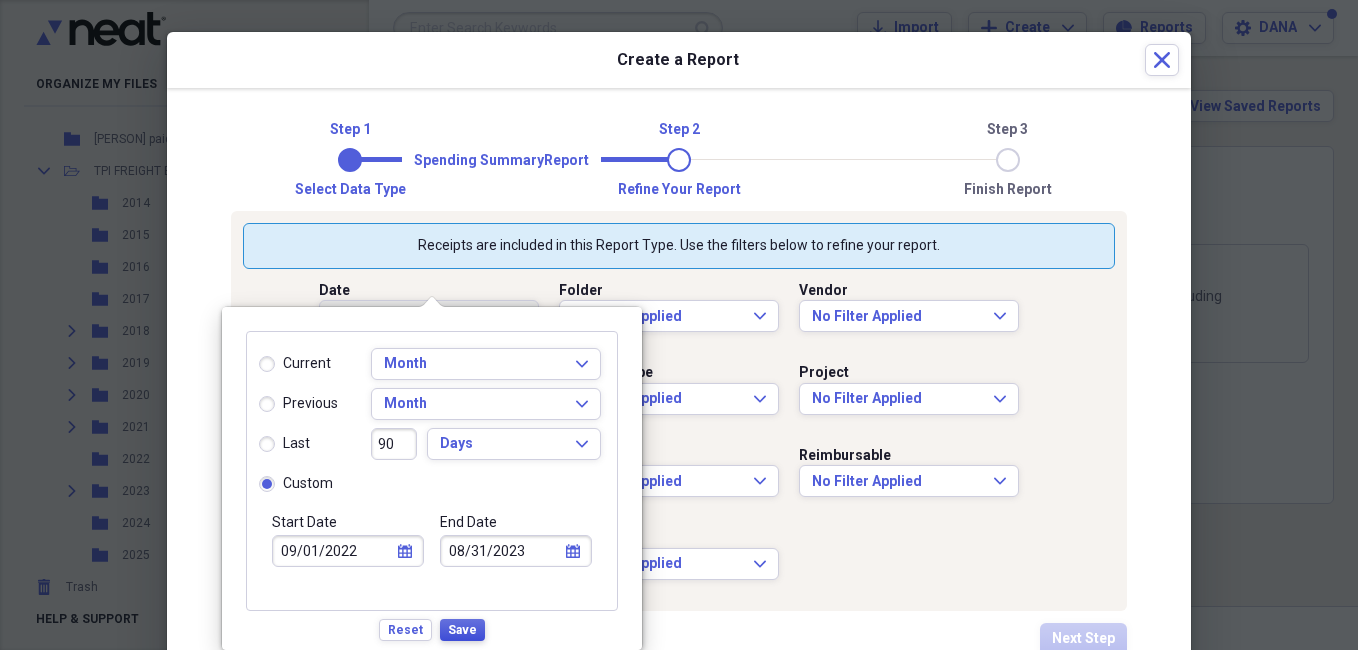 click on "Save" at bounding box center [462, 630] 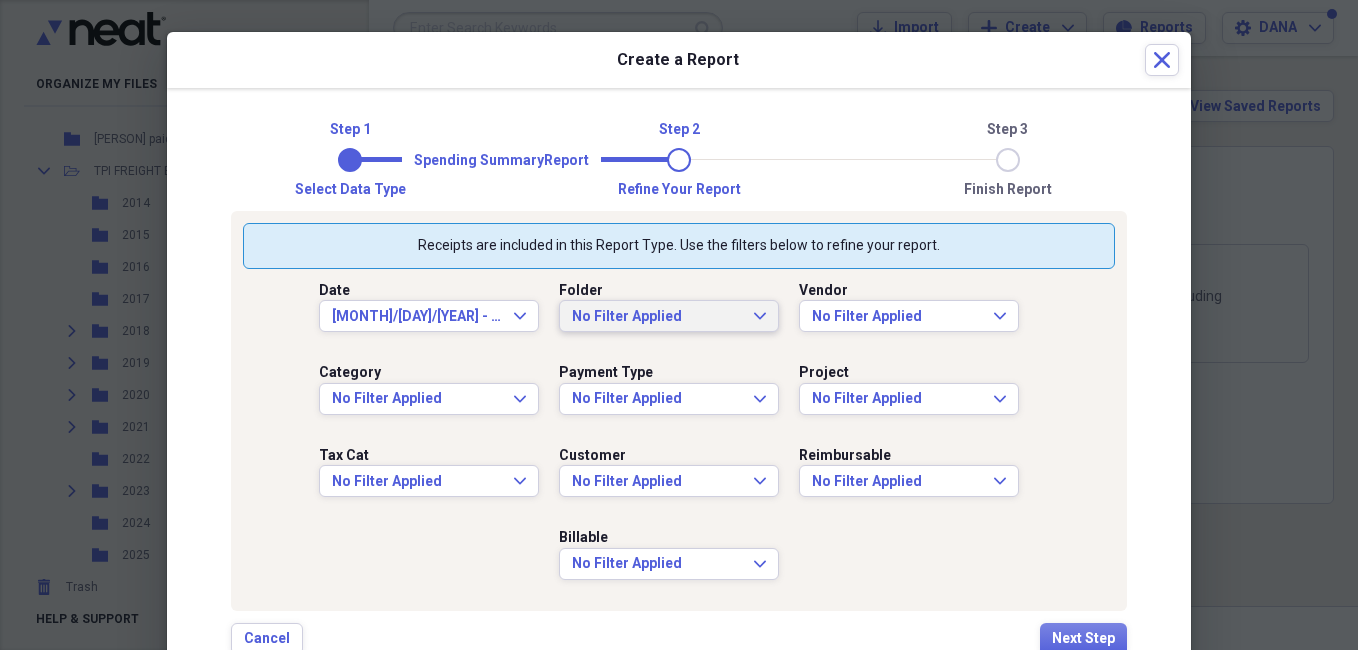 click on "No Filter Applied Expand" at bounding box center (669, 317) 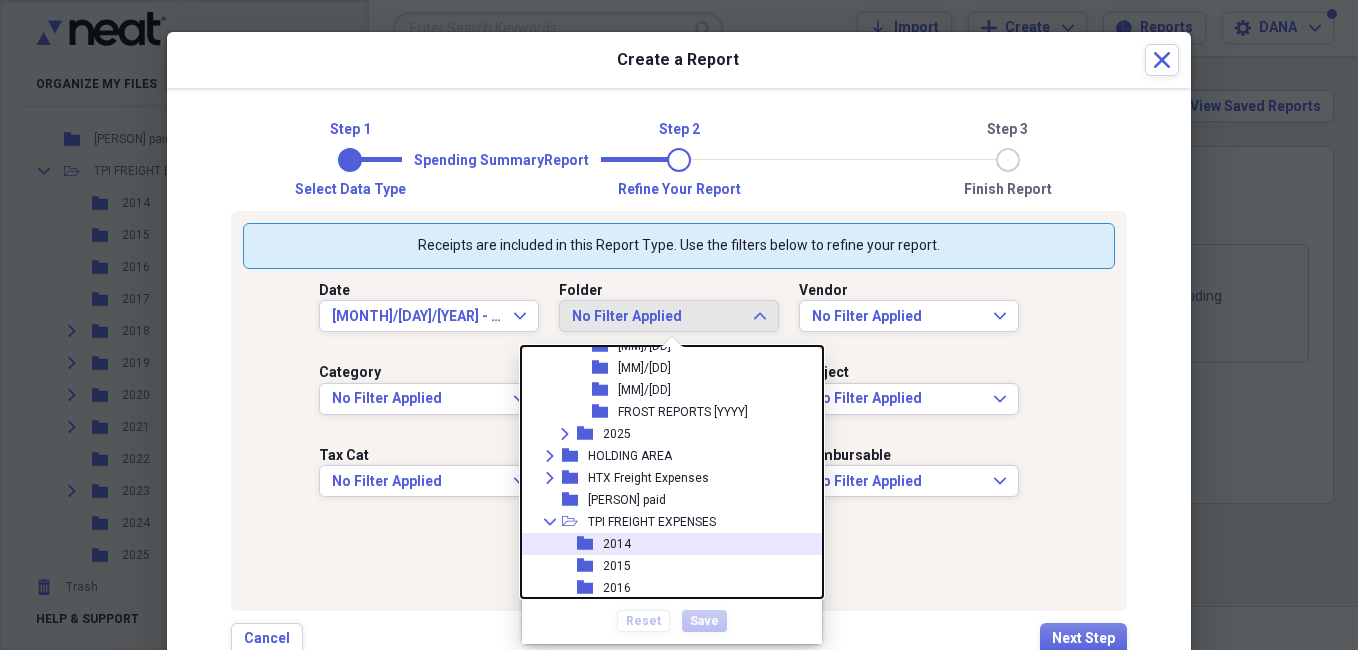 scroll, scrollTop: 1635, scrollLeft: 0, axis: vertical 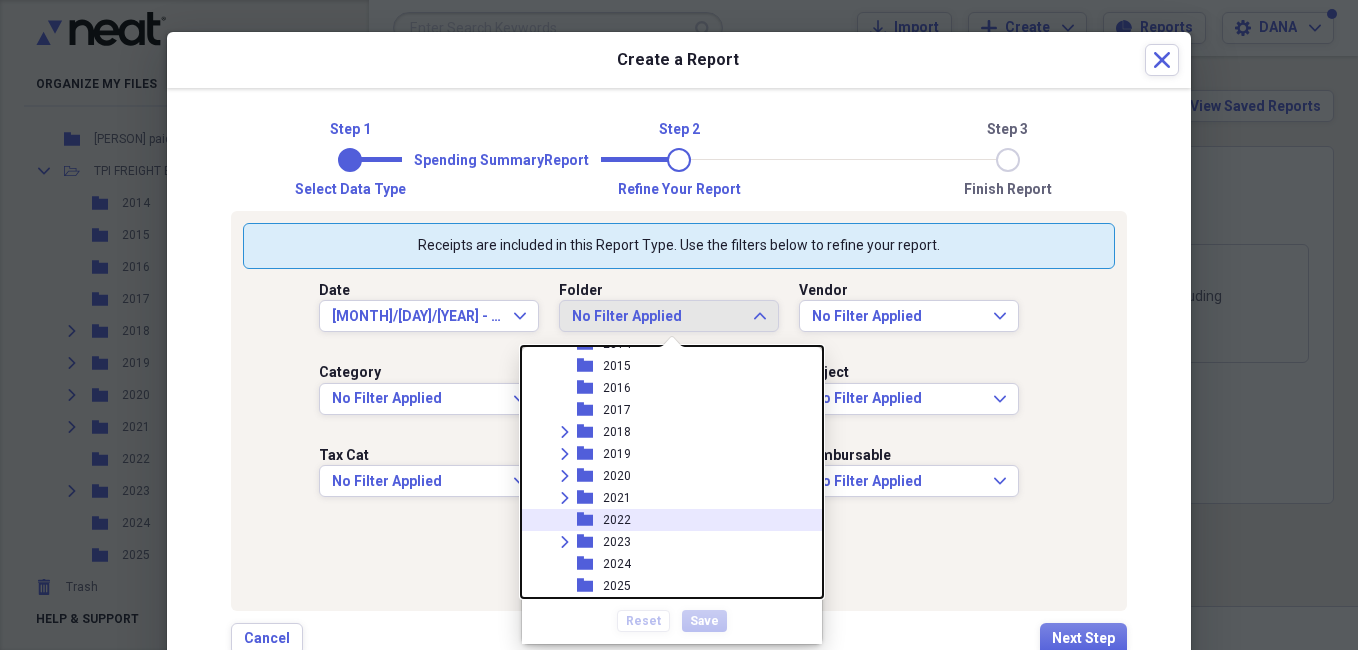 click 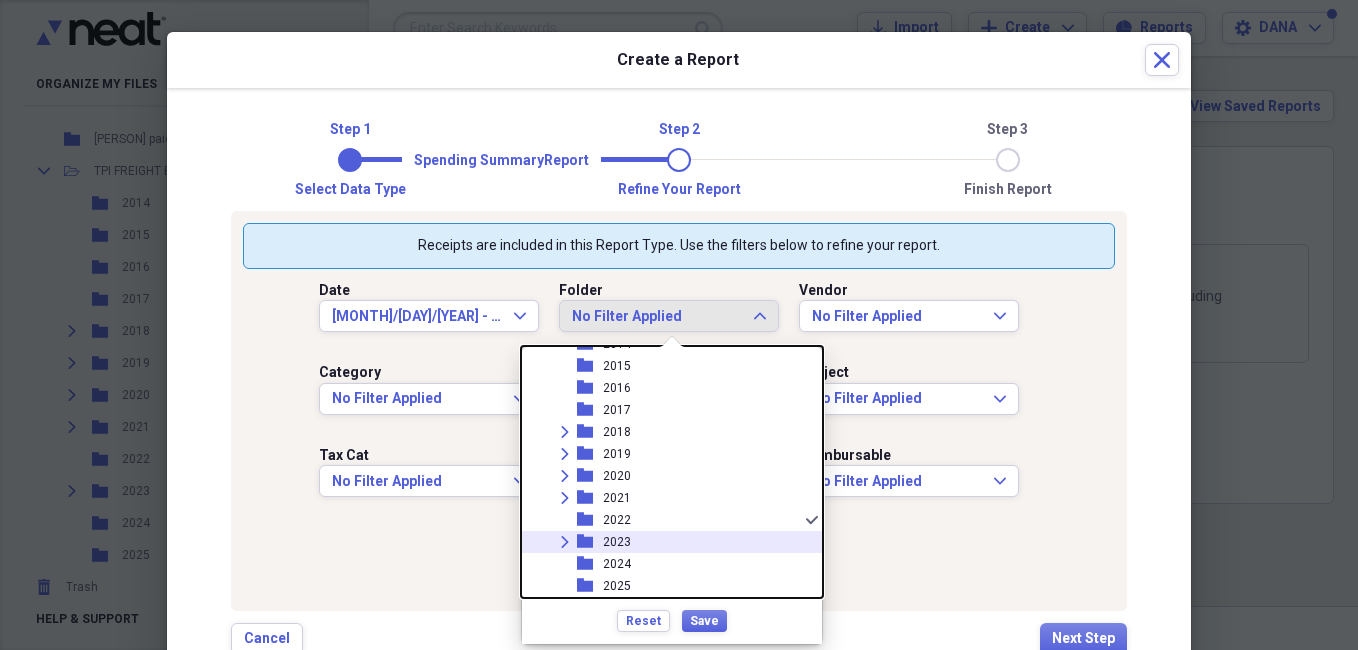 click 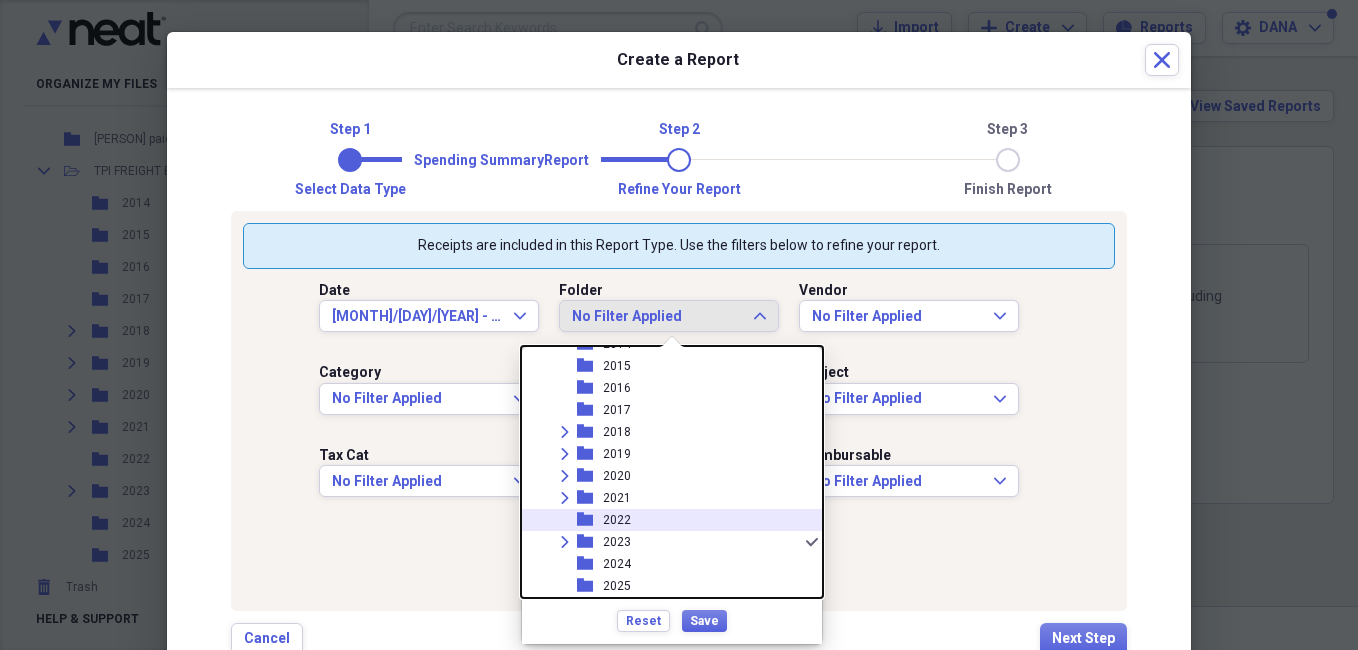 click 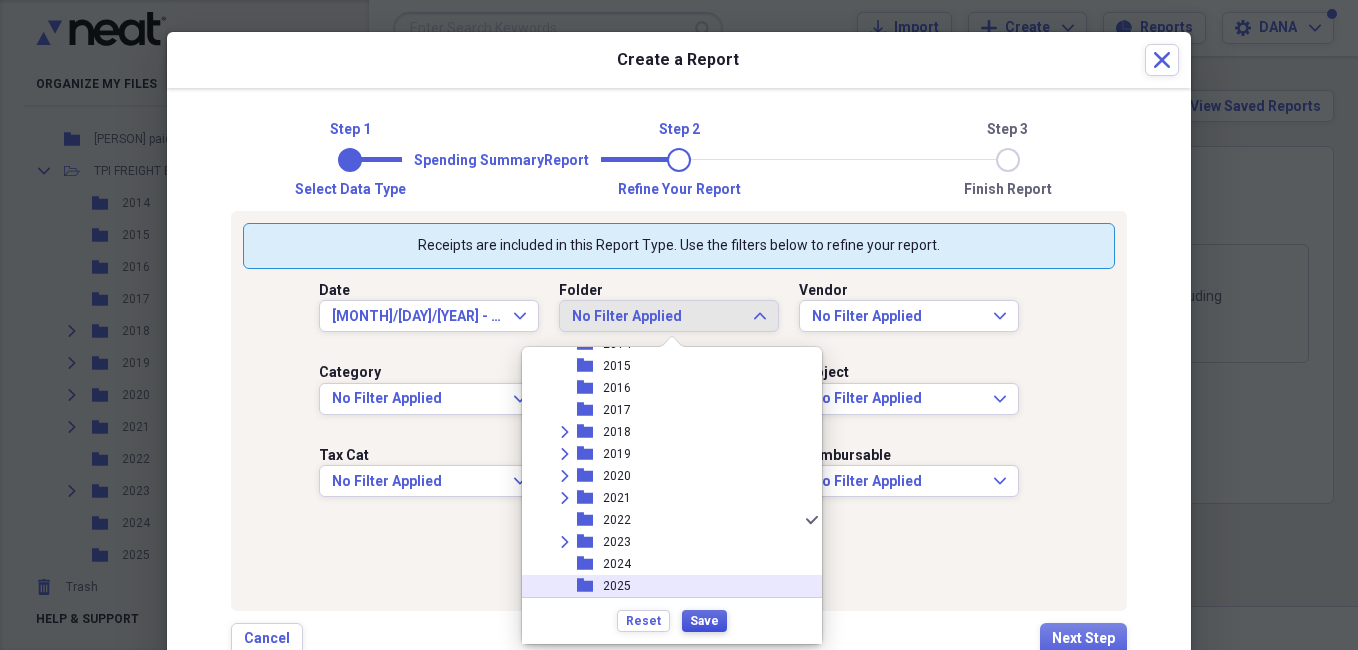 click on "Save" at bounding box center [704, 621] 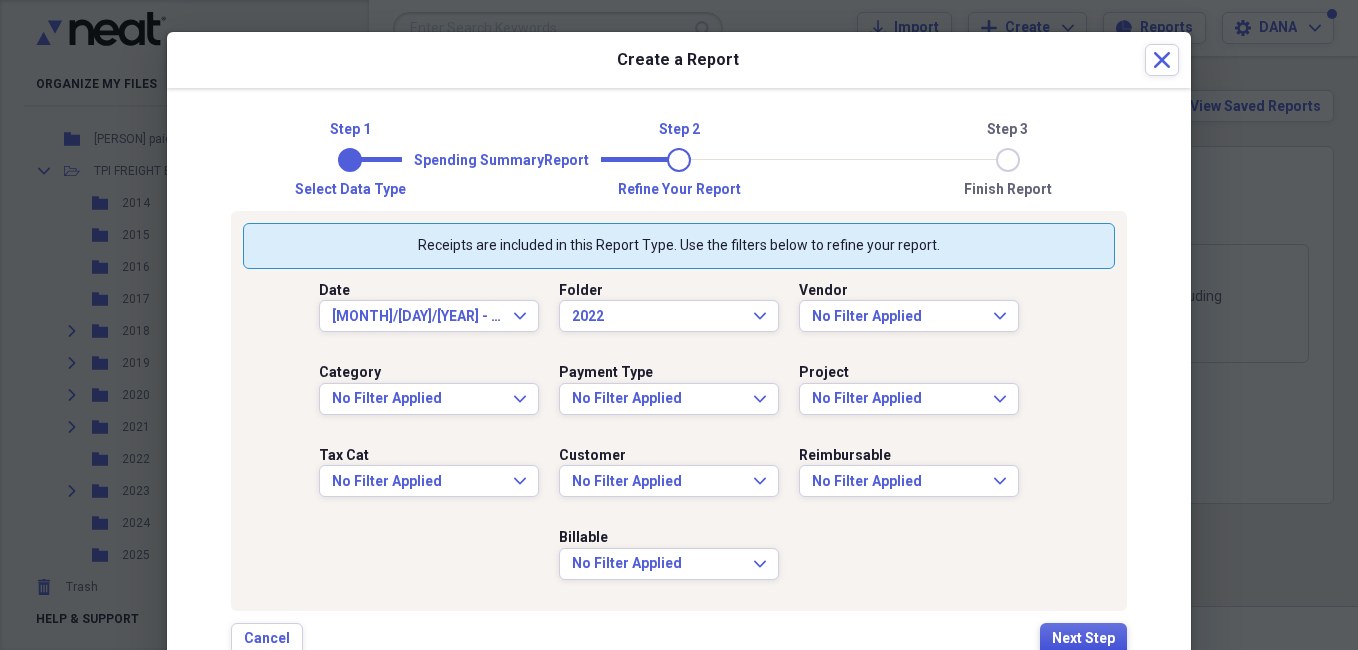 click on "Next Step" at bounding box center (1083, 639) 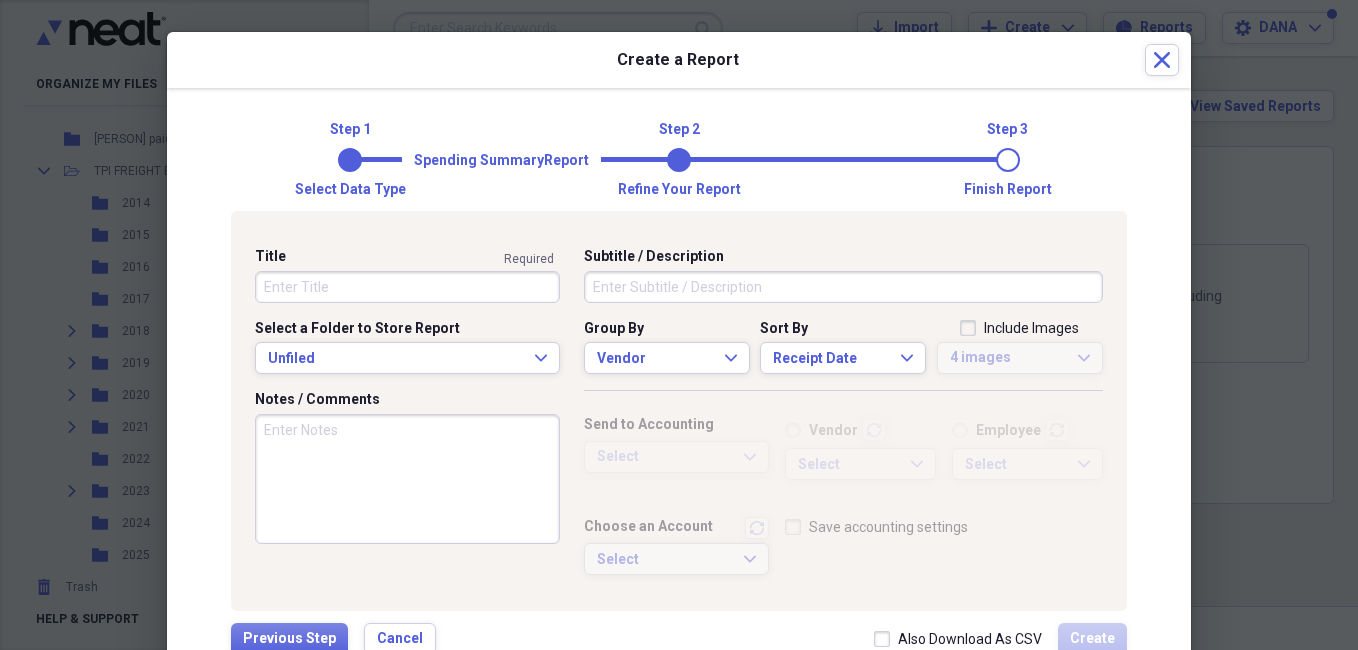 click on "Title" at bounding box center [407, 287] 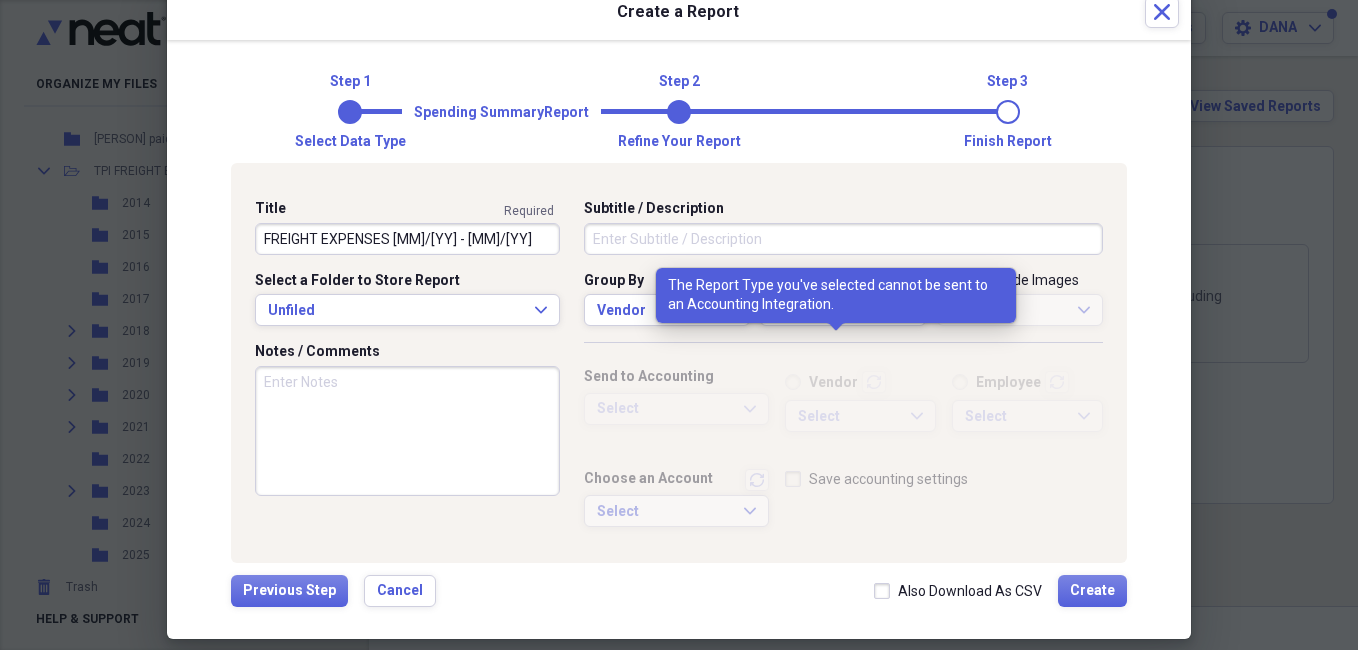scroll, scrollTop: 69, scrollLeft: 0, axis: vertical 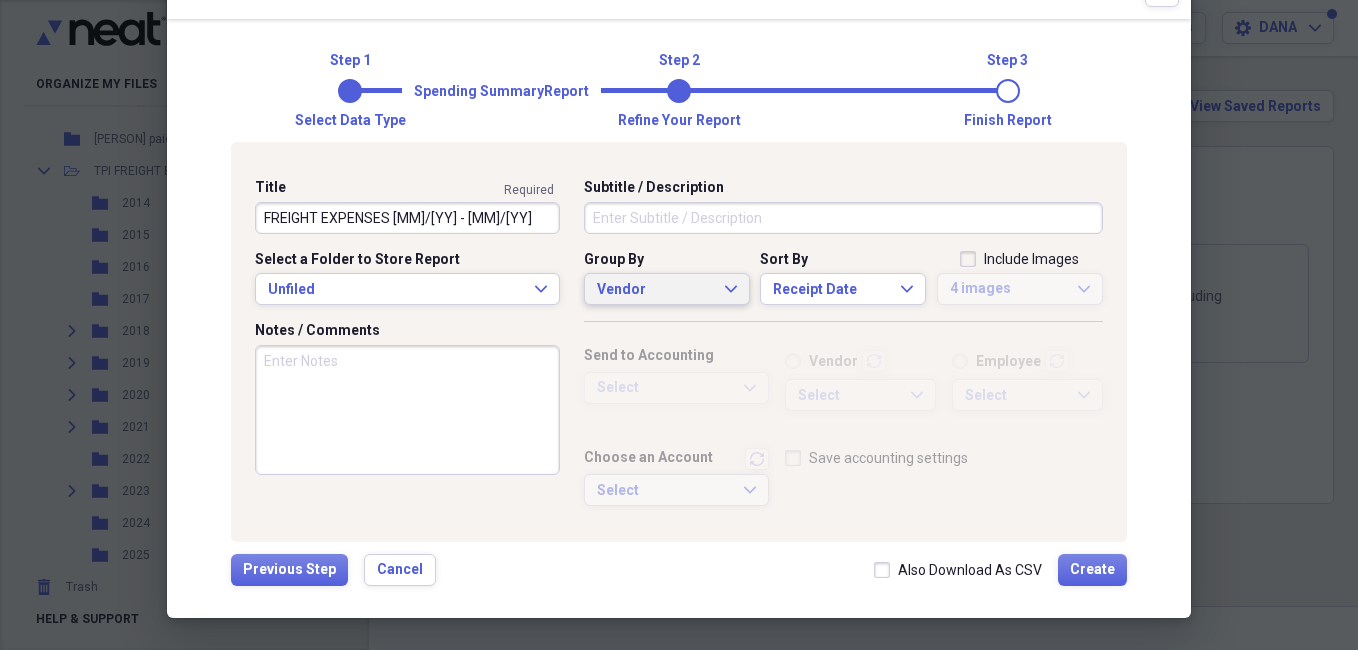 type on "FREIGHT EXPENSES [MM]/[YY] - [MM]/[YY]" 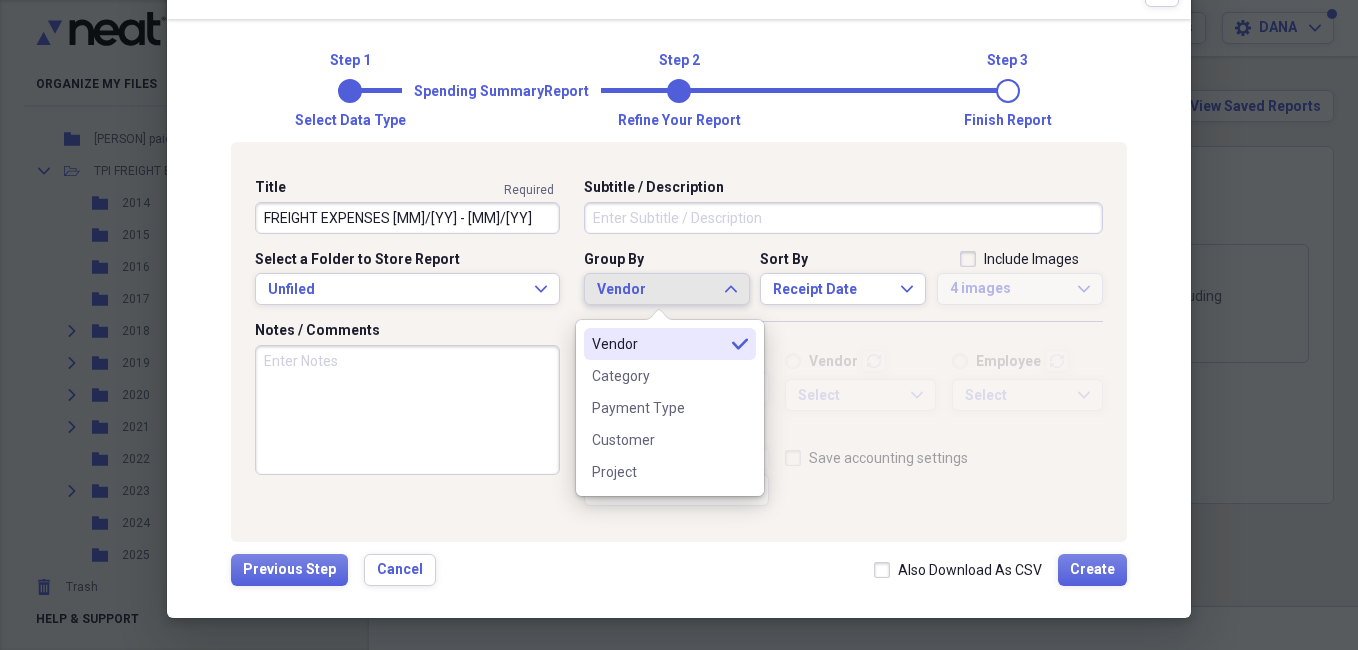 click on "Expand" 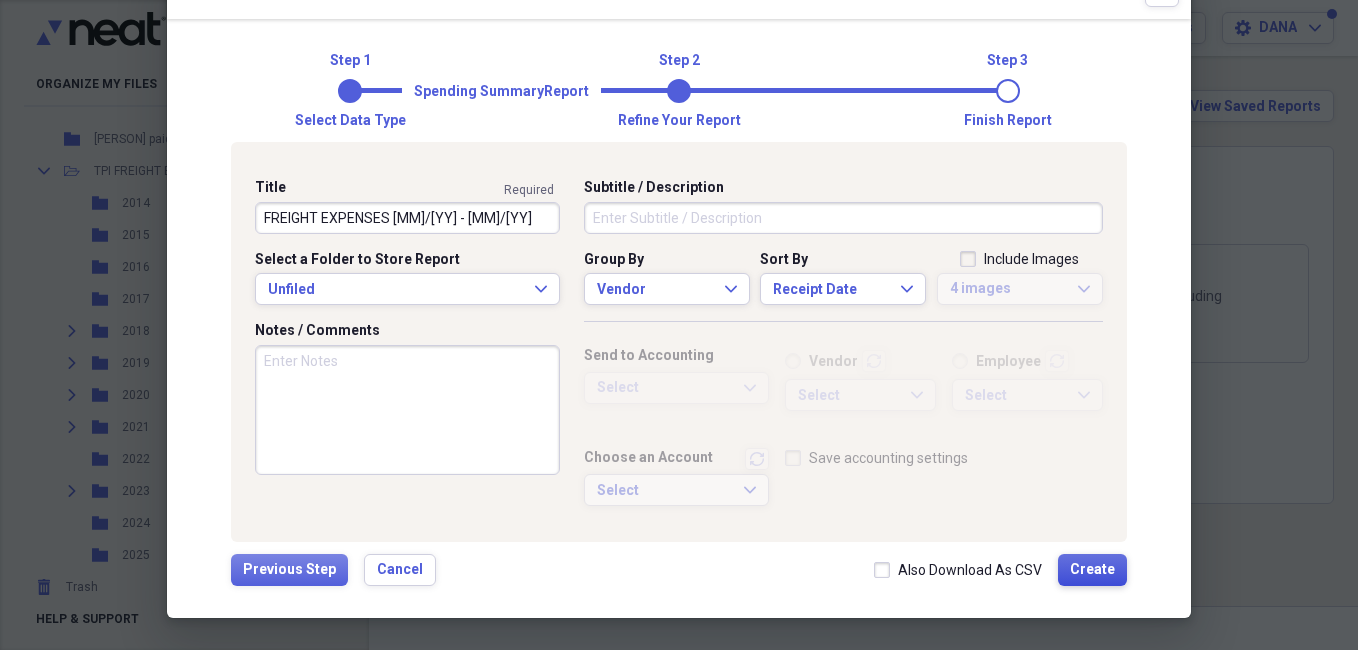 click on "Create" at bounding box center [1092, 570] 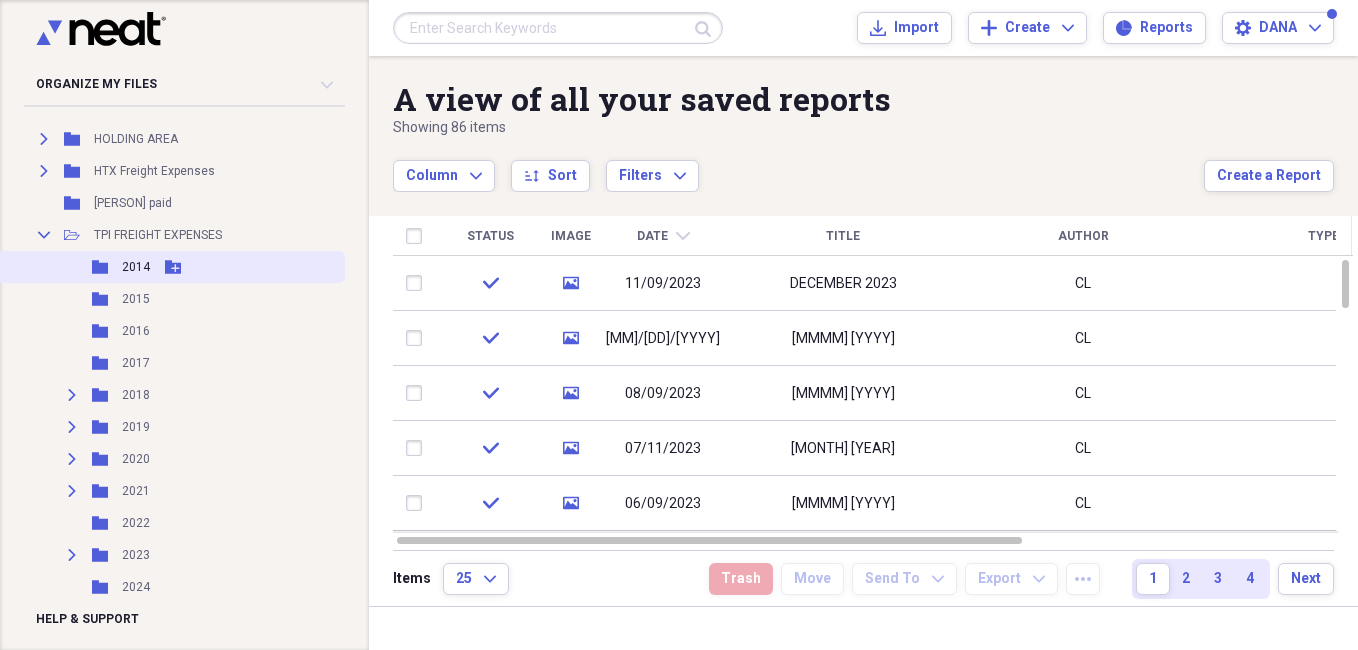 scroll, scrollTop: 1976, scrollLeft: 0, axis: vertical 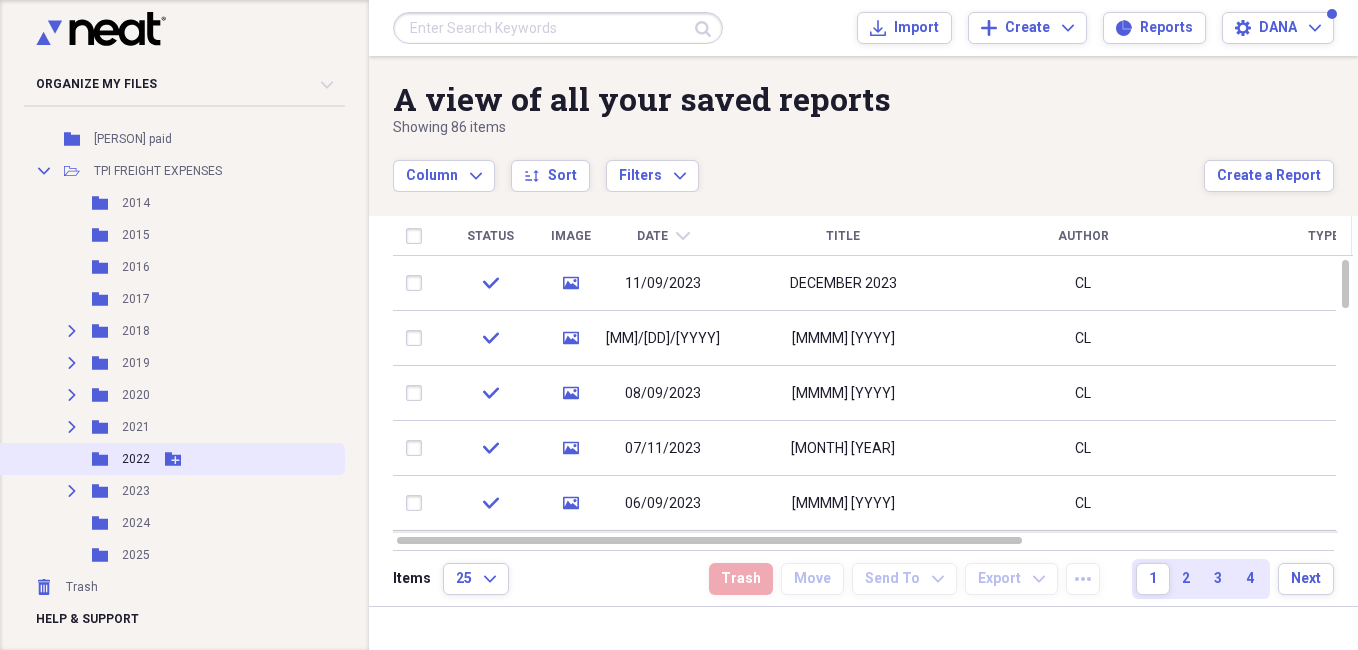 click on "2022" at bounding box center [136, 459] 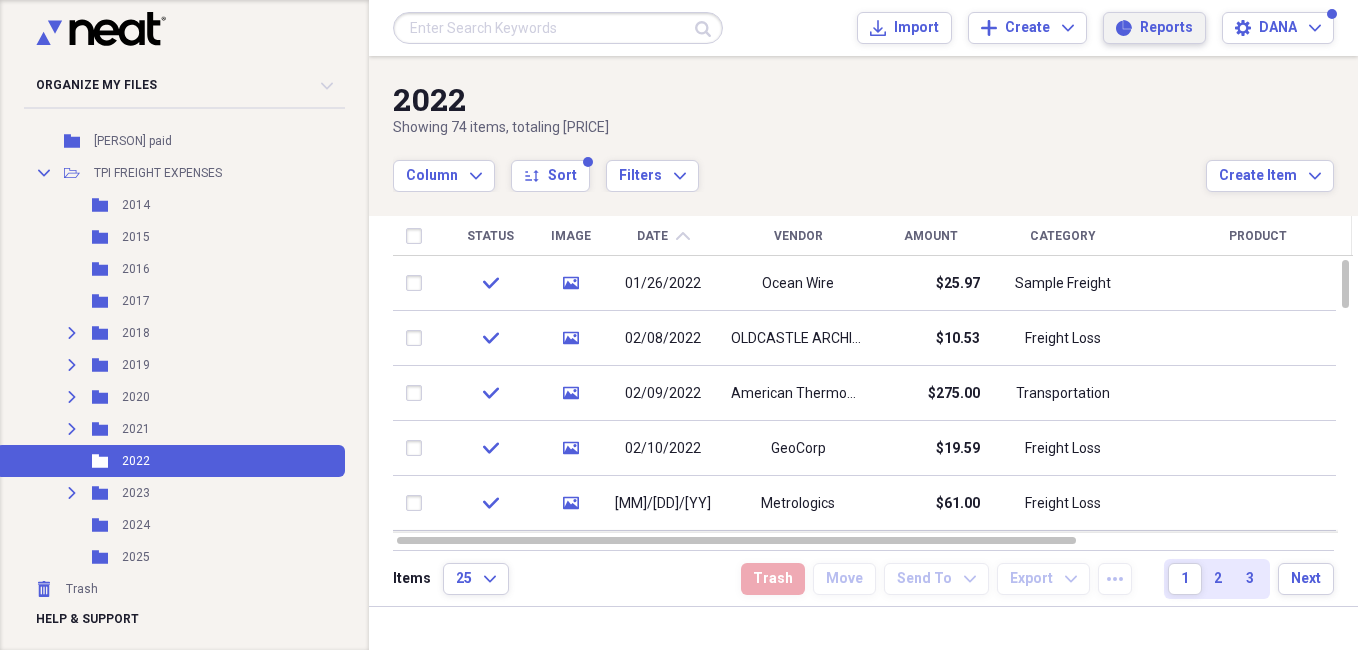 click on "Reports" at bounding box center (1166, 28) 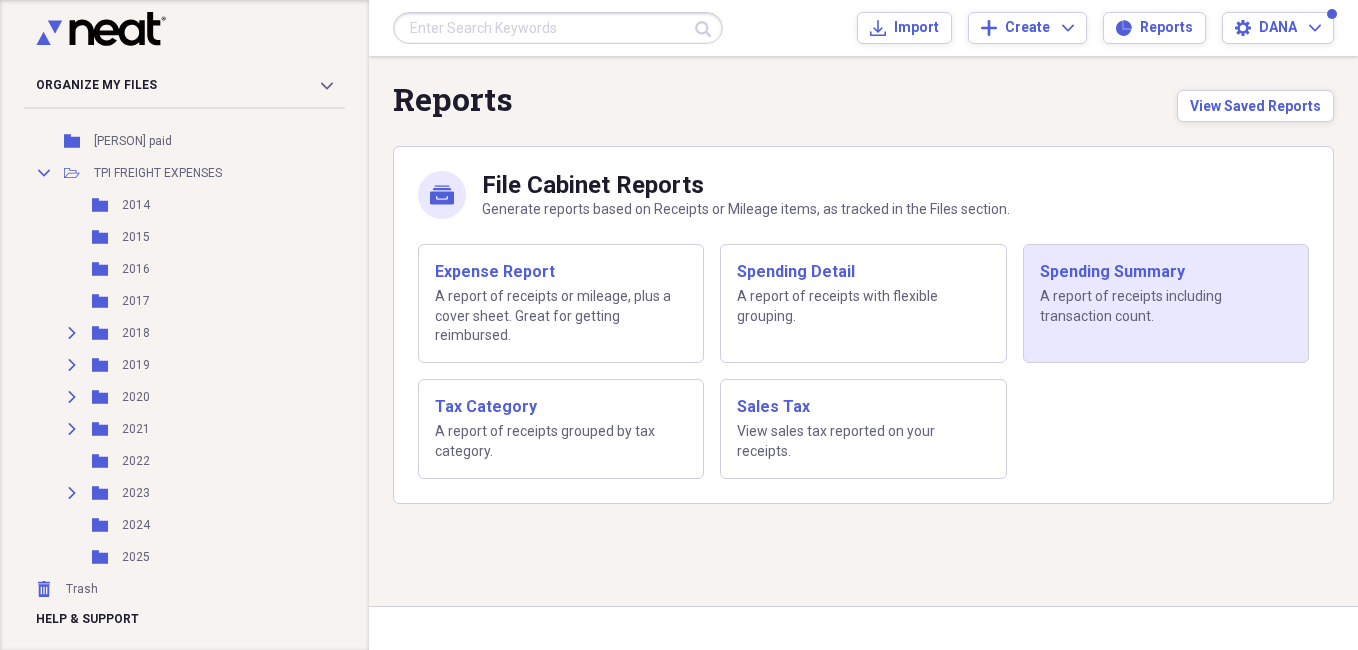 click on "Spending Summary" at bounding box center (1166, 272) 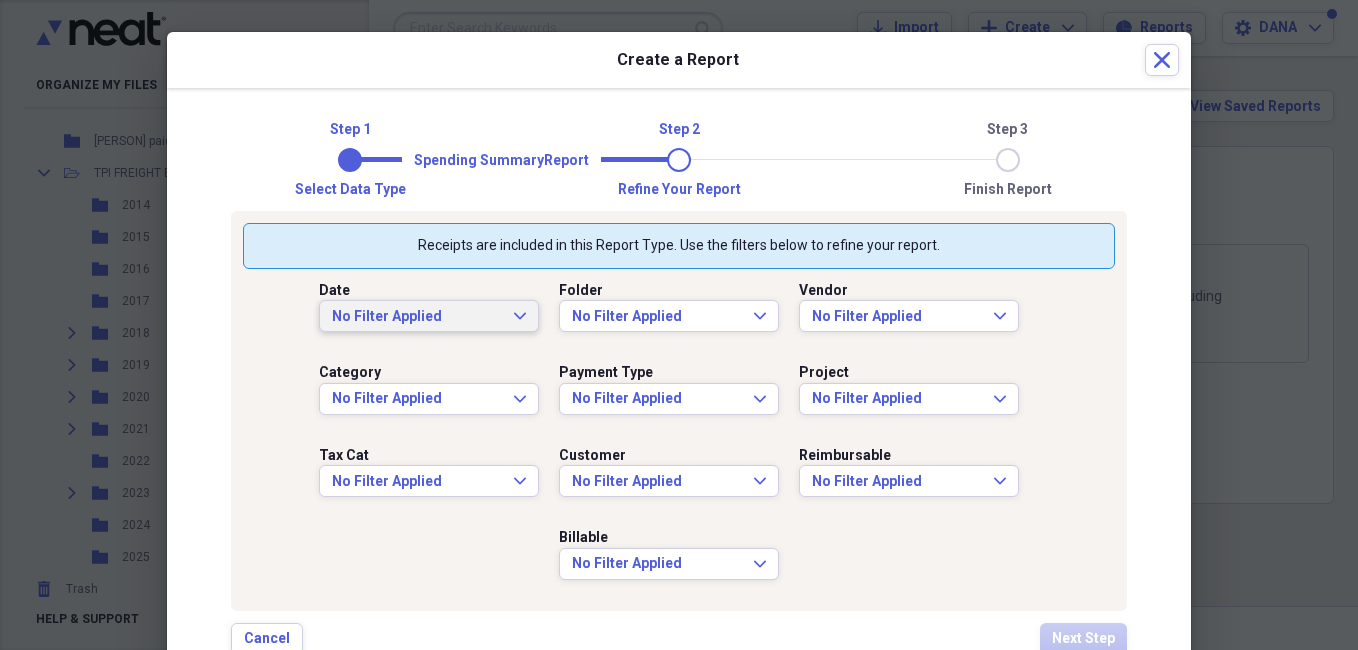 click on "No Filter Applied Expand" at bounding box center (429, 317) 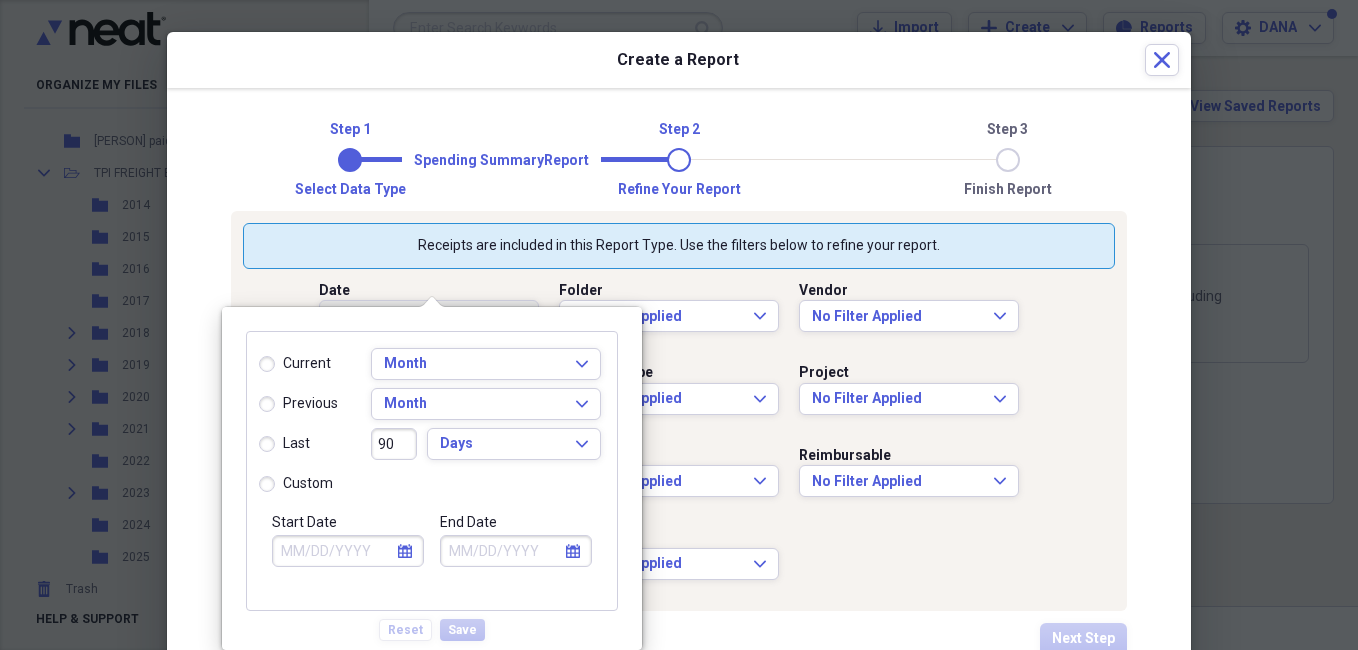 click on "Start Date" at bounding box center [348, 551] 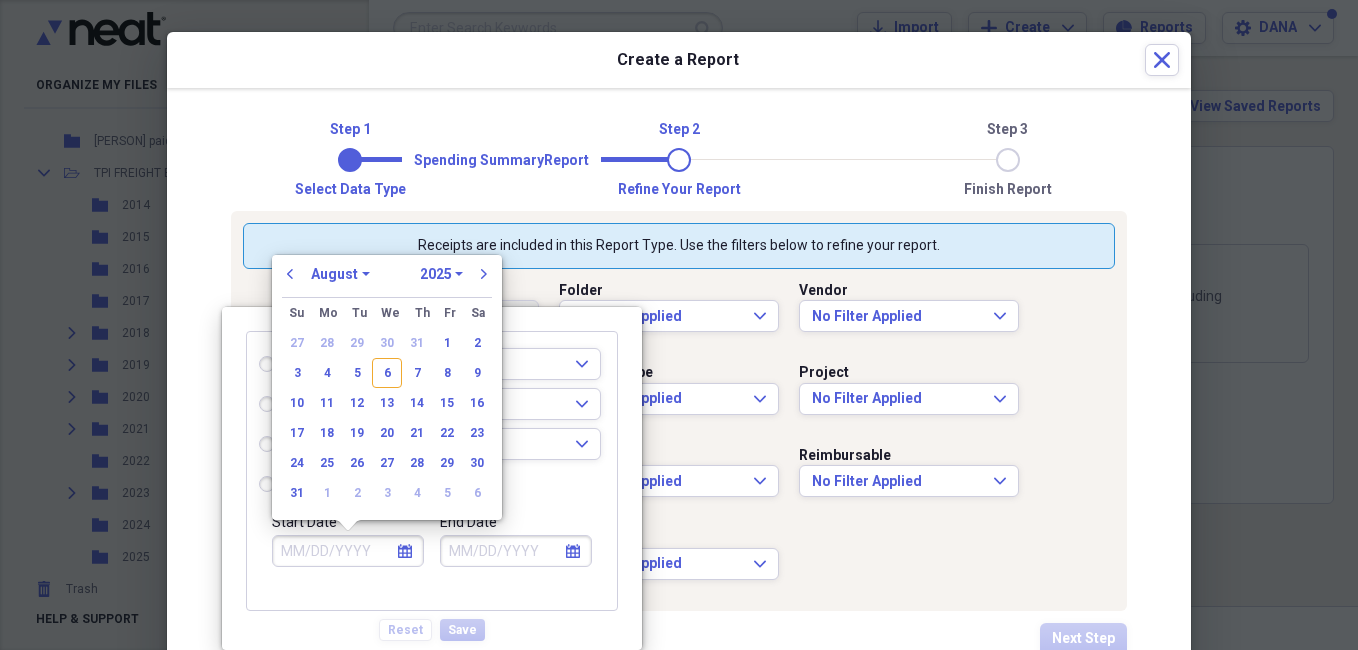 click on "January February March April May June July August September October November December" at bounding box center (340, 274) 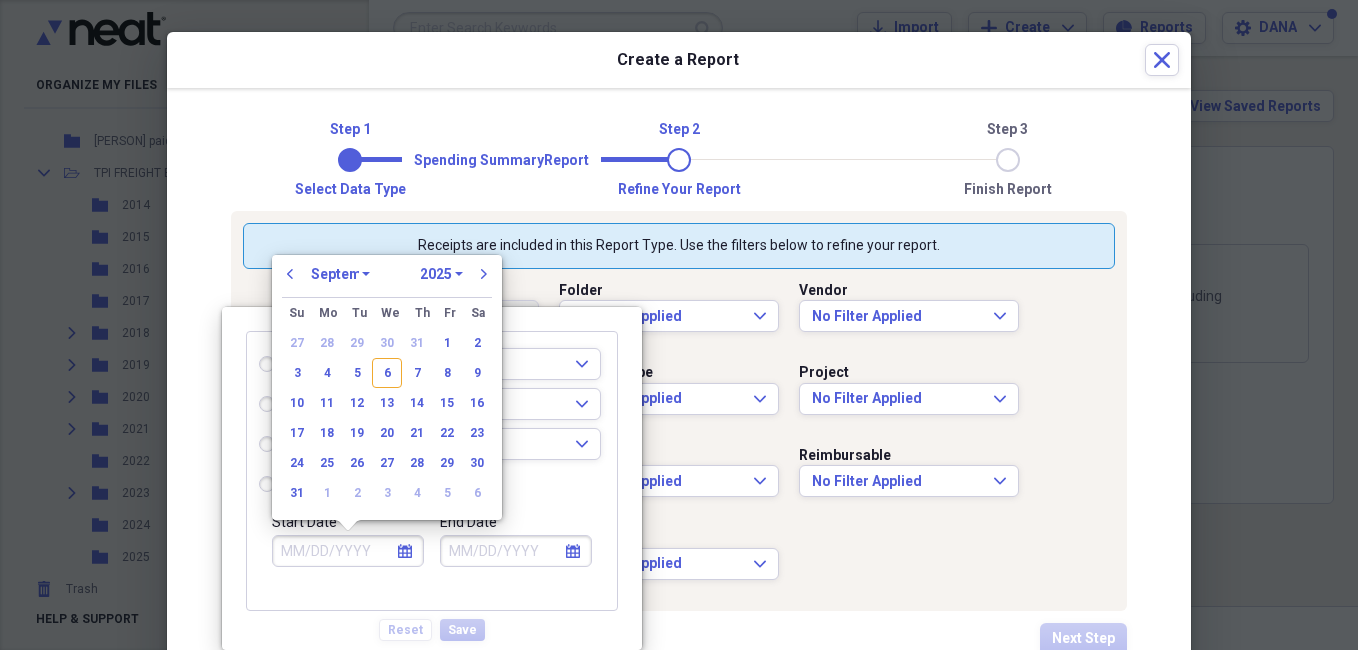 click on "January February March April May June July August September October November December" at bounding box center [340, 274] 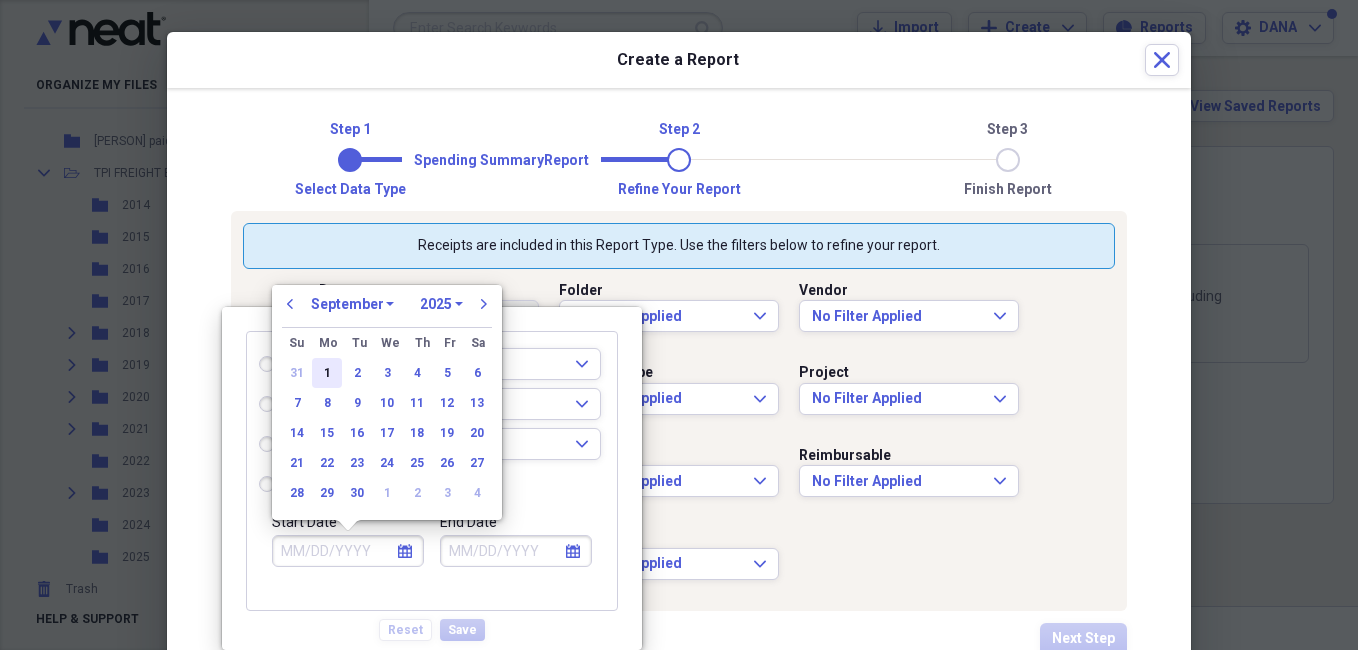 click on "1" at bounding box center [327, 373] 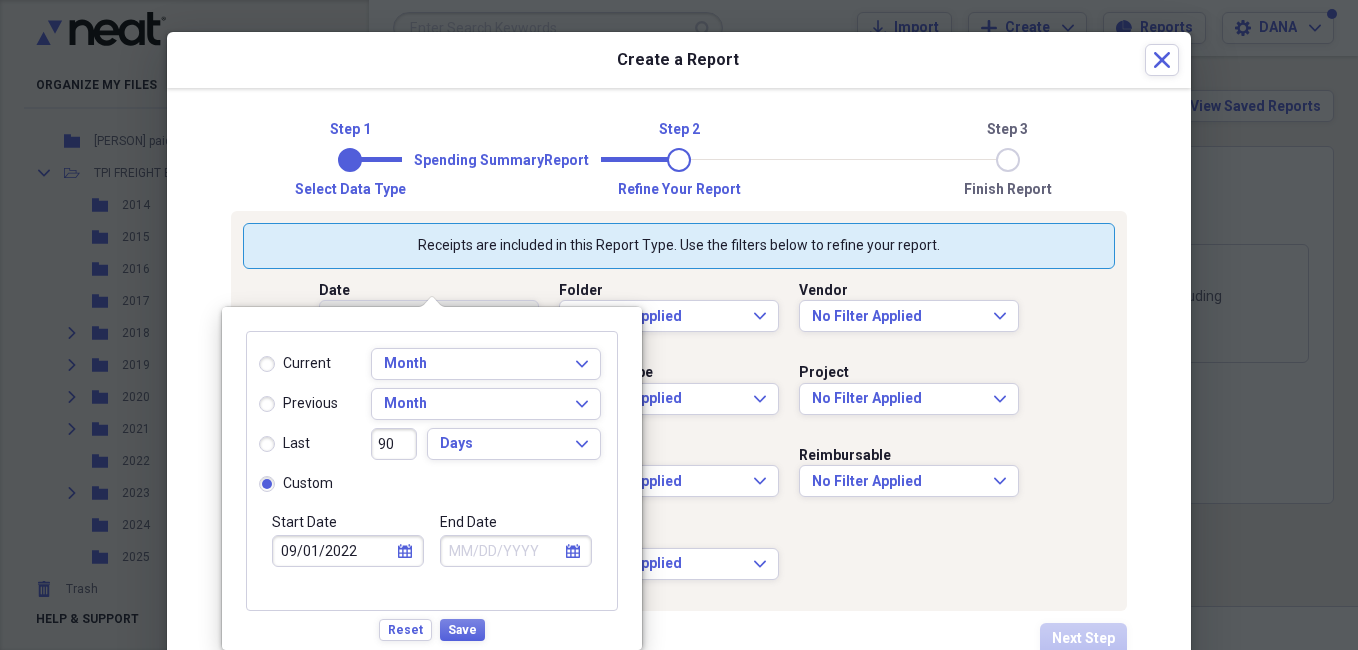 type on "09/01/2022" 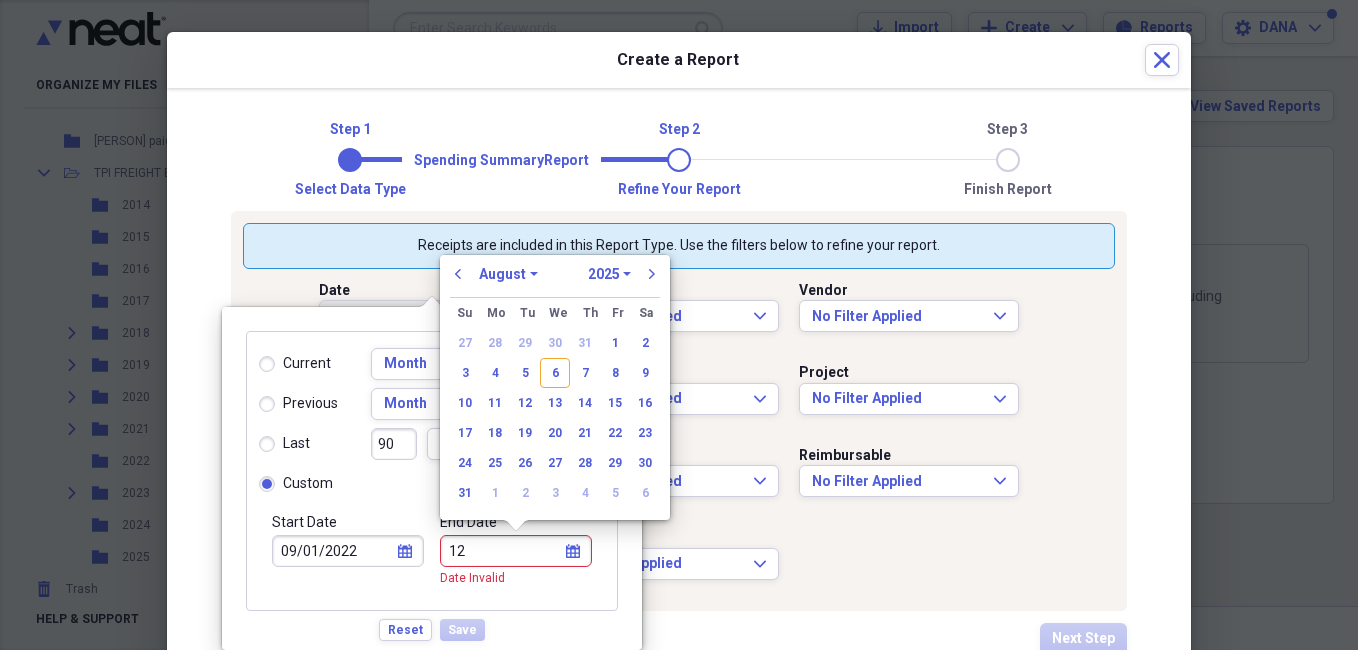 type on "1" 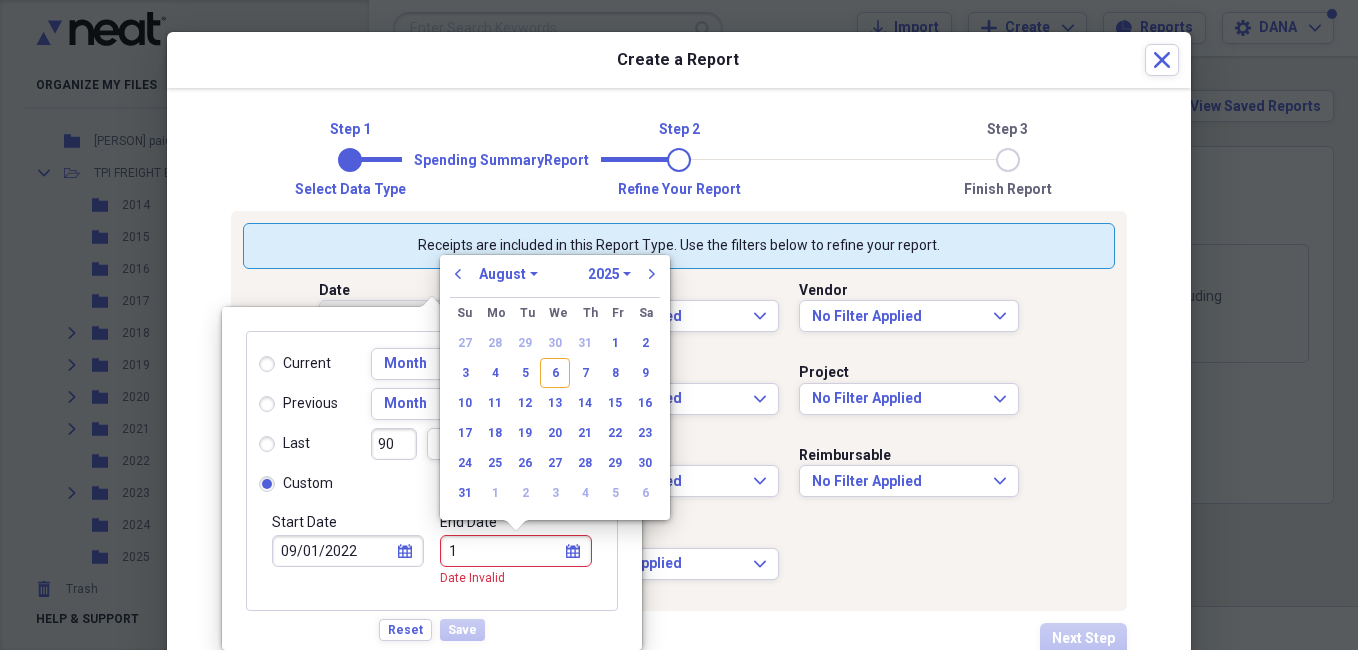type 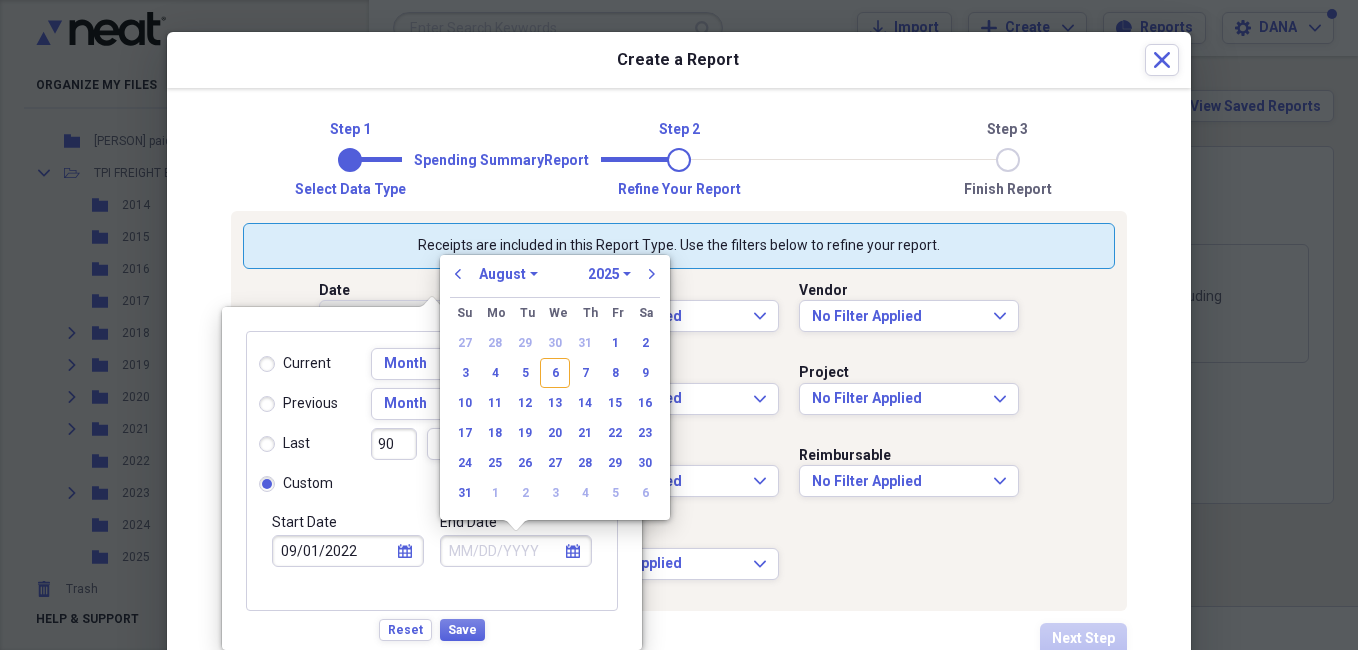 click on "January February March April May June July August September October November December" at bounding box center [508, 274] 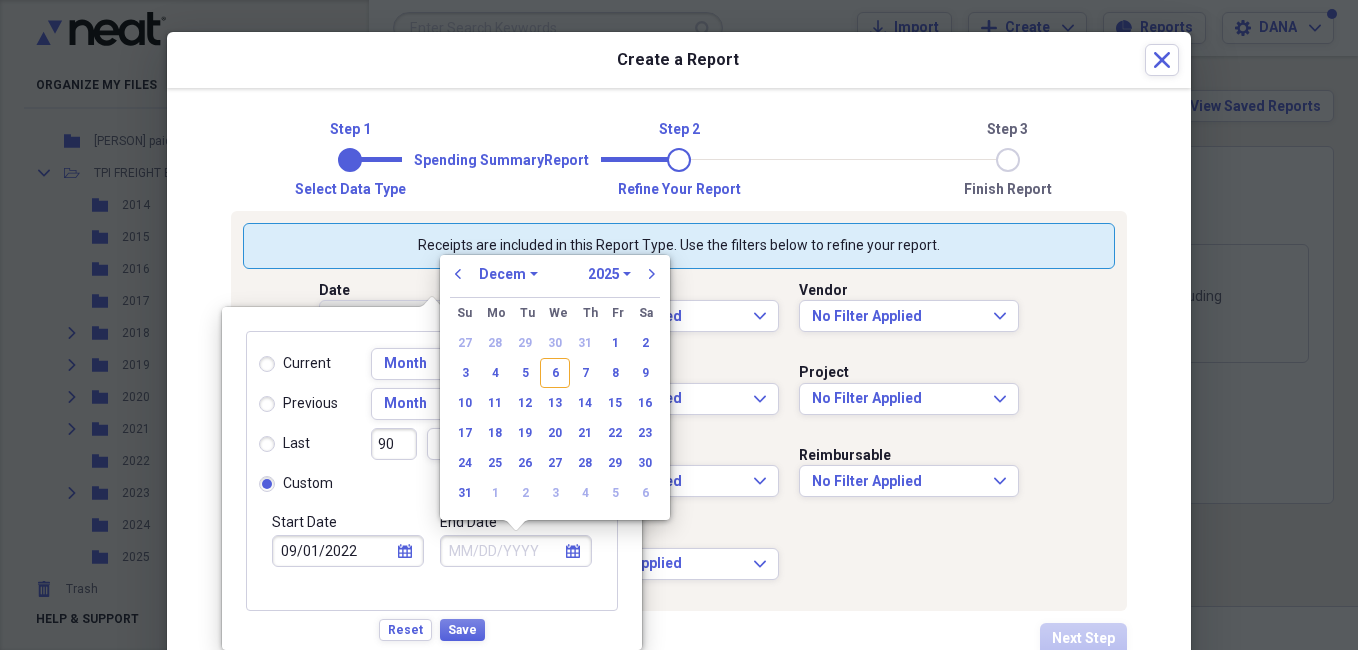 click on "January February March April May June July August September October November December" at bounding box center [508, 274] 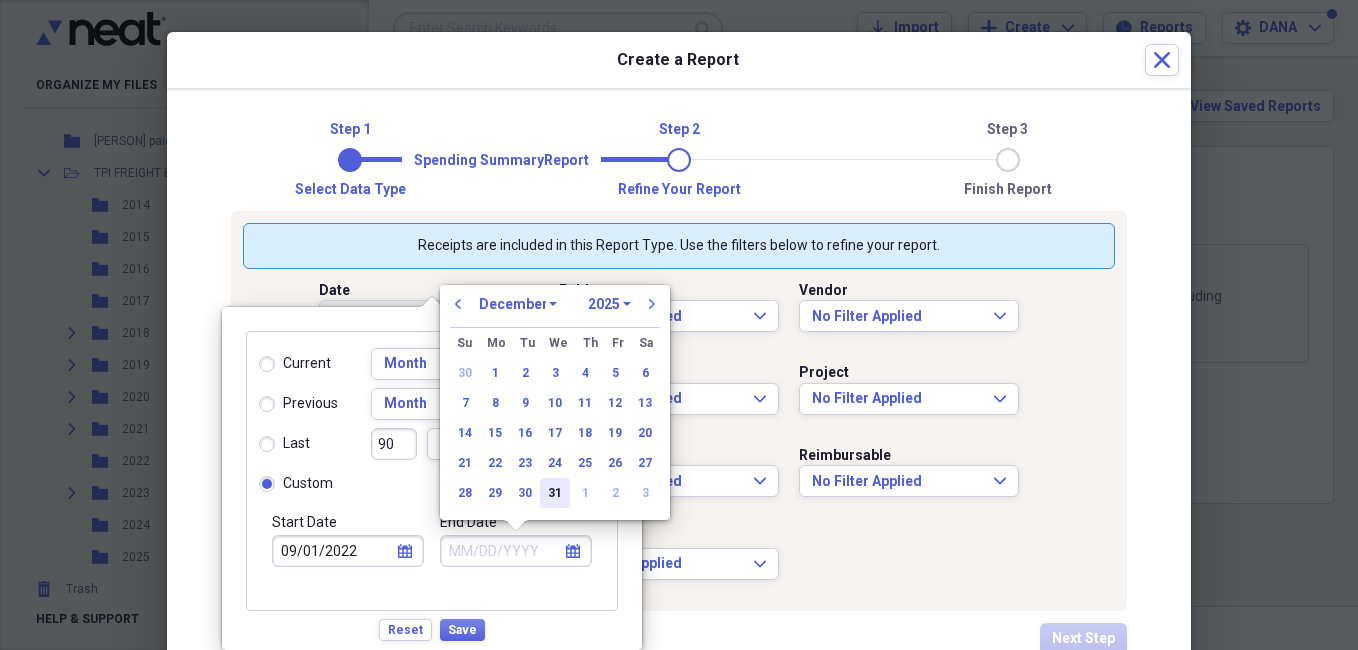 click on "31" at bounding box center [555, 493] 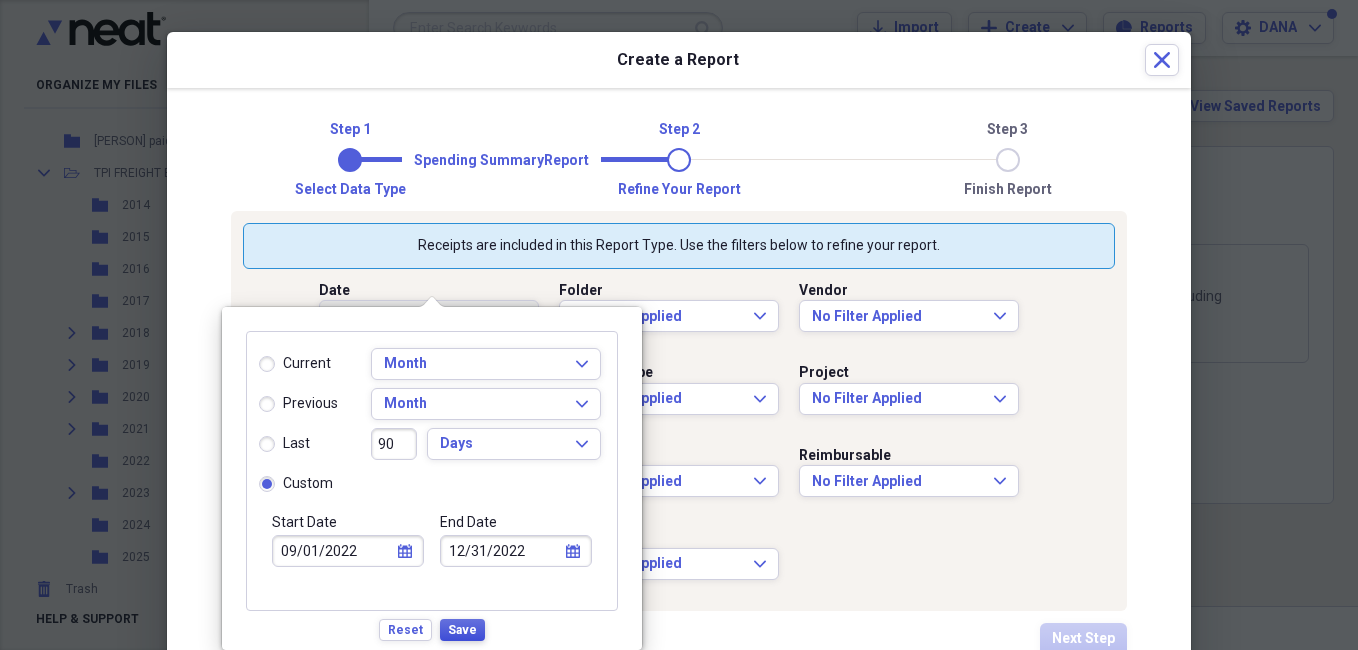 type on "12/31/2022" 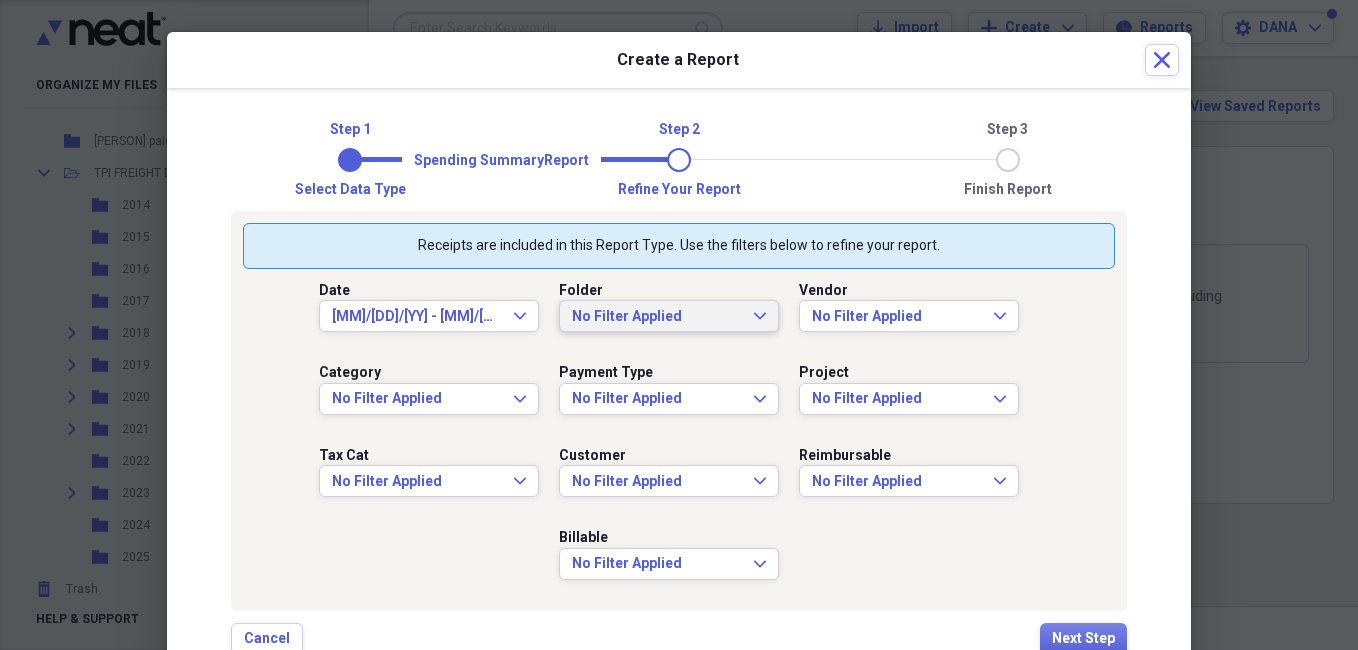 click on "No Filter Applied Expand" at bounding box center [669, 317] 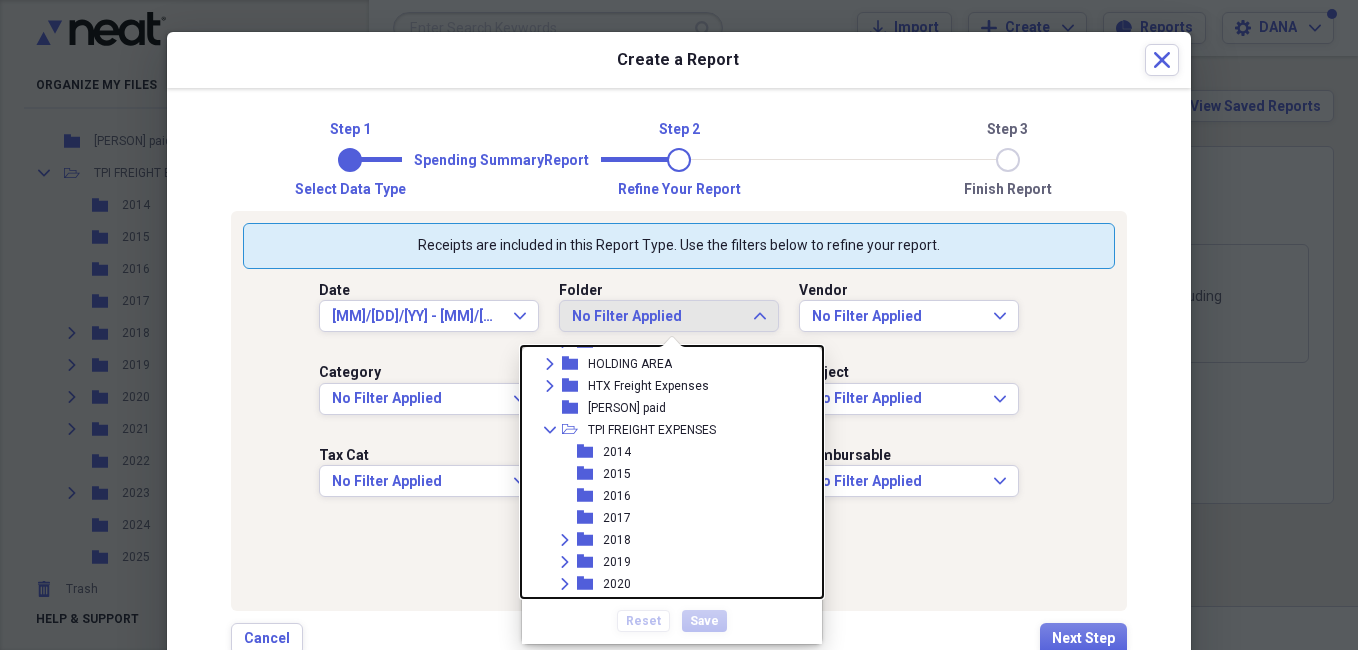 scroll, scrollTop: 1600, scrollLeft: 0, axis: vertical 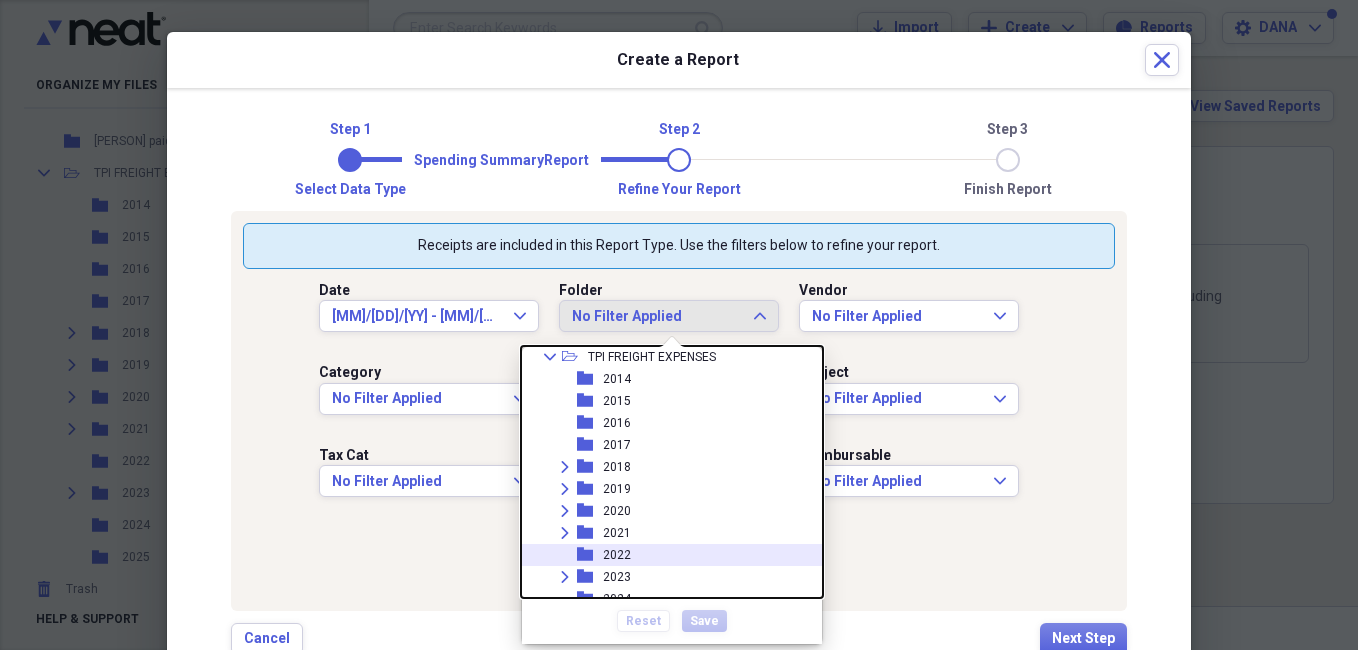 click on "2022" at bounding box center [617, 555] 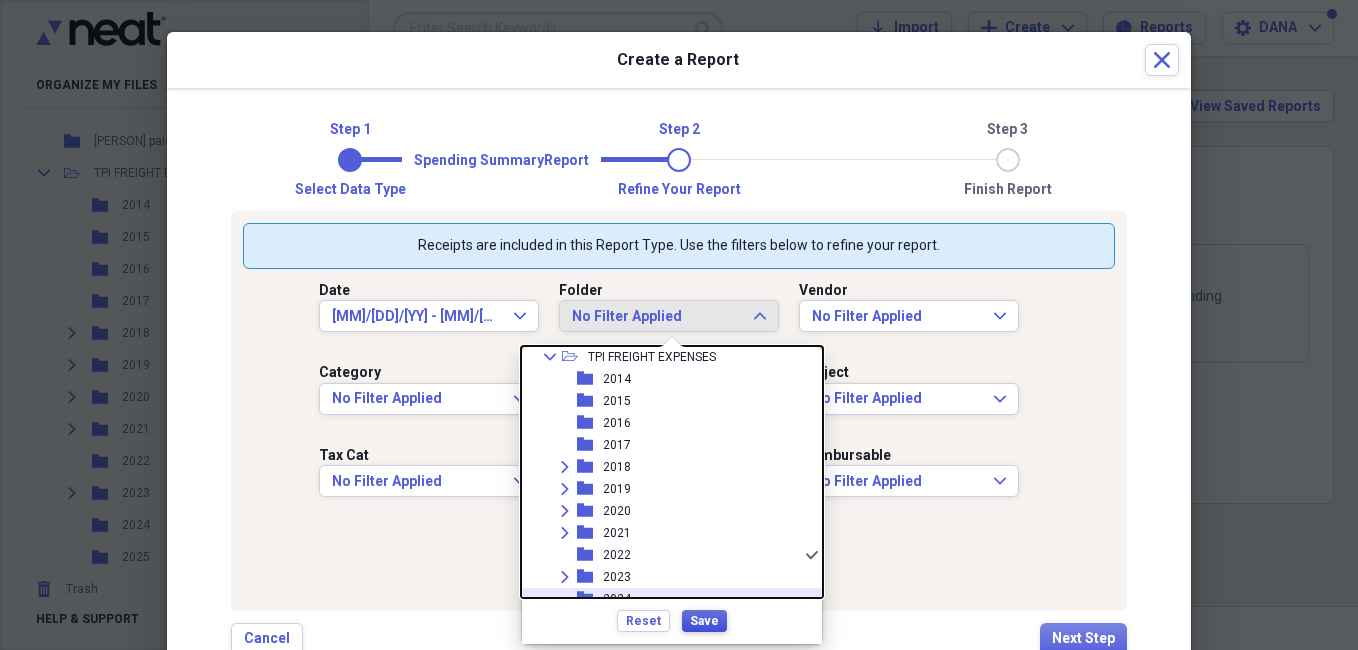 click on "Save" at bounding box center (704, 621) 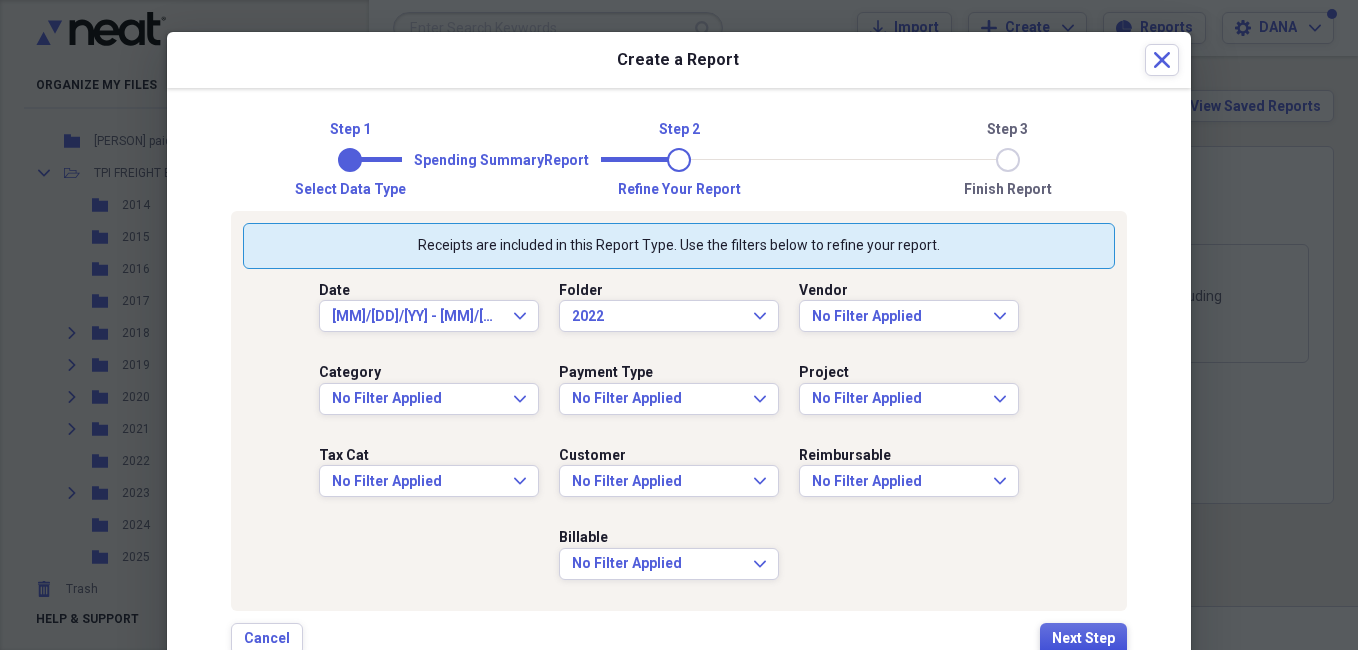 click on "Next Step" at bounding box center [1083, 639] 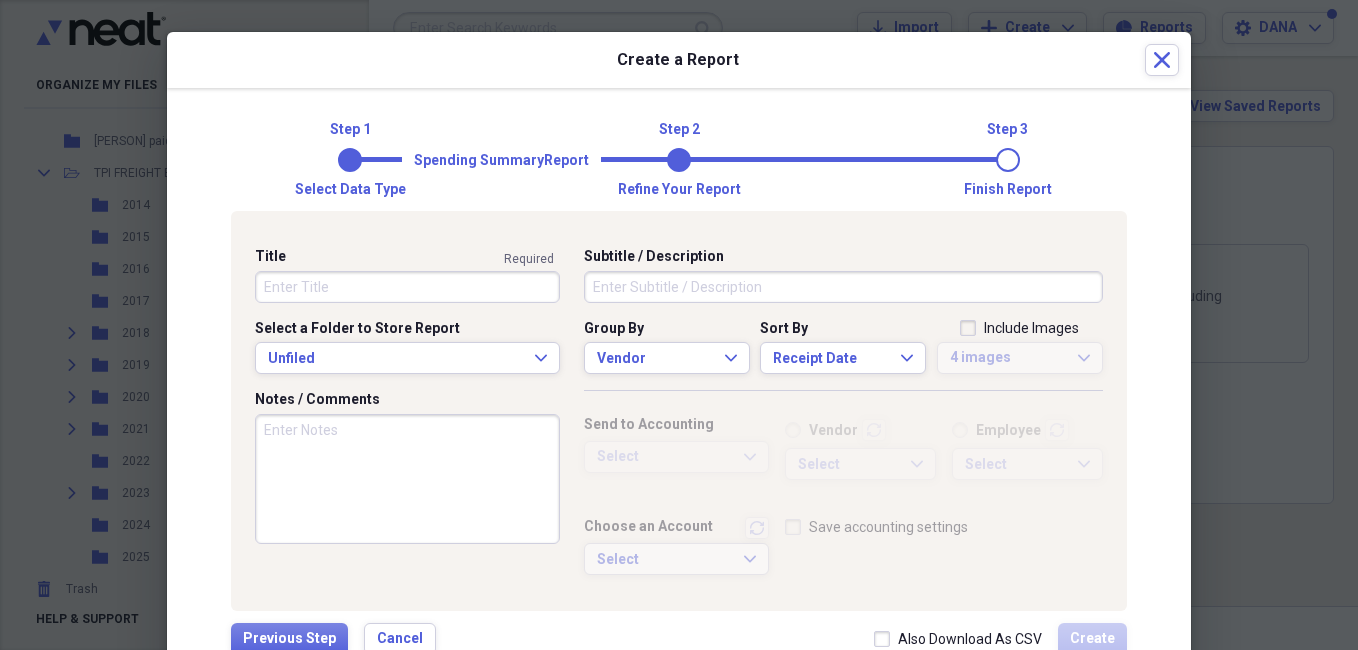 click on "Title" at bounding box center [407, 287] 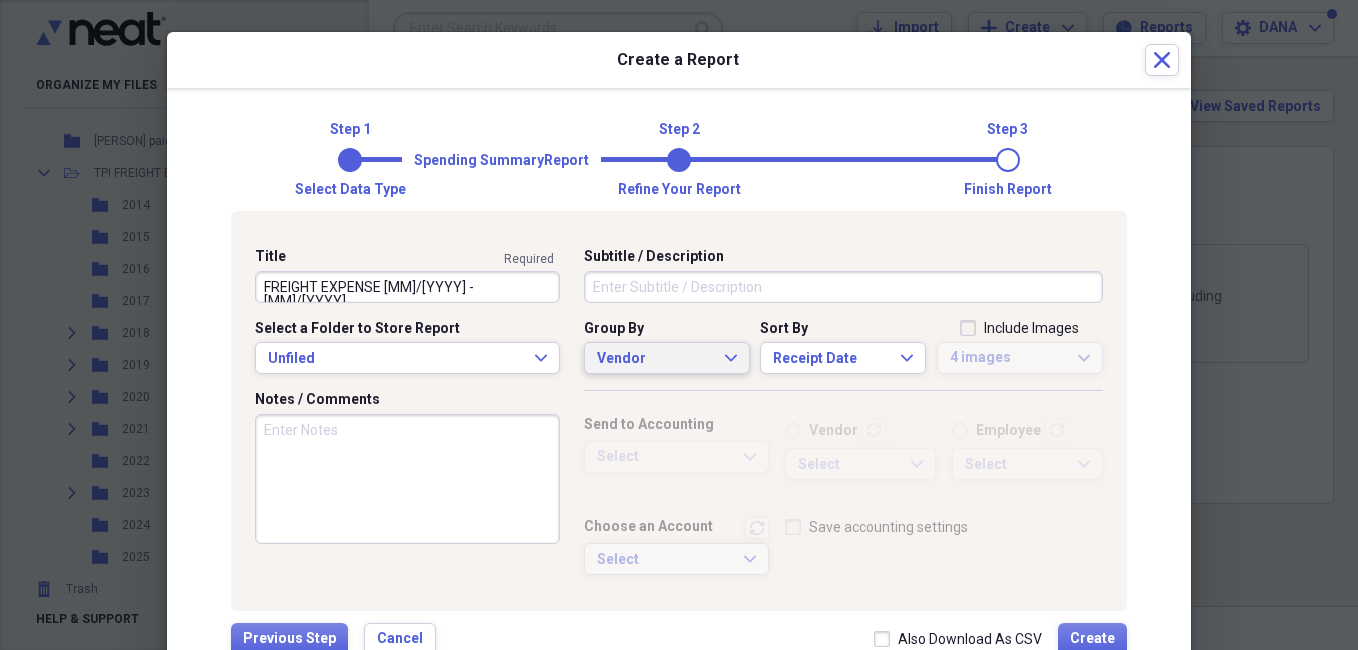 type on "FREIGHT EXPENSE [MM]/[YYYY] - [MM]/[YYYY]" 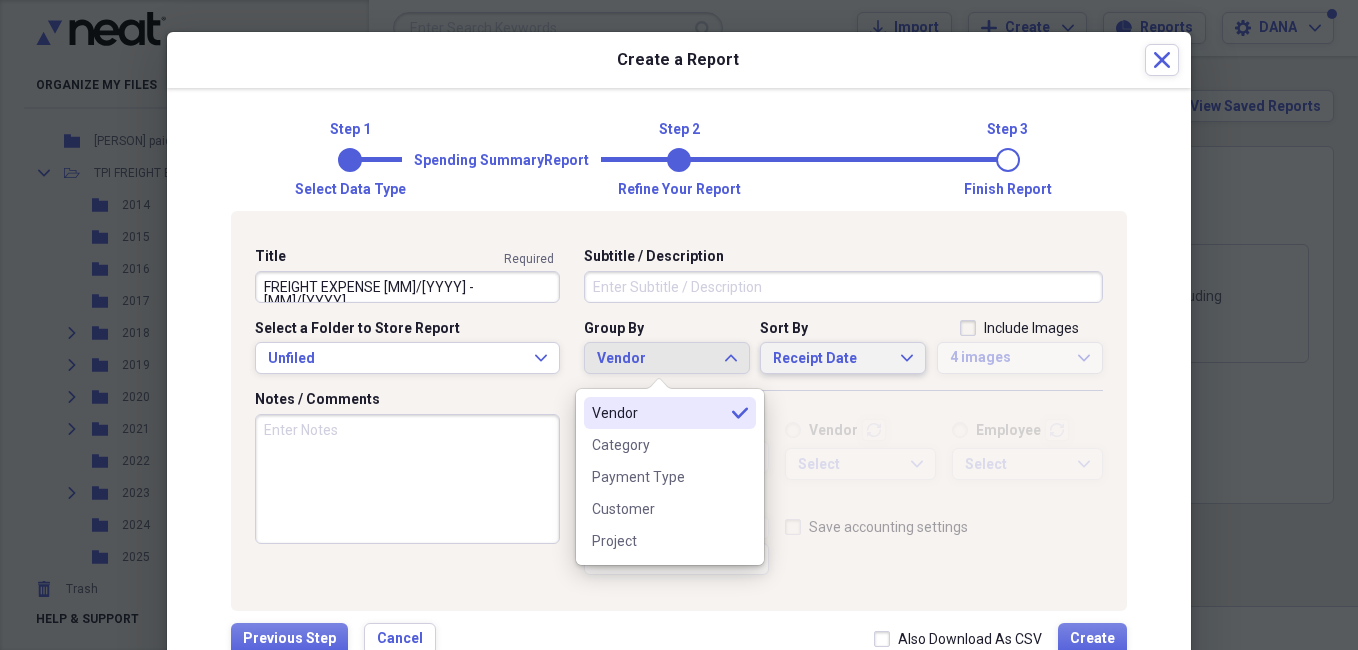click on "Receipt Date Expand" at bounding box center (843, 359) 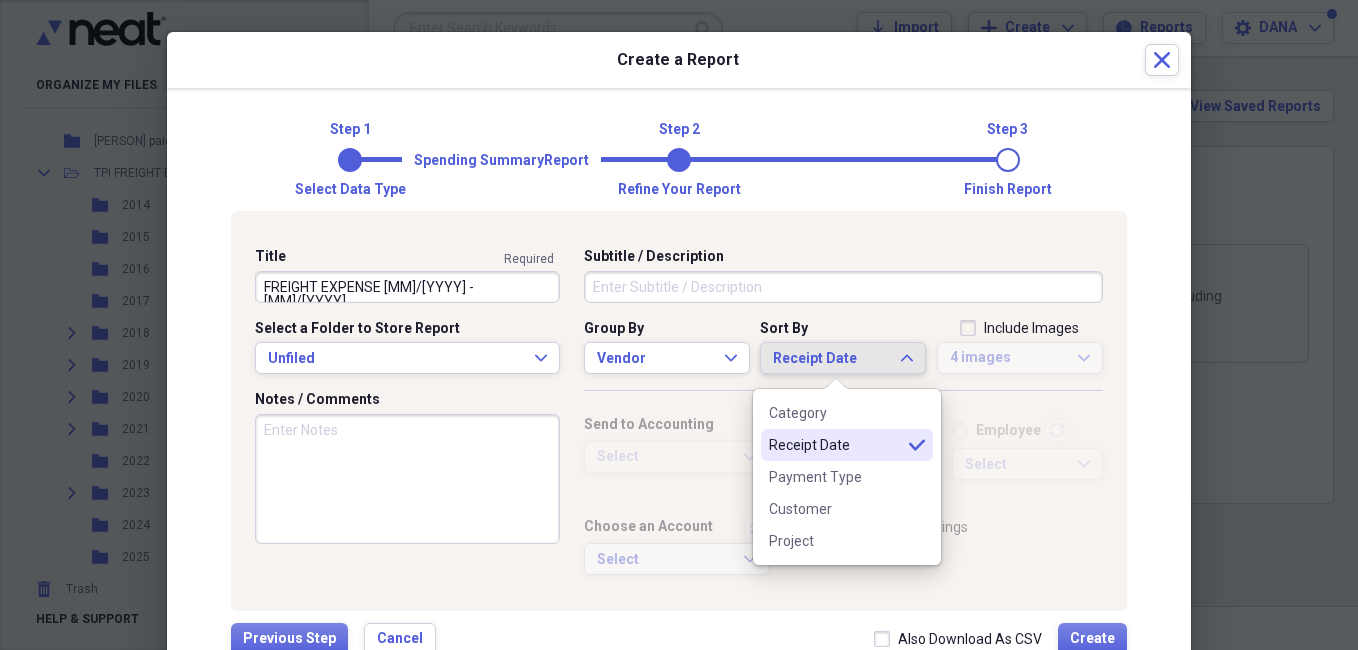 click on "Receipt Date" at bounding box center [835, 445] 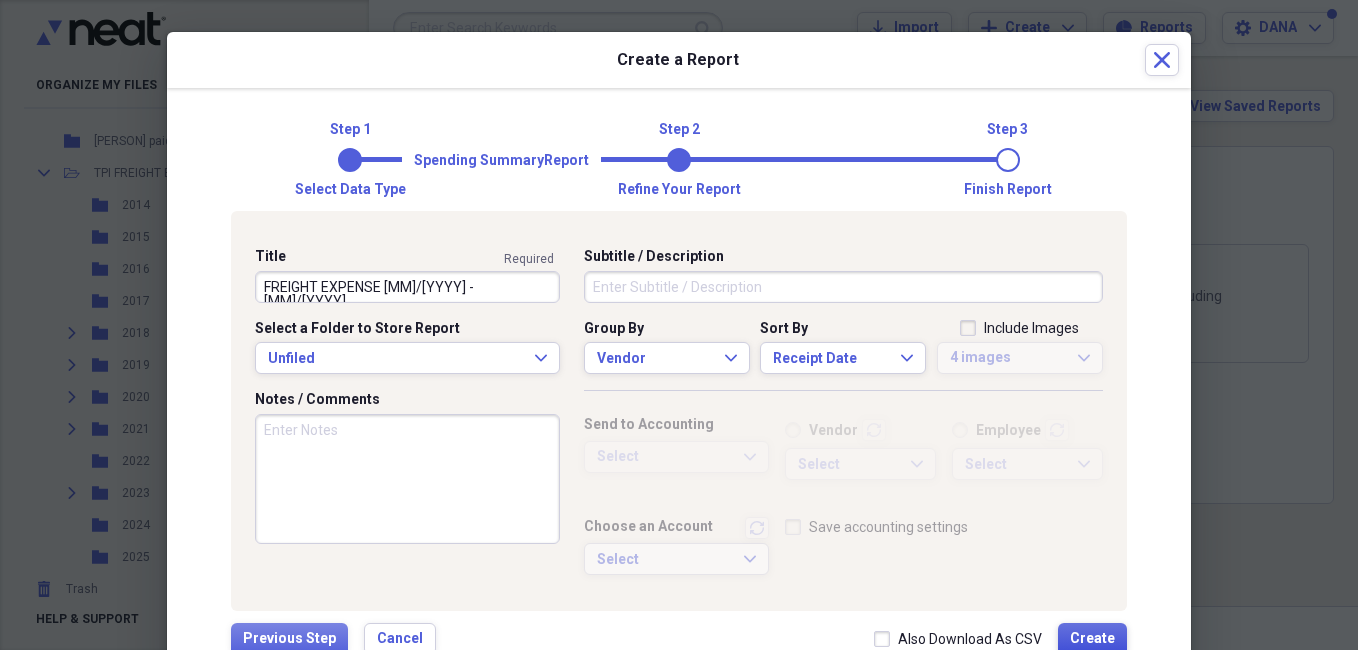 click on "Create" at bounding box center (1092, 639) 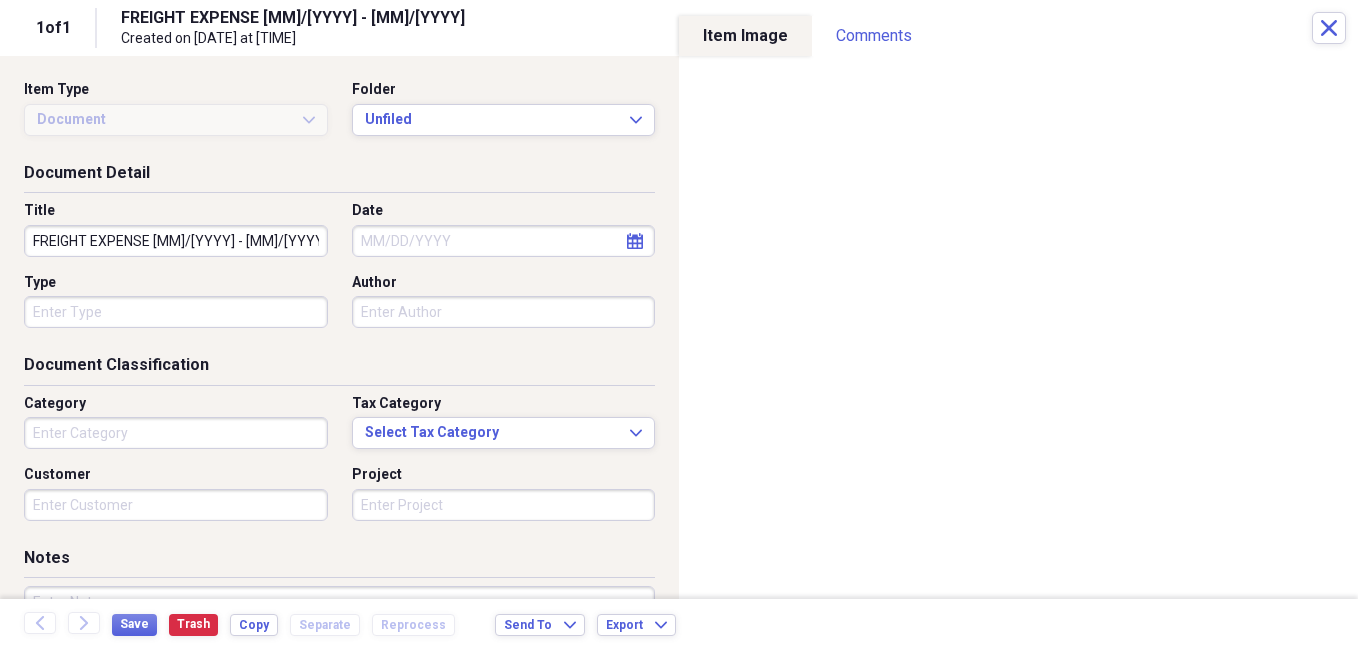click on "FREIGHT EXPENSE [MM]/[YYYY] - [MM]/[YYYY]" at bounding box center [176, 241] 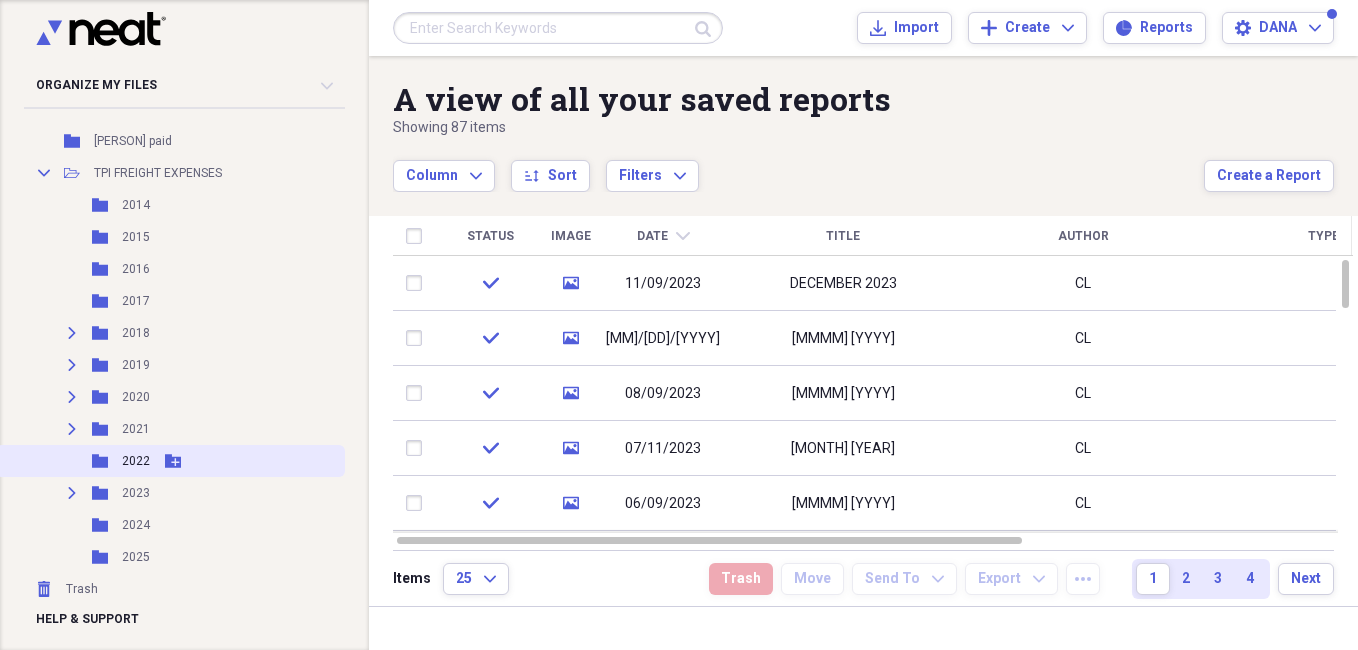 click on "Folder 2022 Add Folder" at bounding box center (170, 461) 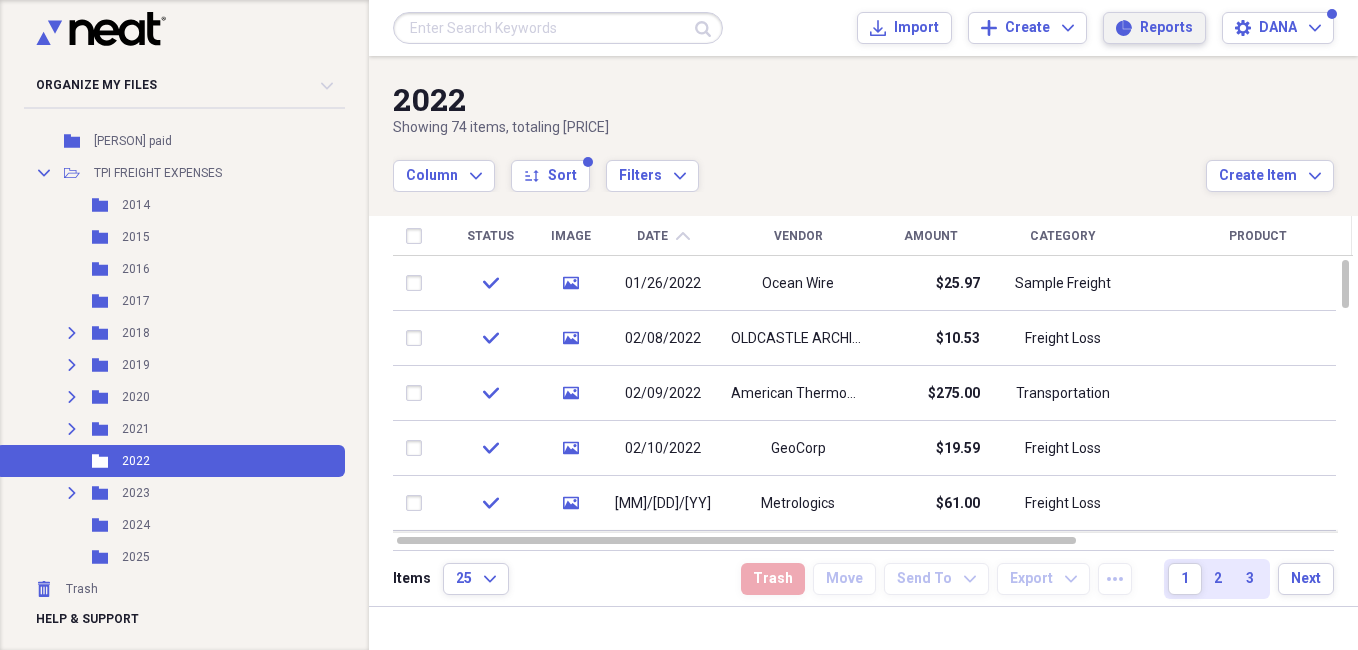 click 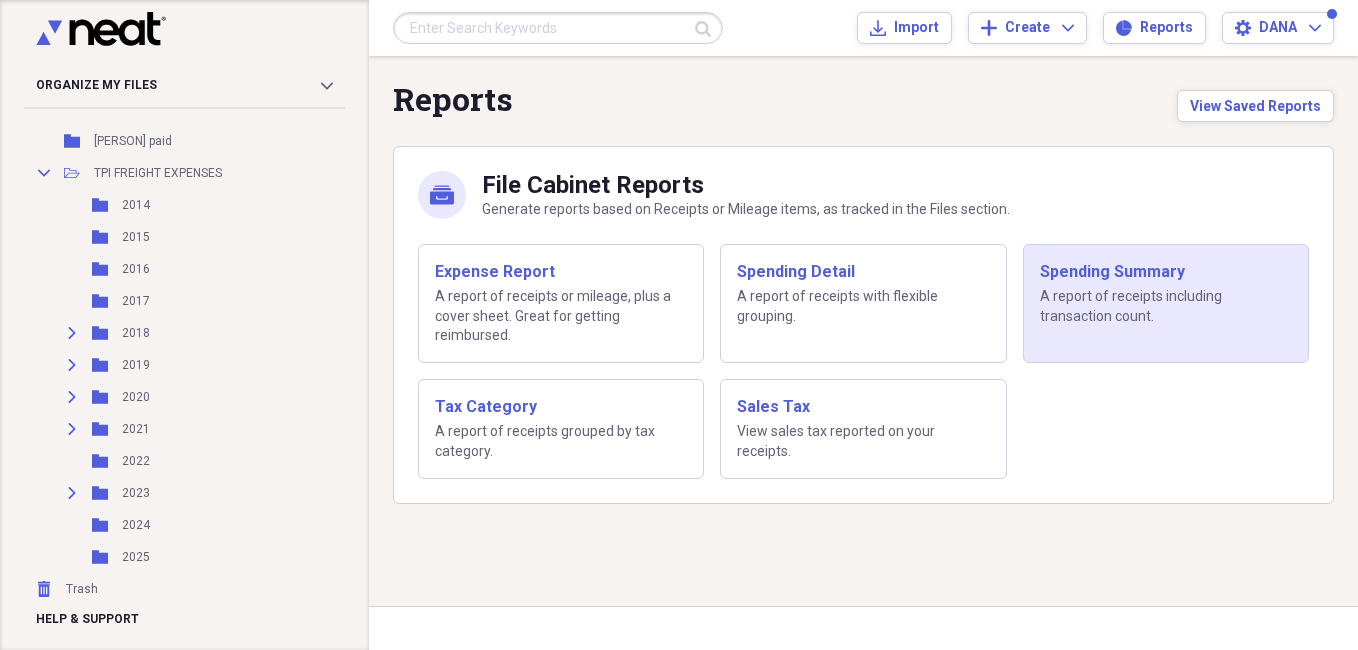 click on "A report of receipts including transaction count." at bounding box center (1166, 306) 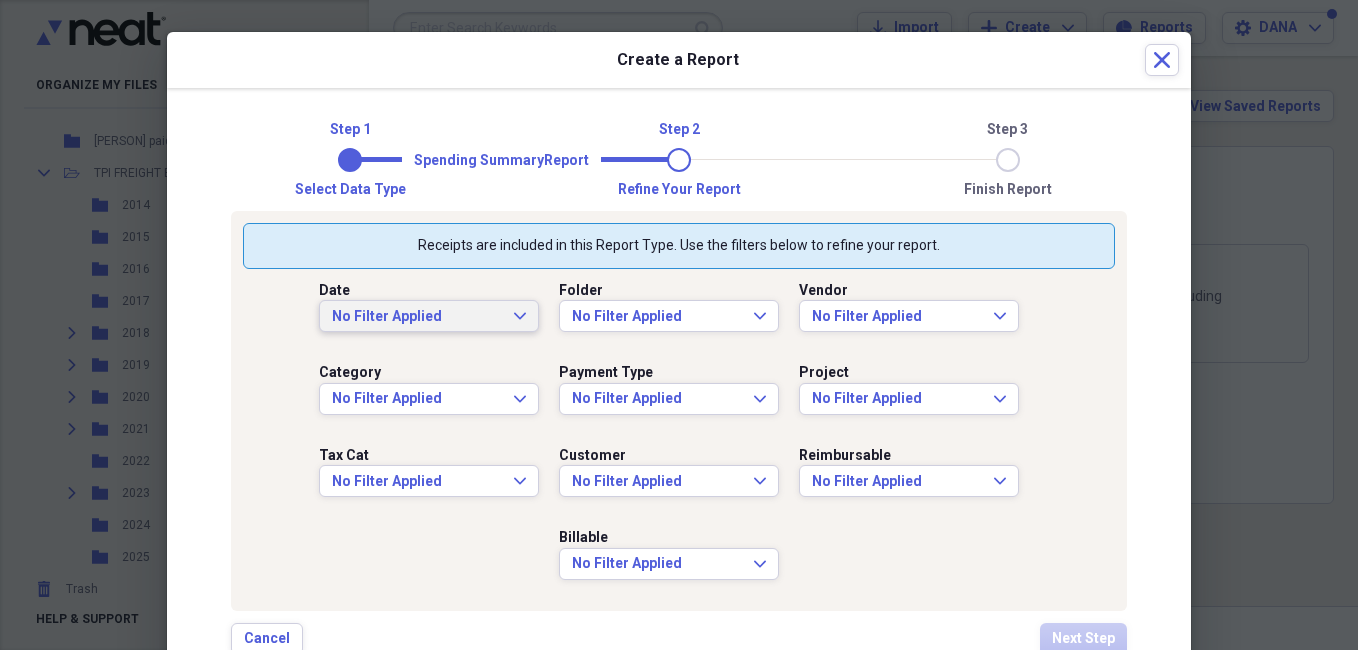 click on "No Filter Applied Expand" at bounding box center [429, 317] 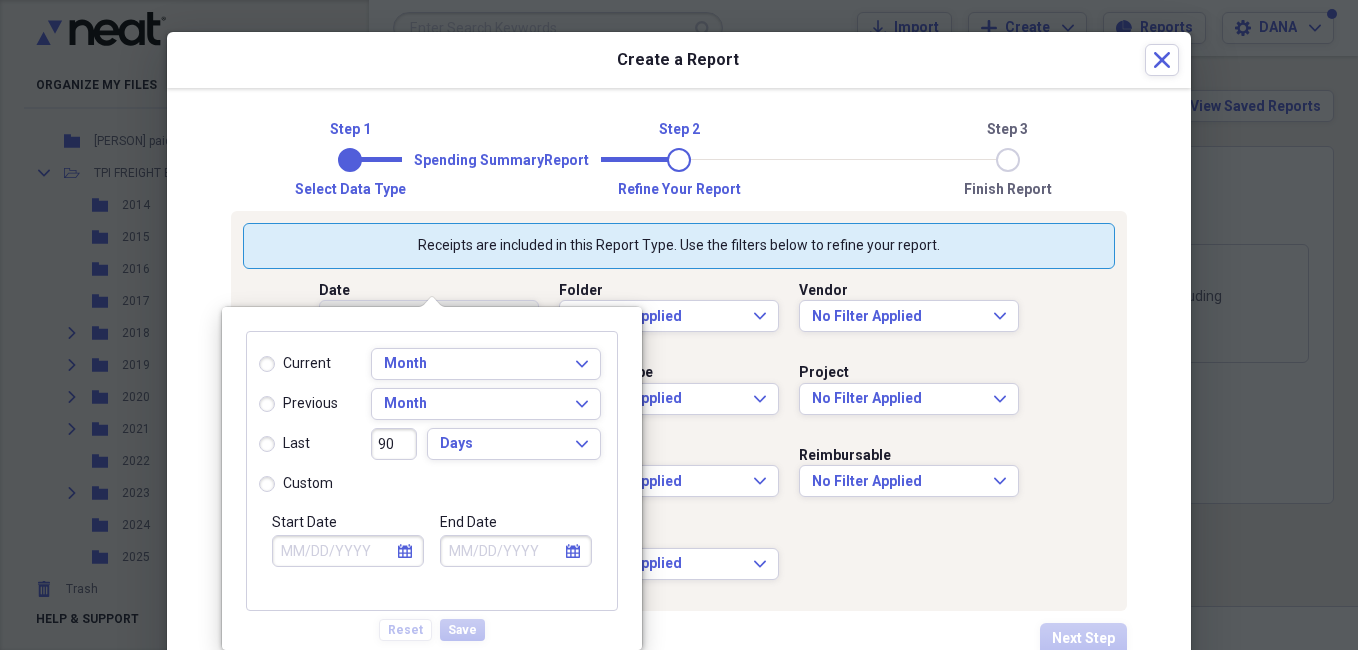 click on "calendar Calendar" at bounding box center [405, 551] 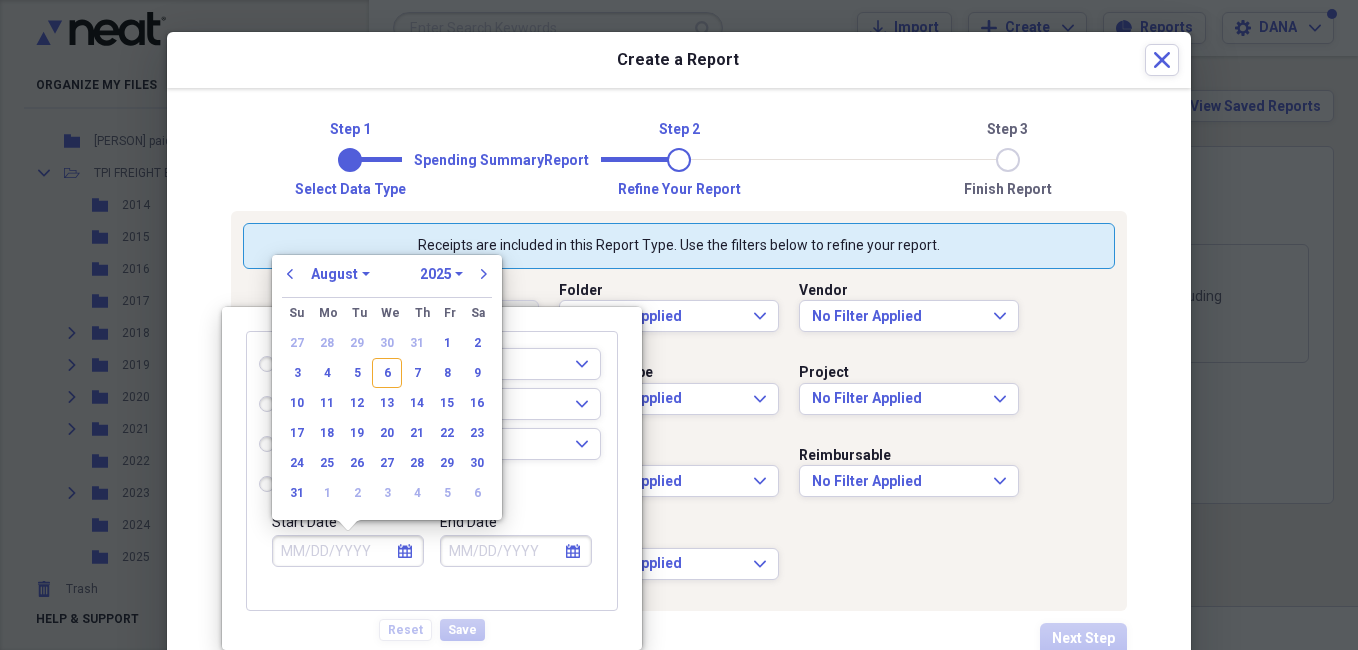 click on "January February March April May June July August September October November December" at bounding box center (340, 274) 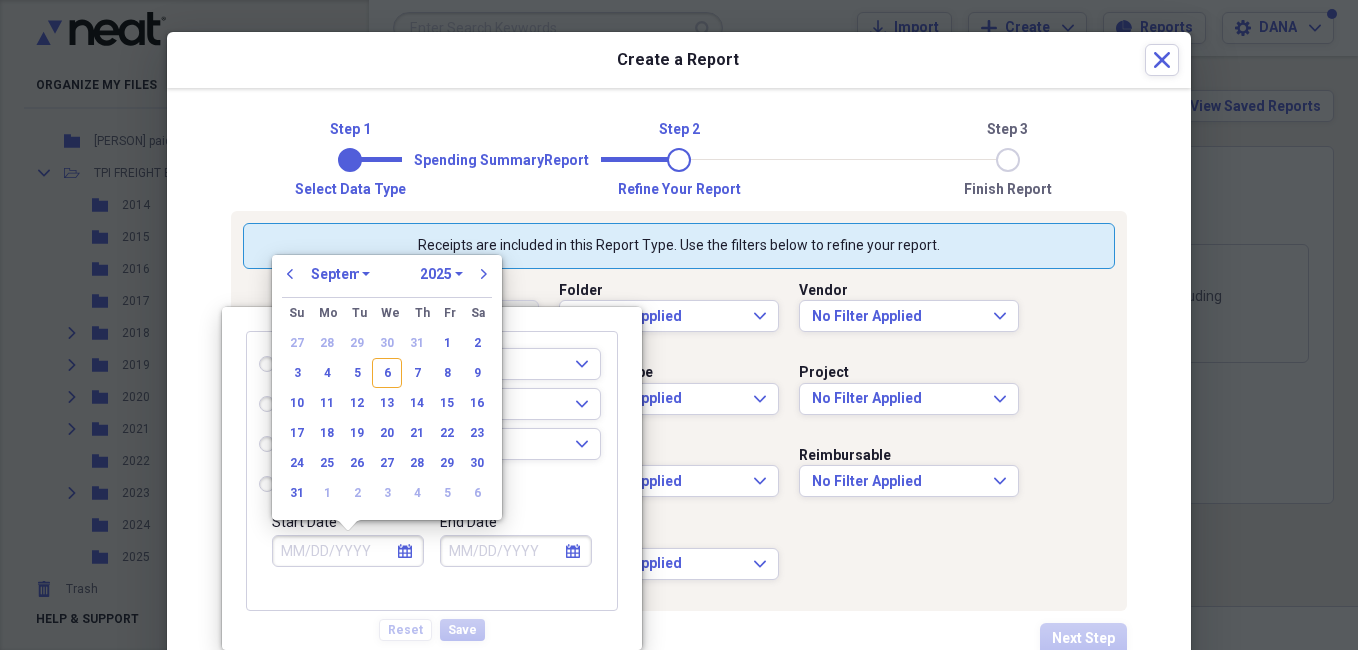 click on "January February March April May June July August September October November December" at bounding box center (340, 274) 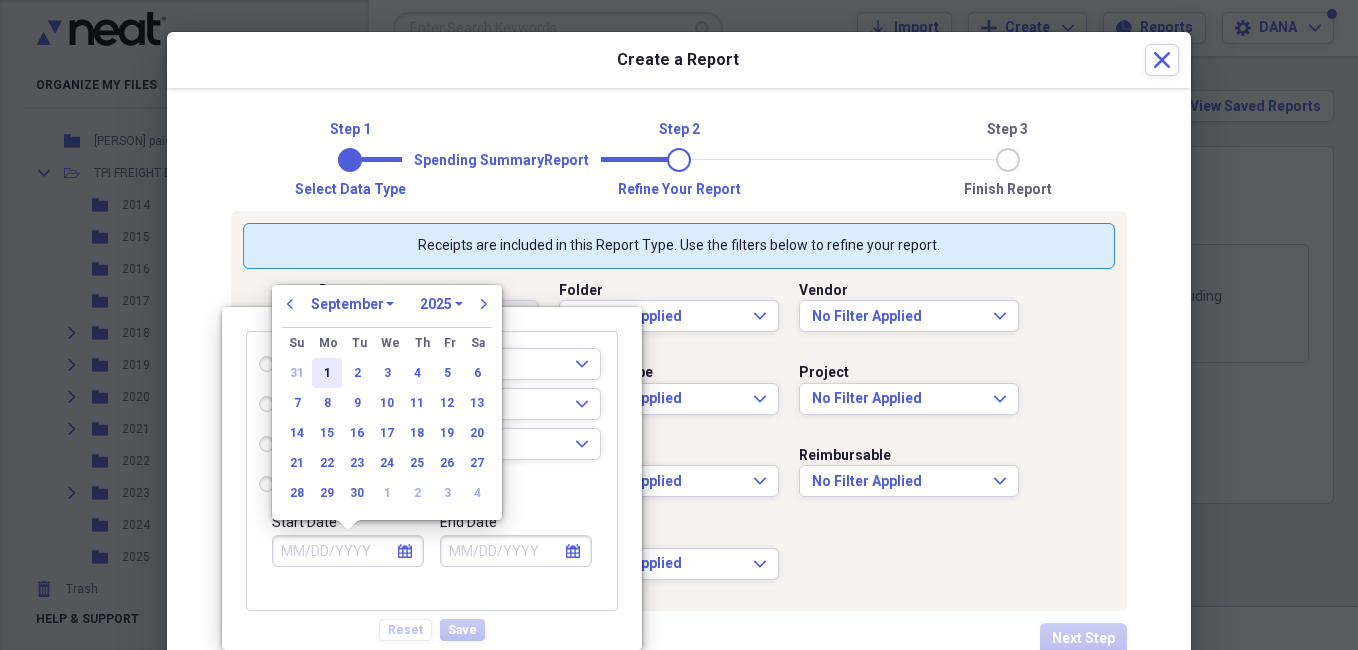 click on "1" at bounding box center [327, 373] 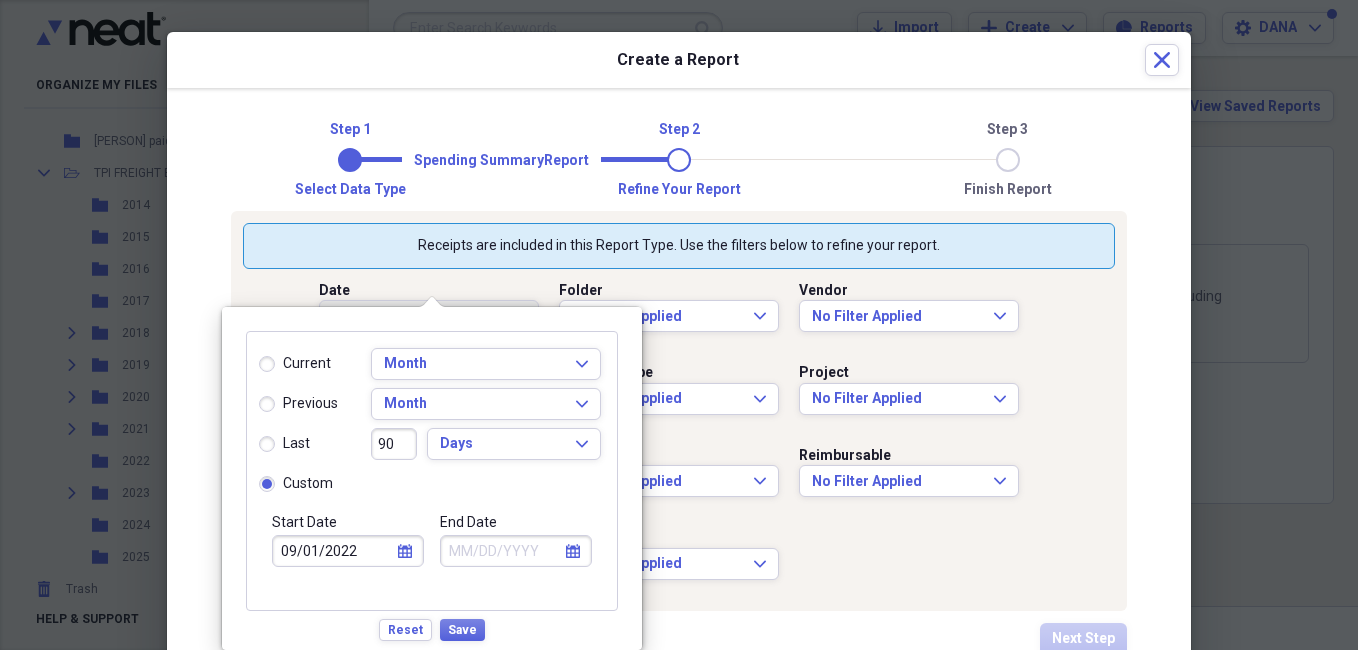type on "09/01/2022" 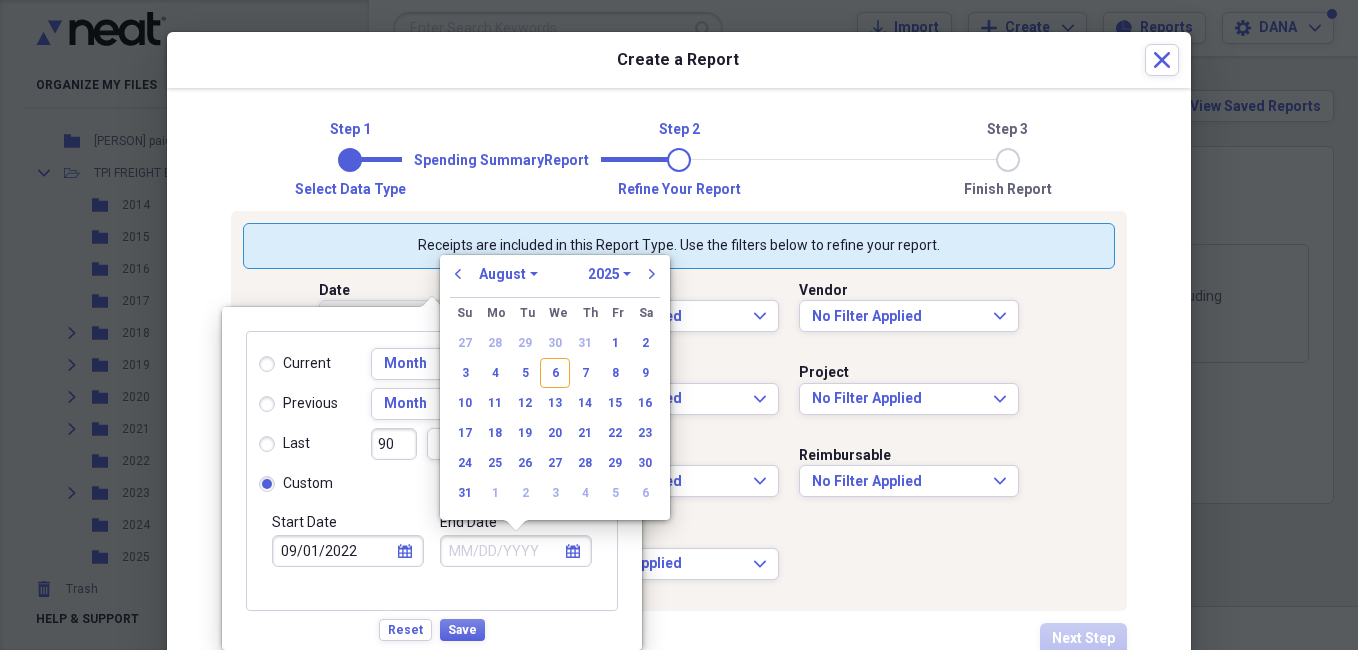 click on "January February March April May June July August September October November December" at bounding box center [508, 274] 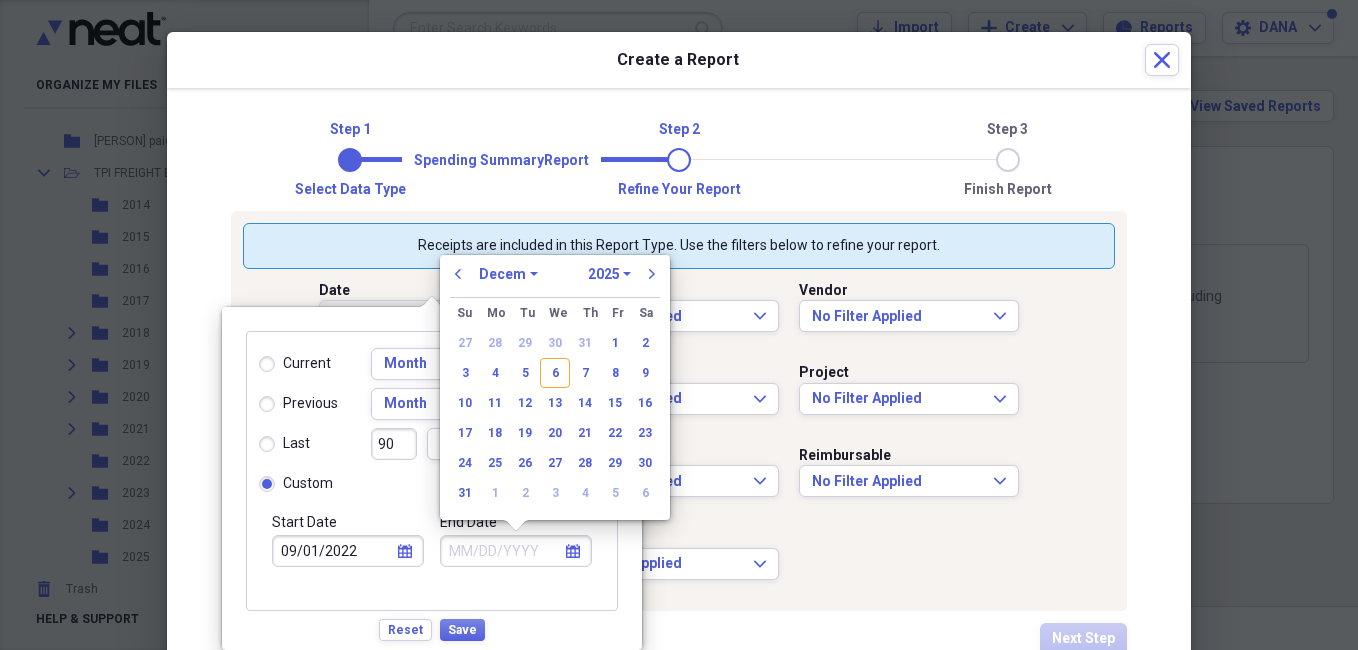 click on "January February March April May June July August September October November December" at bounding box center (508, 274) 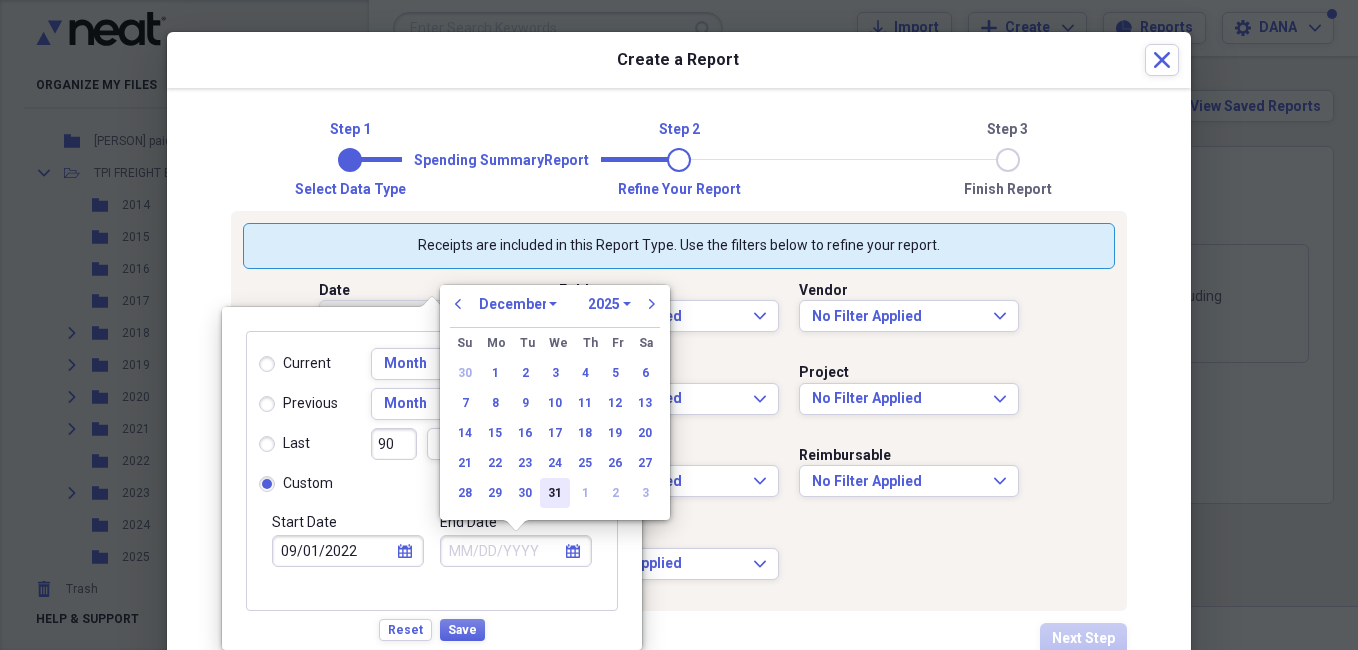 click on "31" at bounding box center (555, 493) 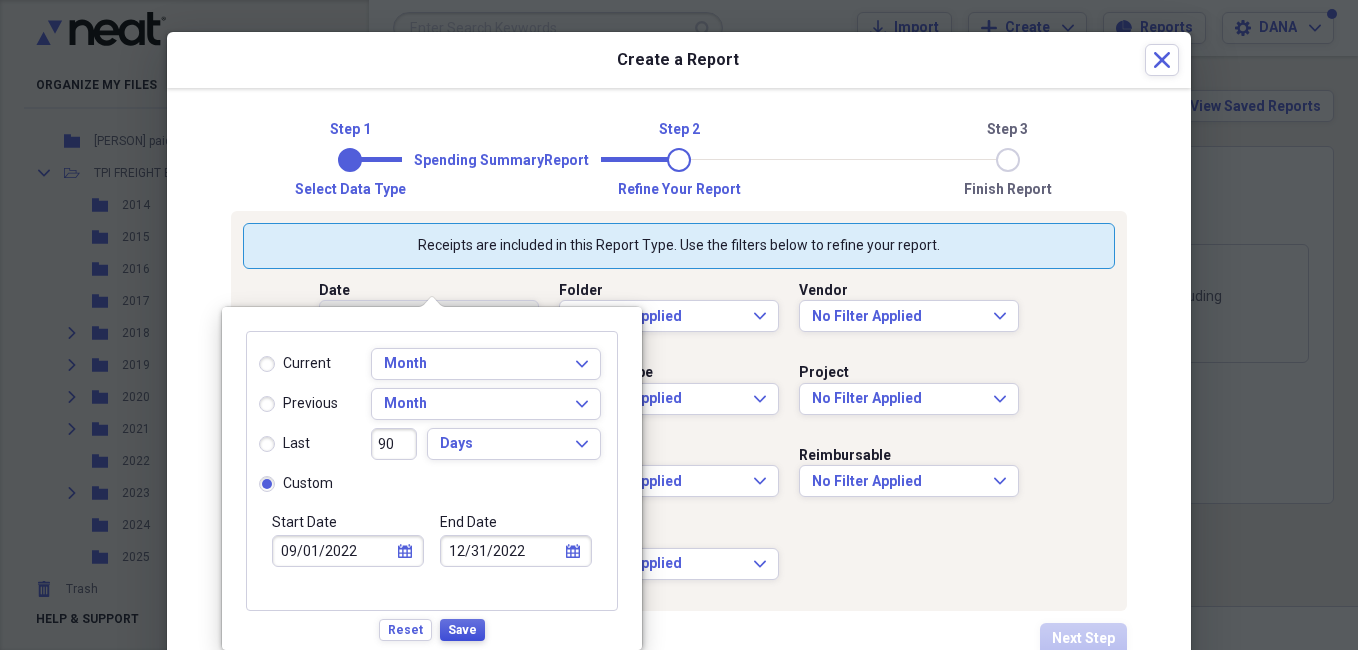 type on "12/31/2022" 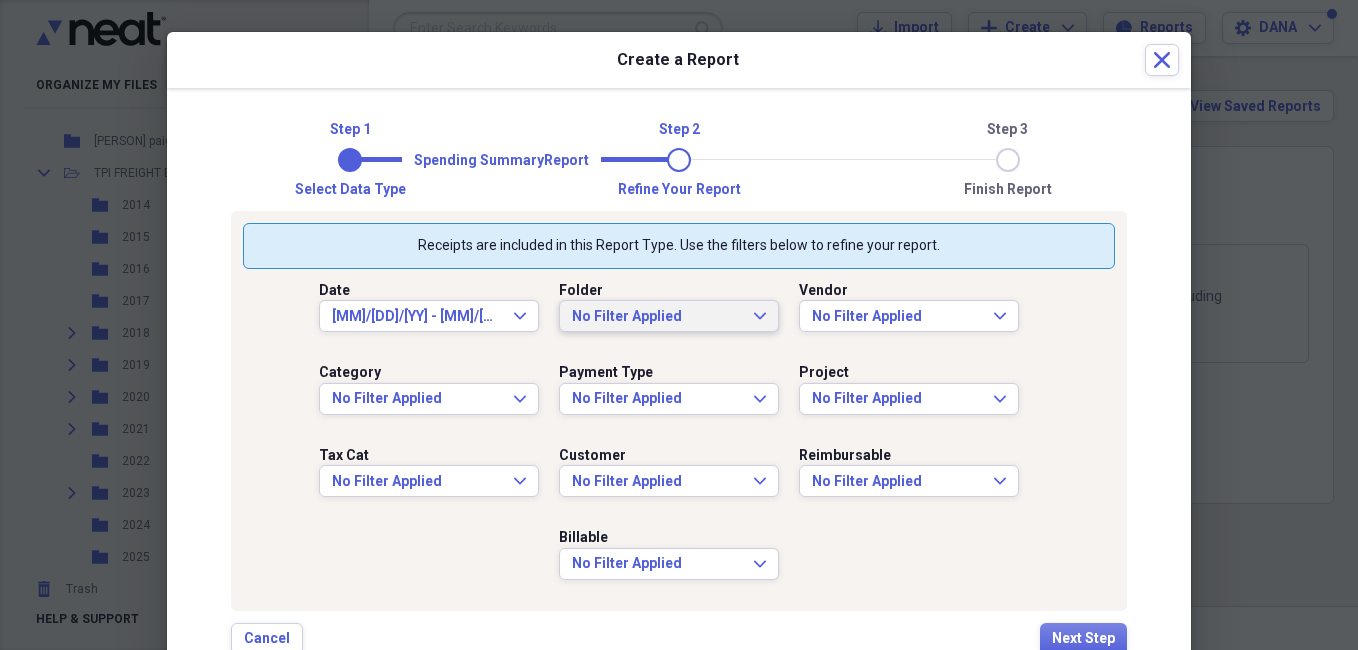 click on "Expand" 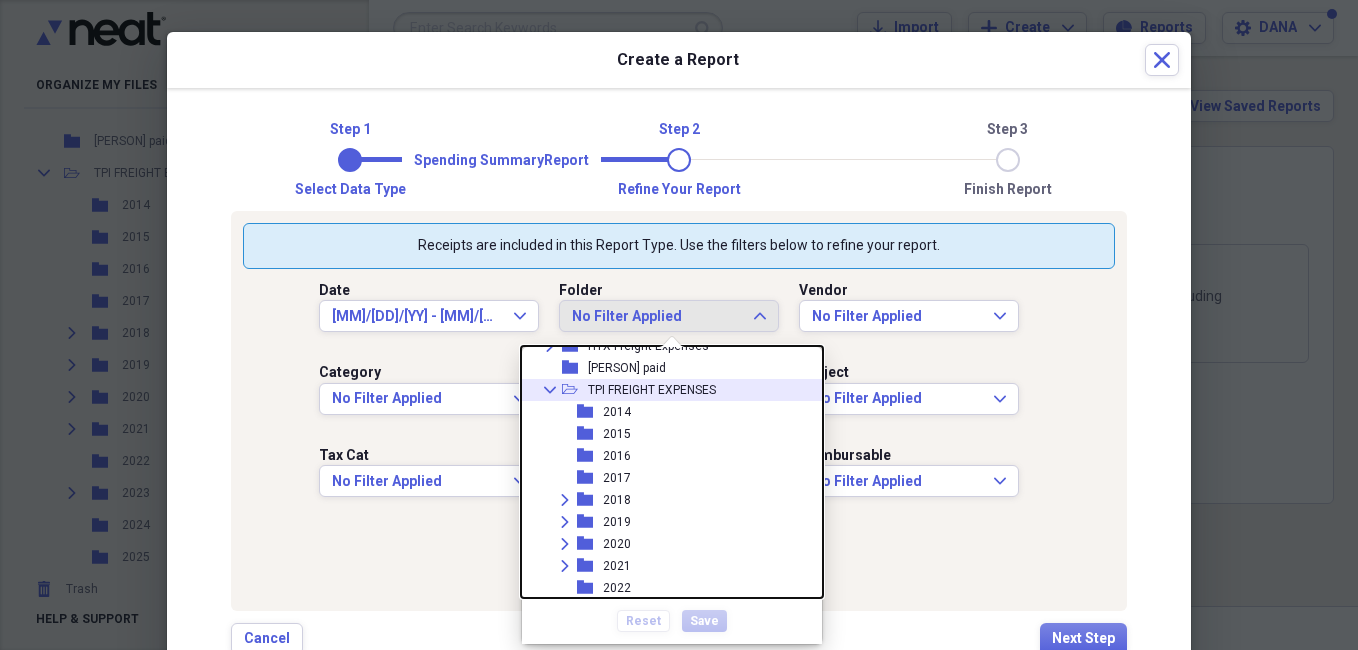 scroll, scrollTop: 1600, scrollLeft: 0, axis: vertical 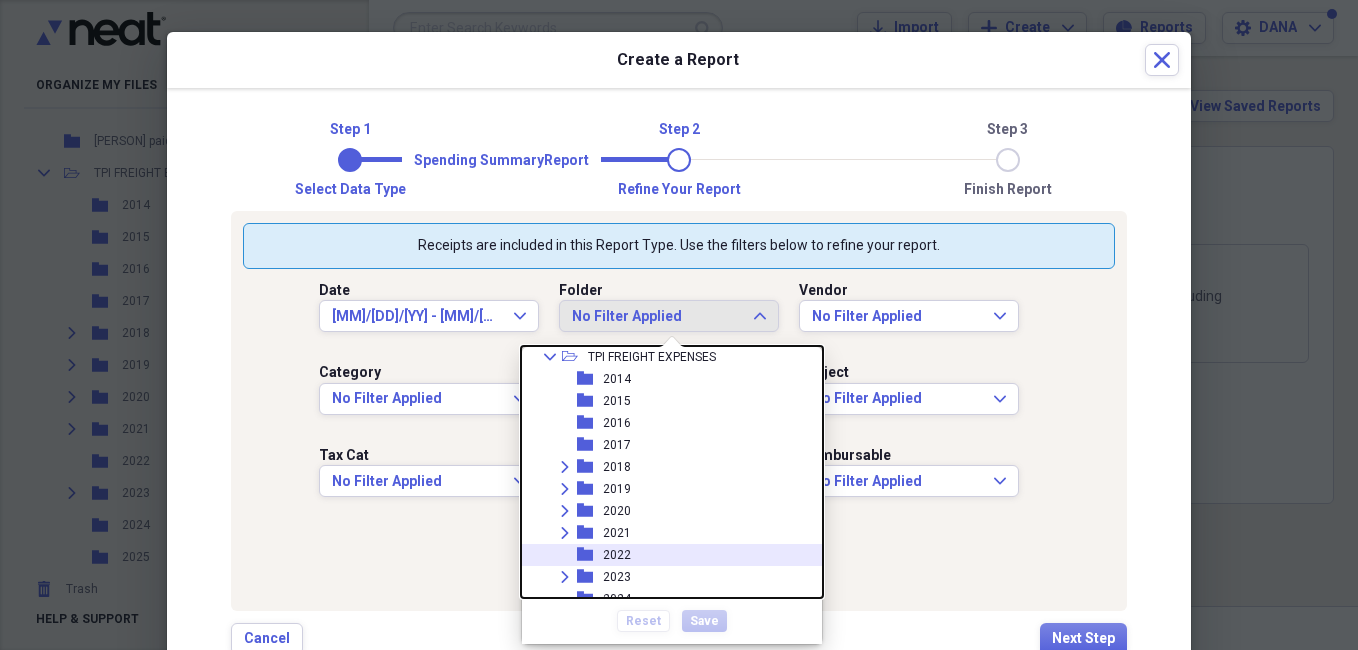 click on "folder 2022" at bounding box center (664, 555) 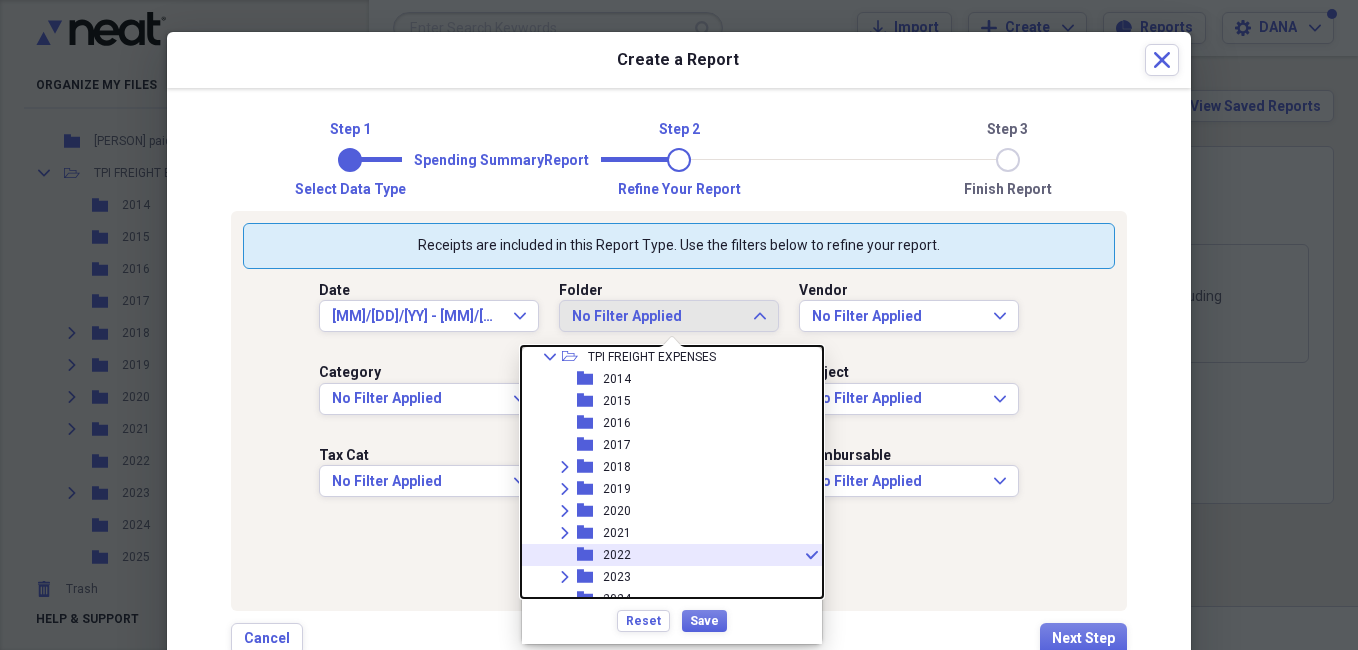 click on "folder [YEAR]   check" at bounding box center [664, 555] 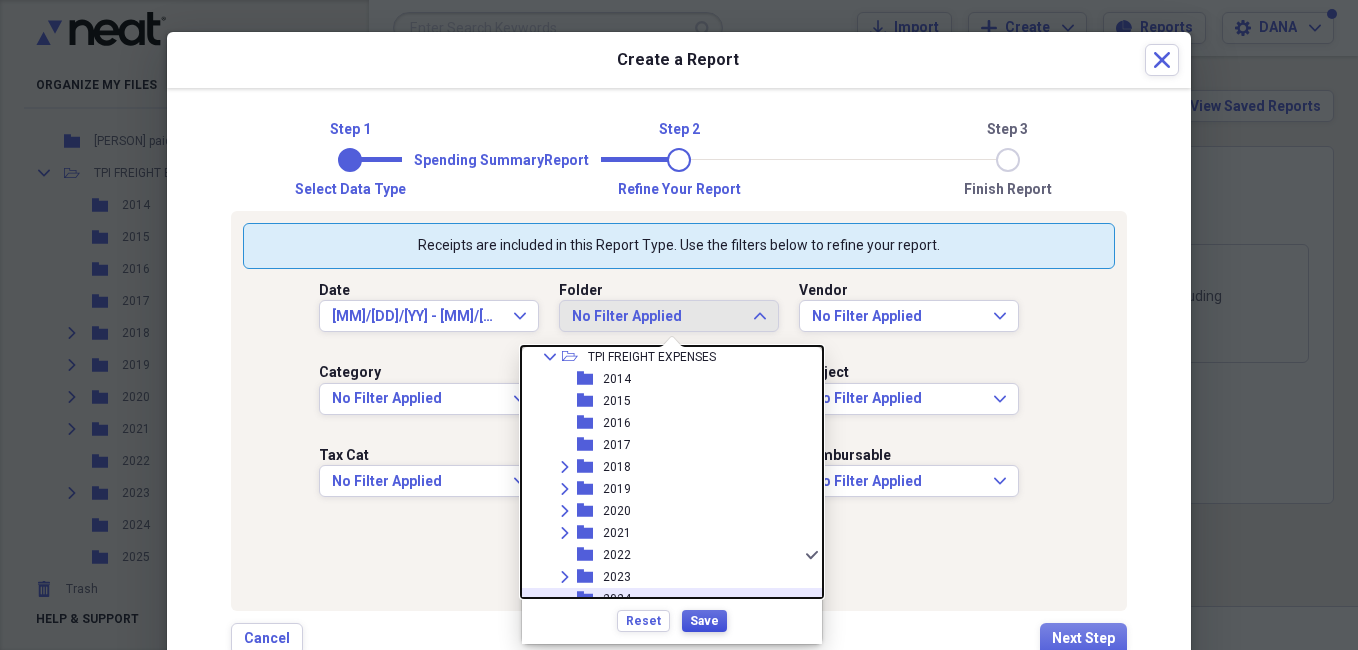 click on "Save" at bounding box center (704, 621) 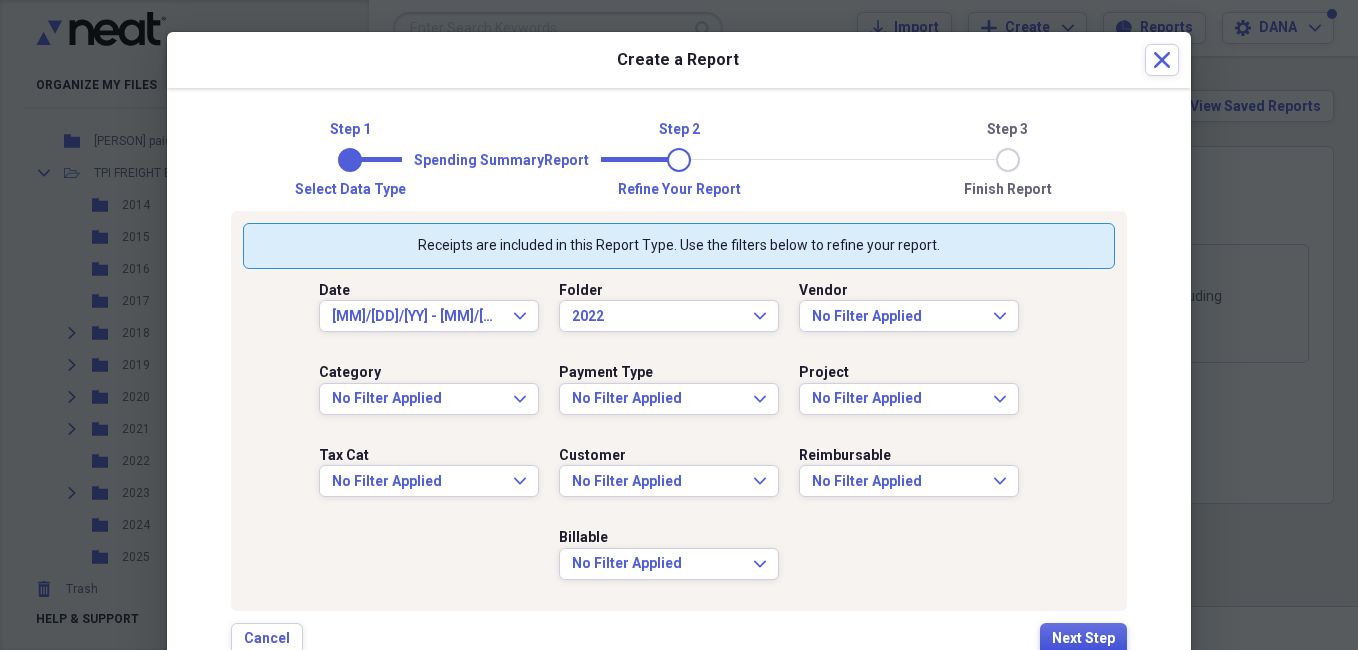 click on "Next Step" at bounding box center [1083, 639] 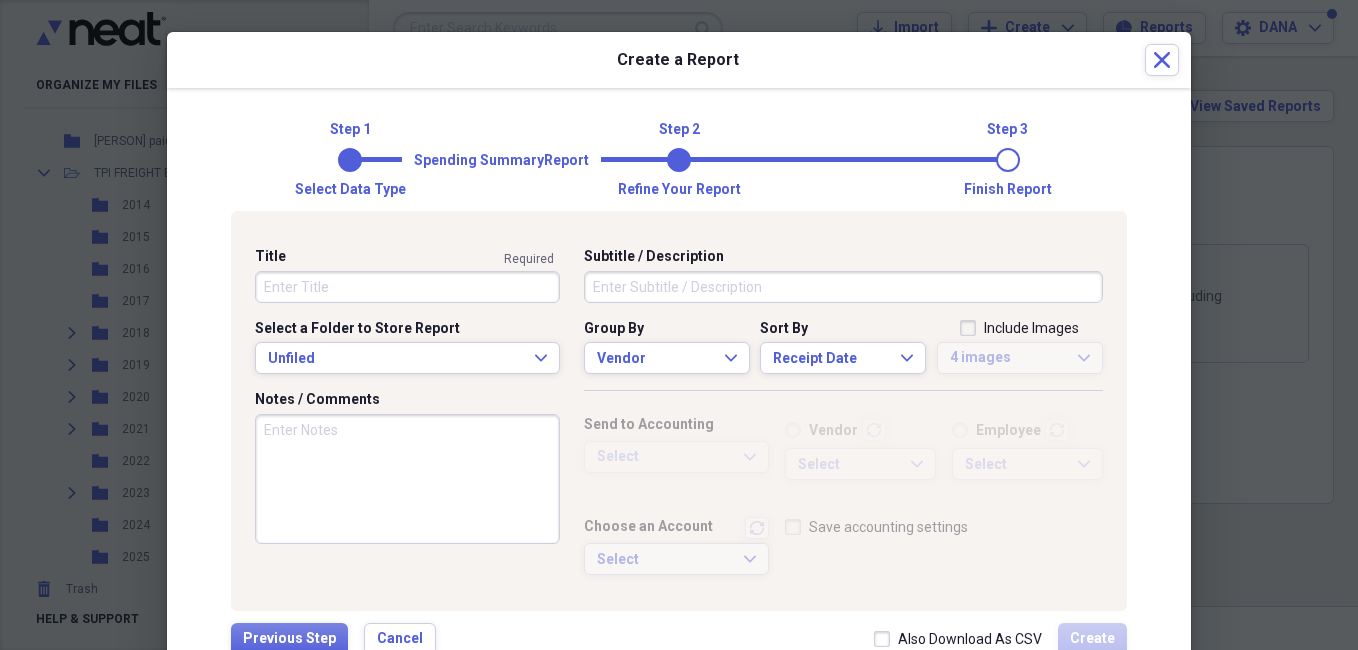 click on "Title" at bounding box center [407, 287] 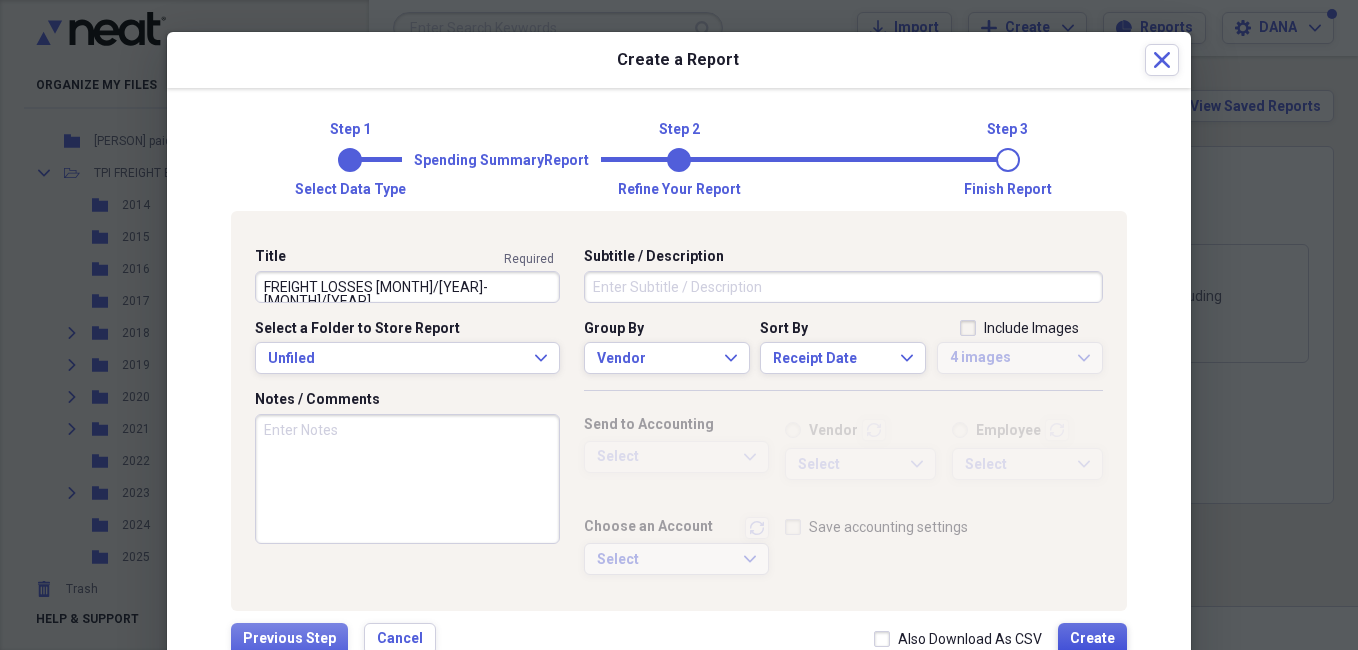 type on "FREIGHT LOSSES [MONTH]/[YEAR]-[MONTH]/[YEAR]" 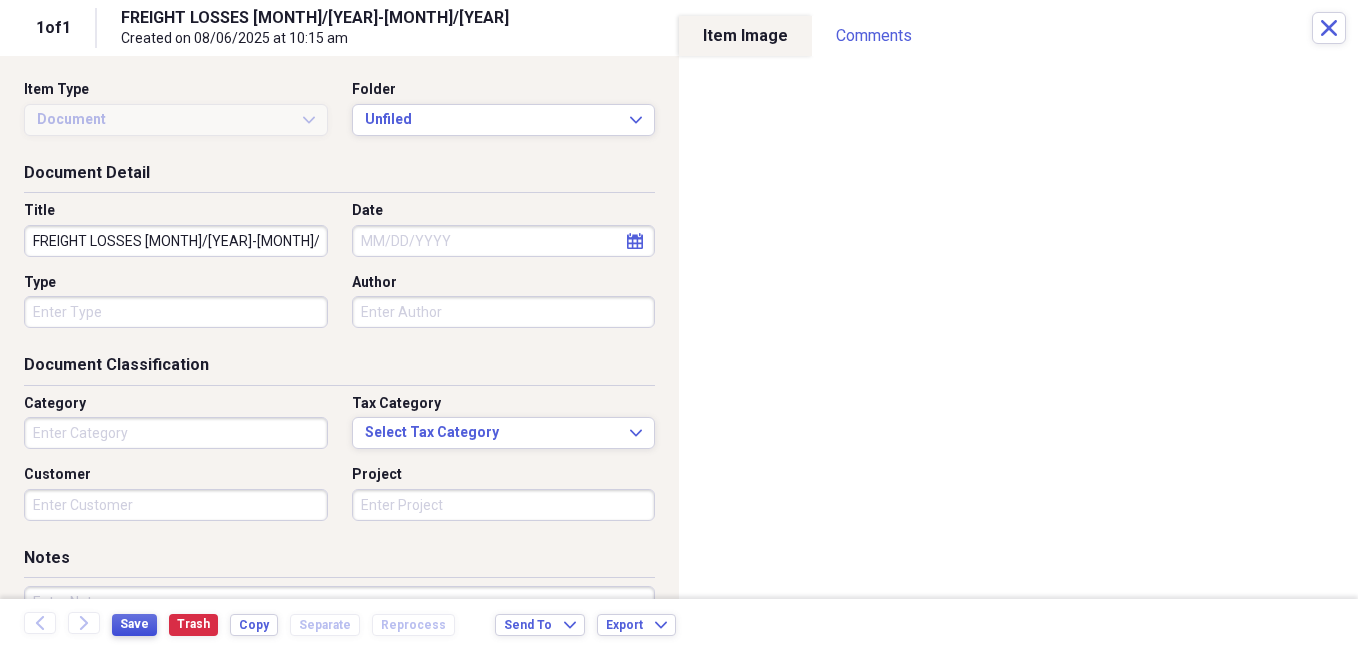 click on "Save" at bounding box center [134, 624] 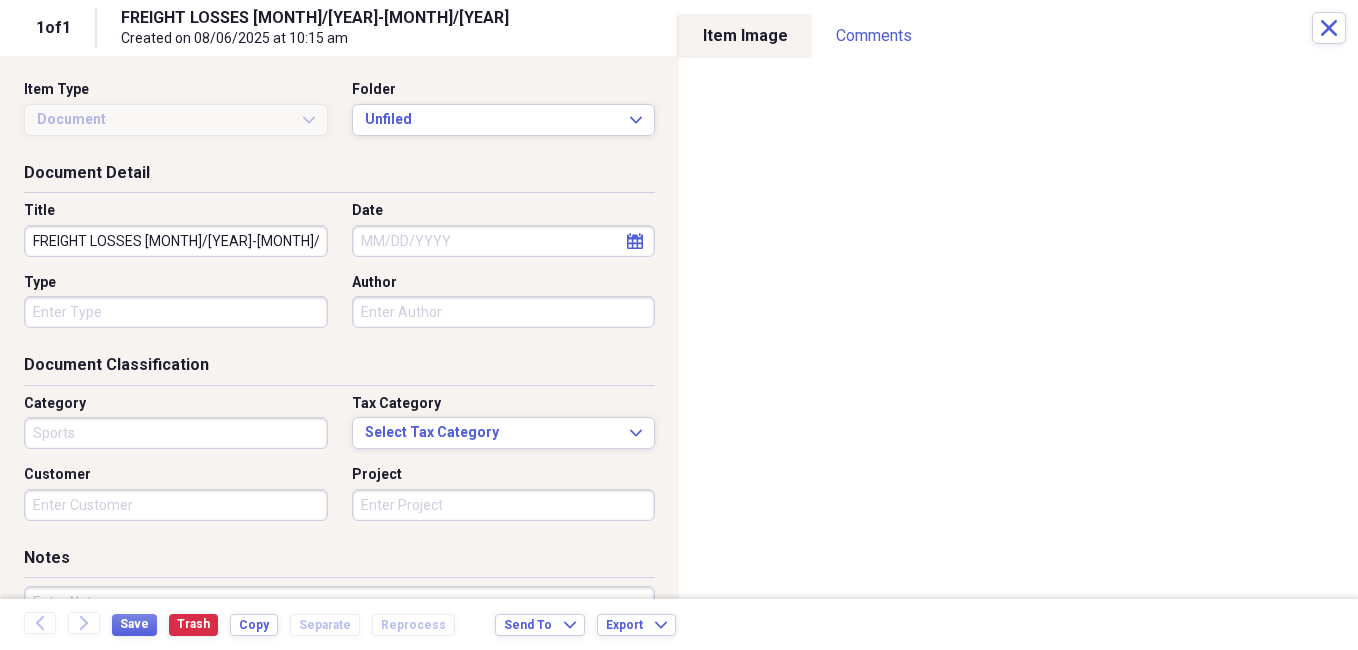 type on "Sports" 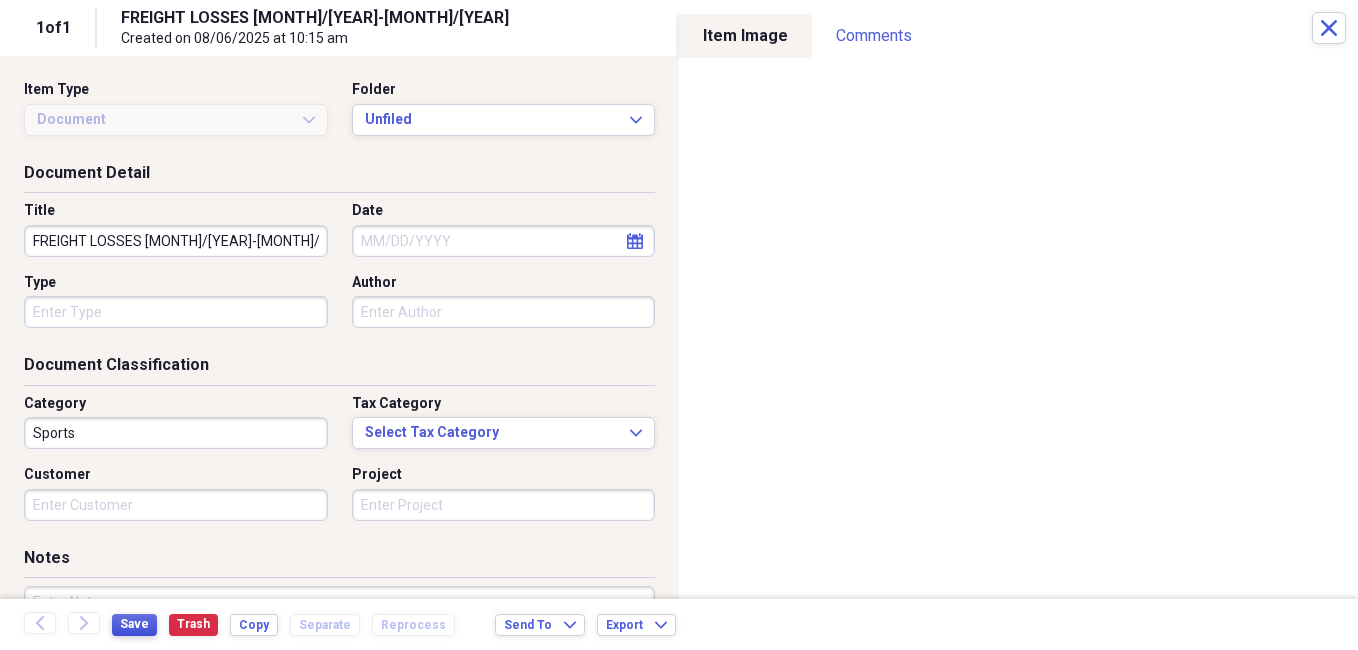 click on "Save" at bounding box center [134, 624] 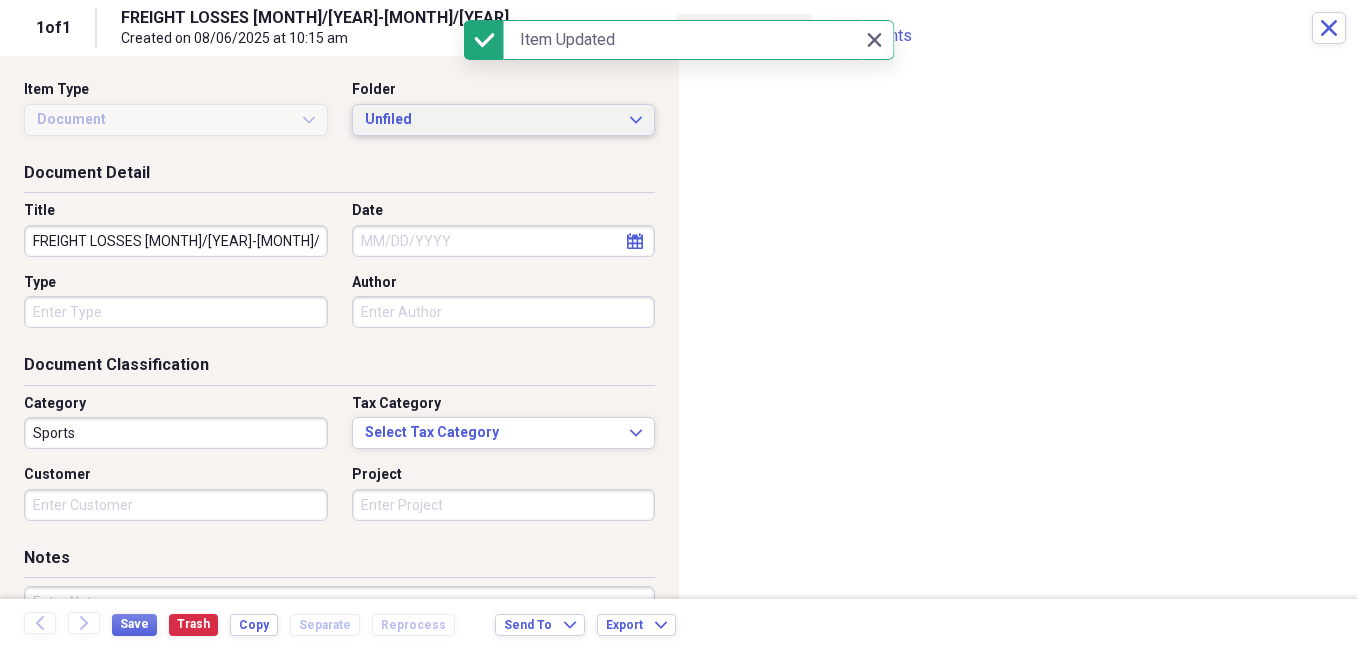 click on "Expand" 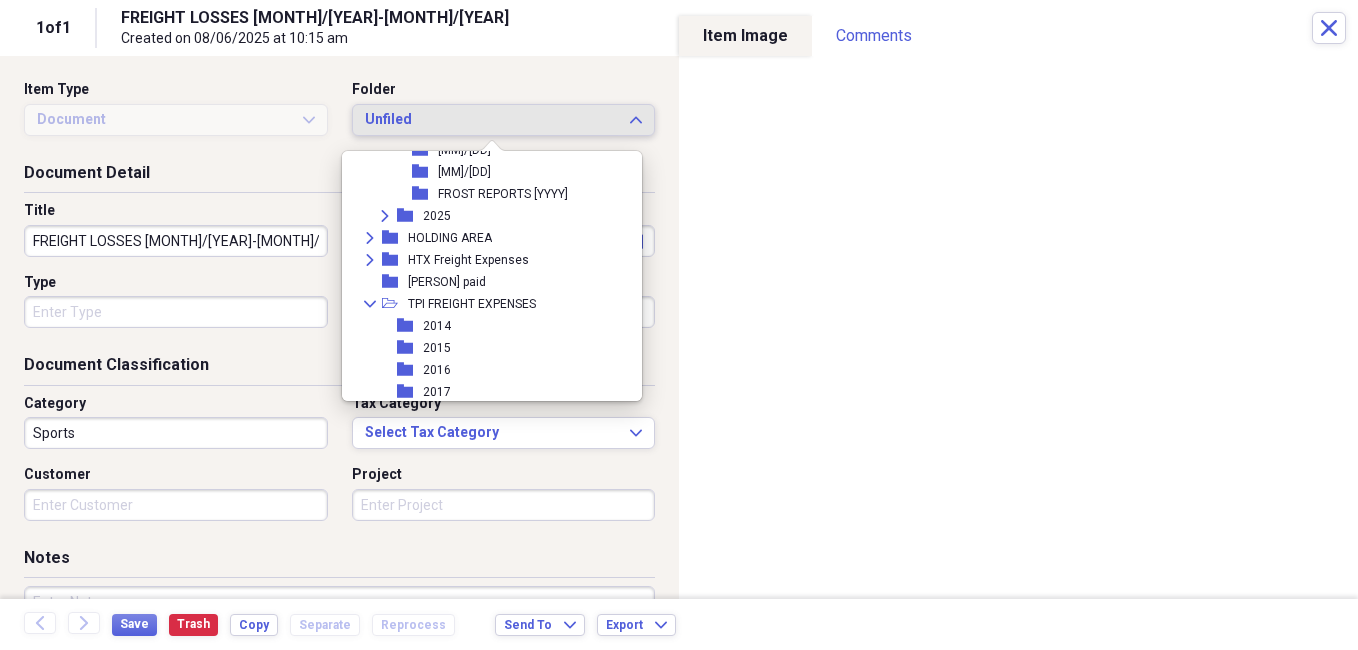 scroll, scrollTop: 1657, scrollLeft: 0, axis: vertical 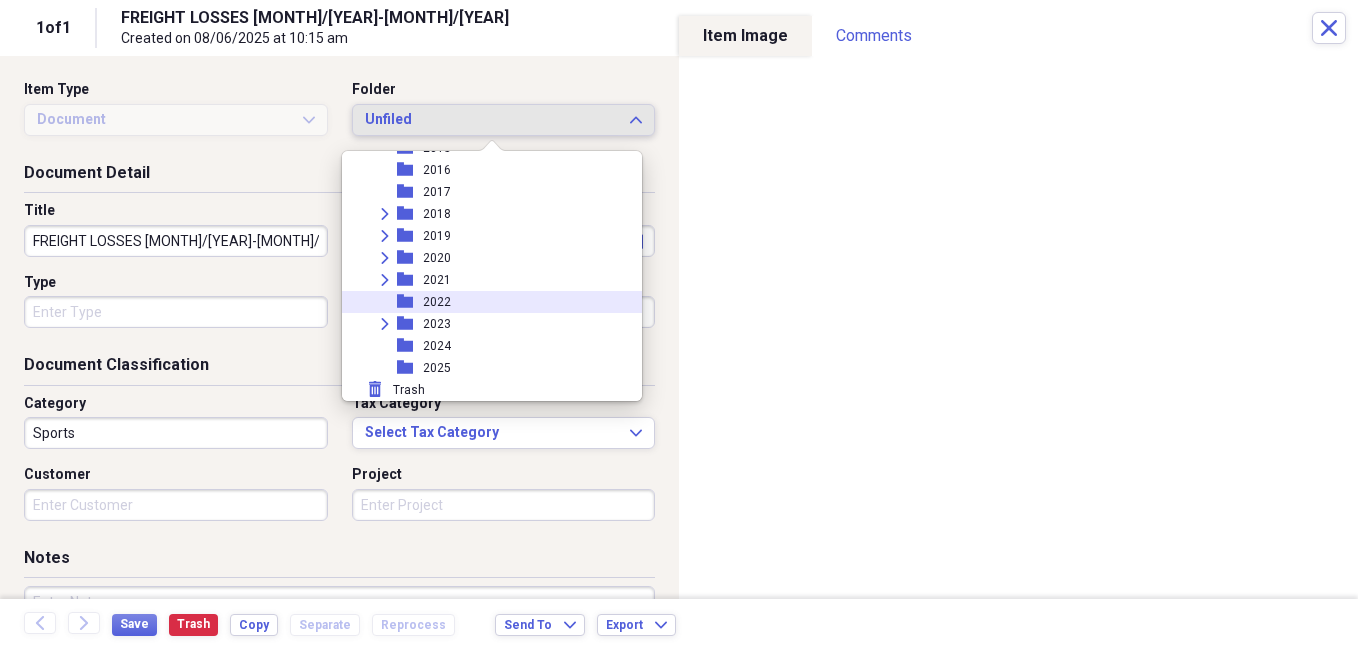 click on "2022" at bounding box center [437, 302] 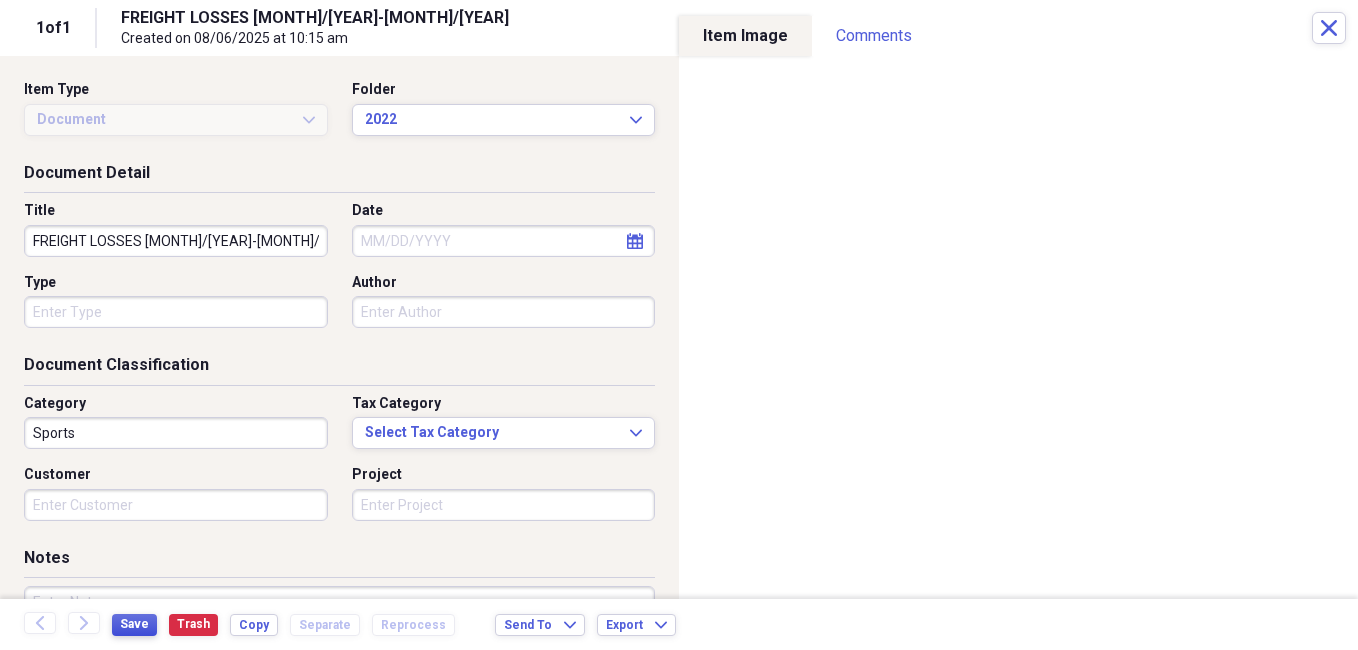 click on "Save" at bounding box center (134, 624) 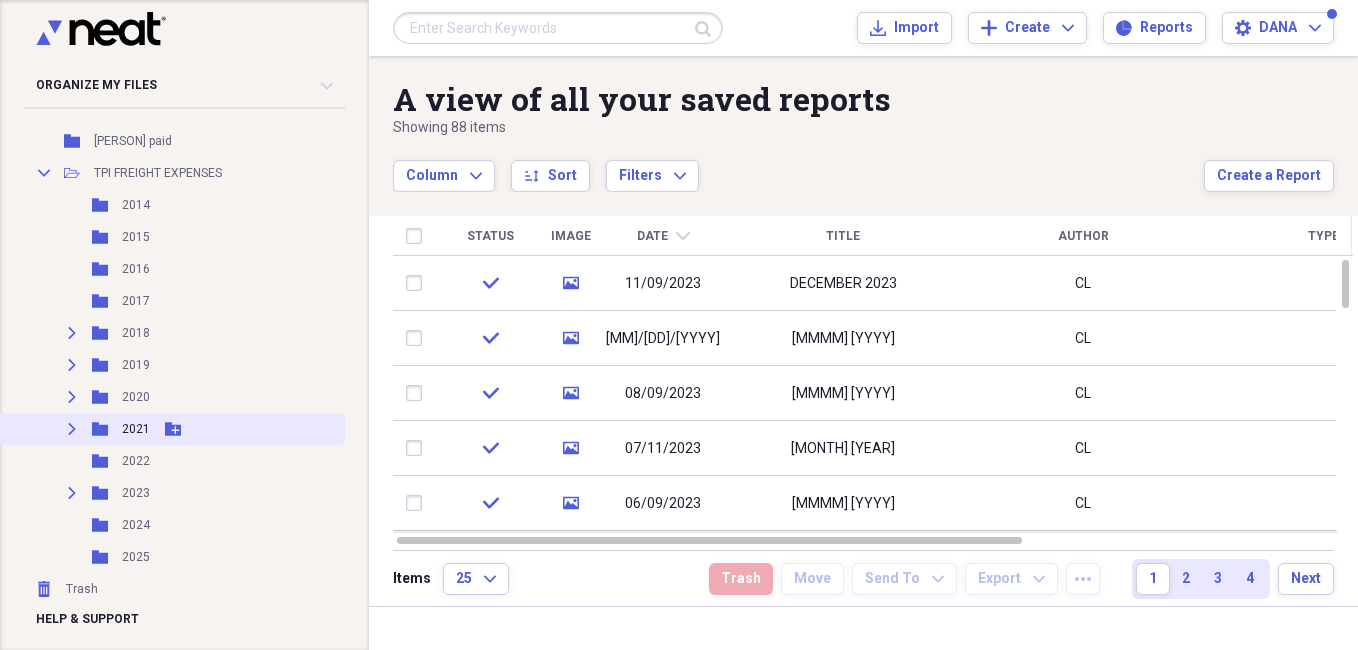 scroll, scrollTop: 1978, scrollLeft: 0, axis: vertical 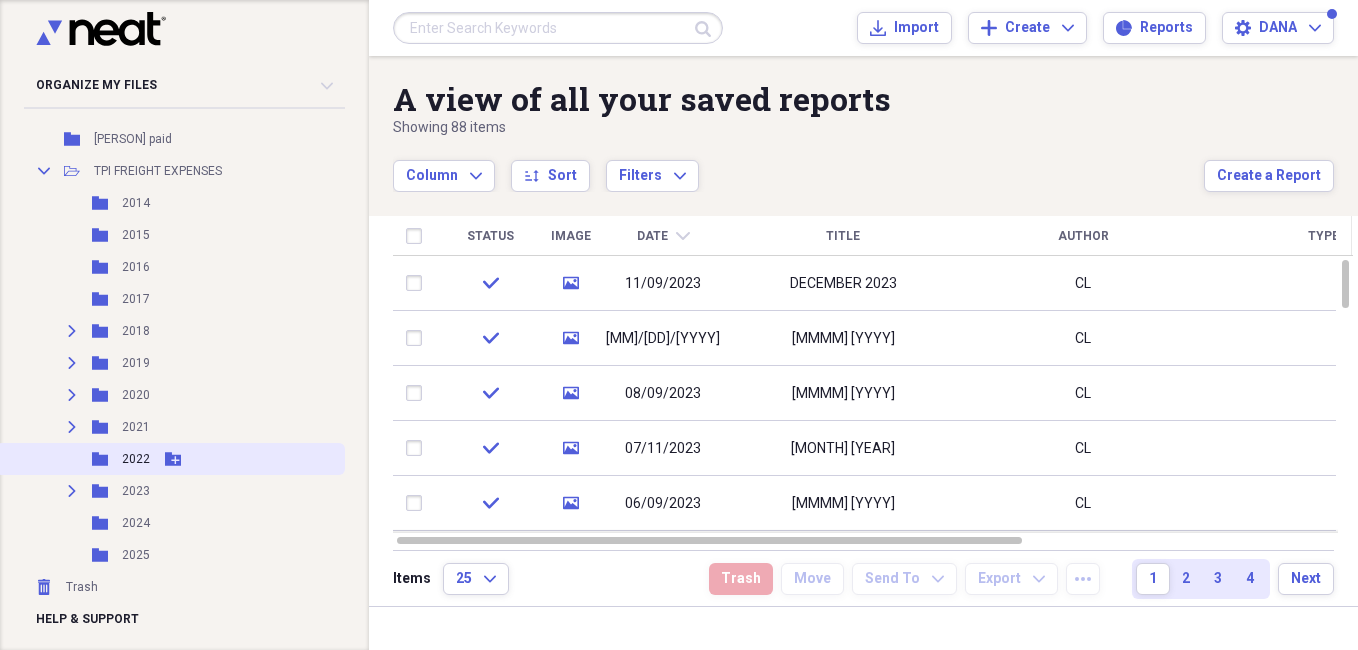 click on "2022" at bounding box center (136, 459) 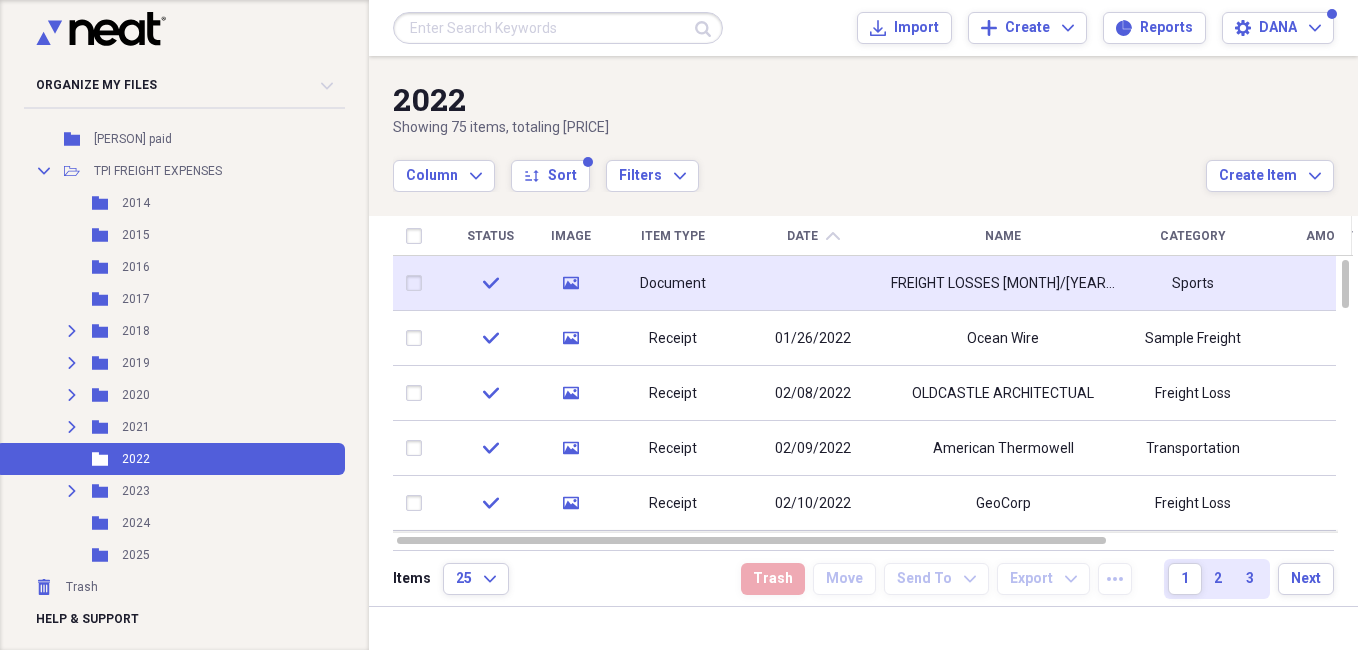 click on "Sports" at bounding box center [1193, 284] 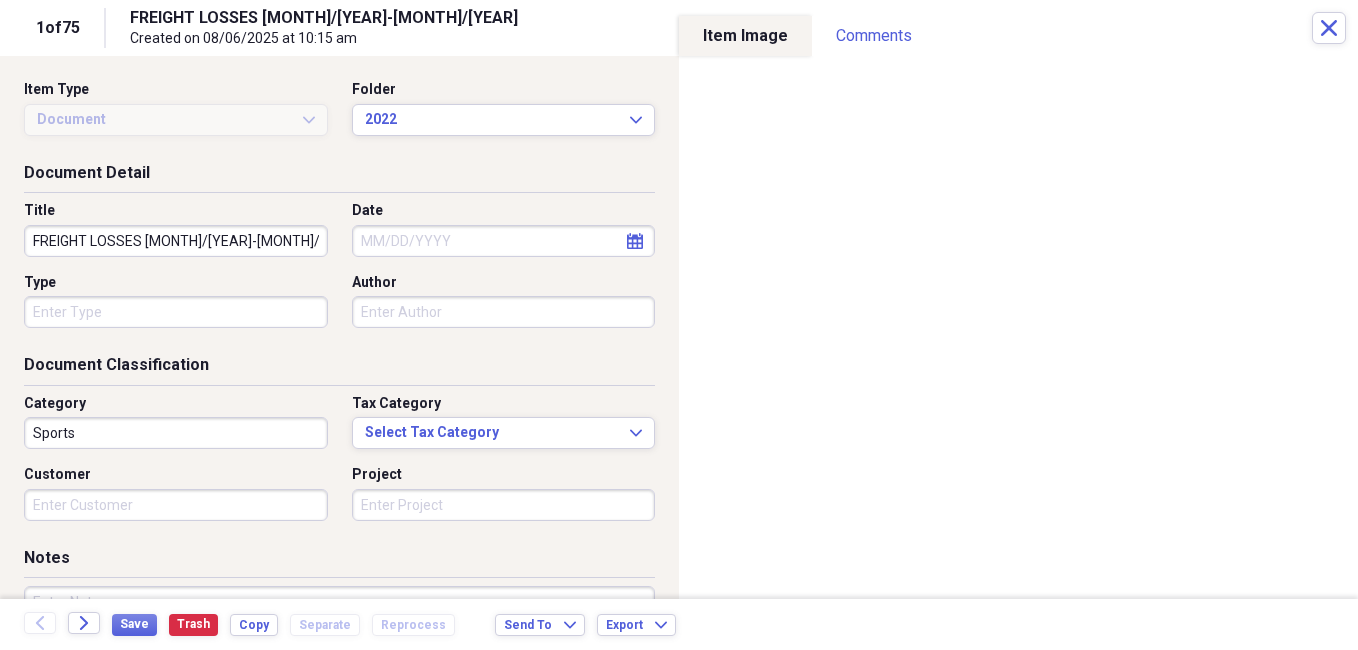 click on "Author" at bounding box center [504, 312] 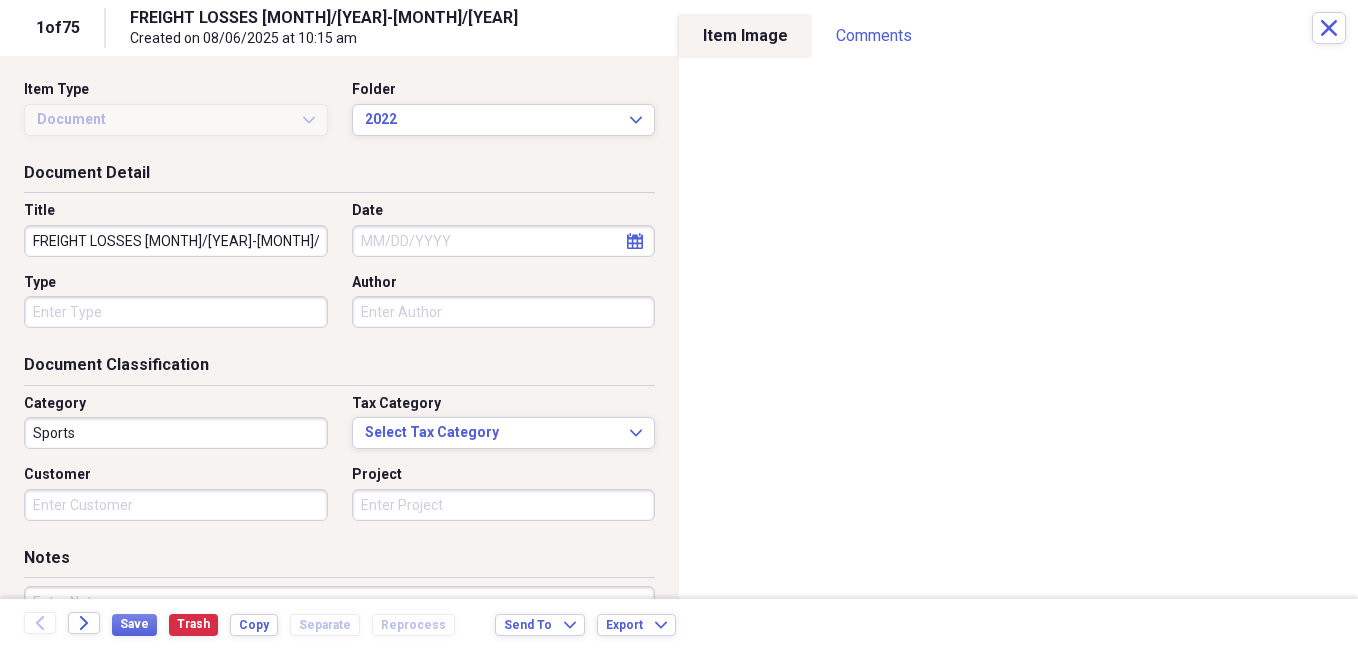type on "CL" 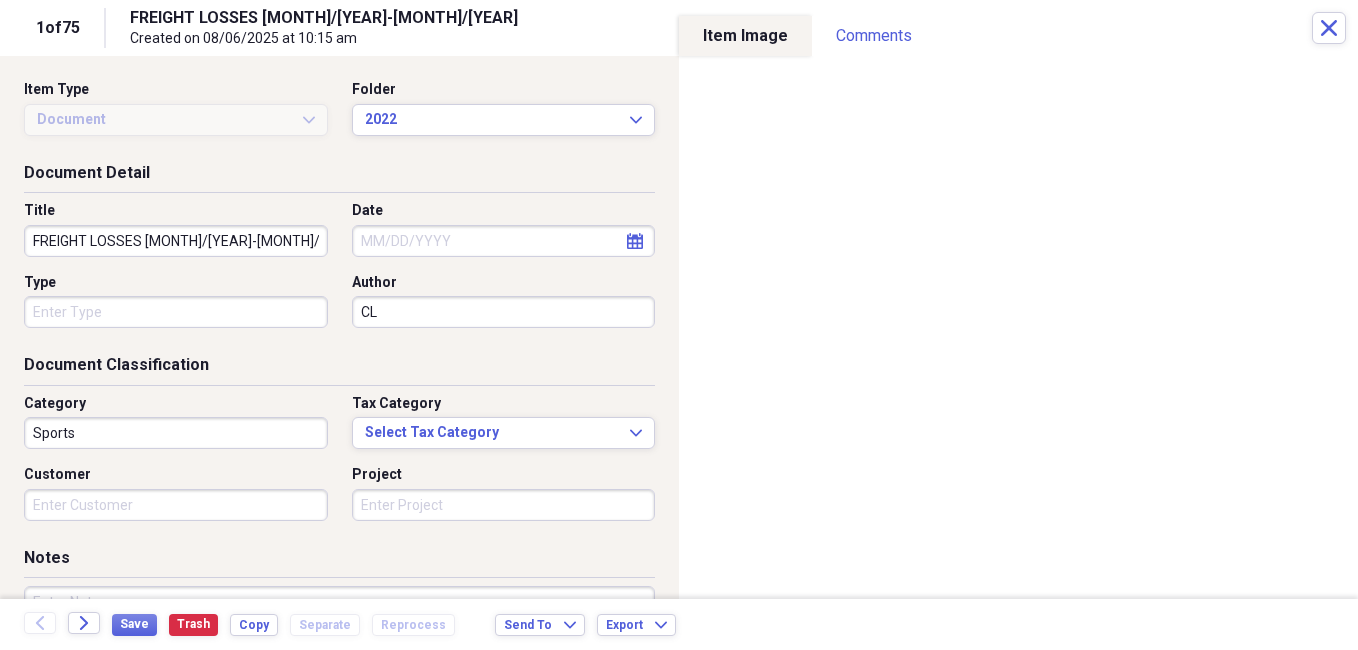 type on "CL" 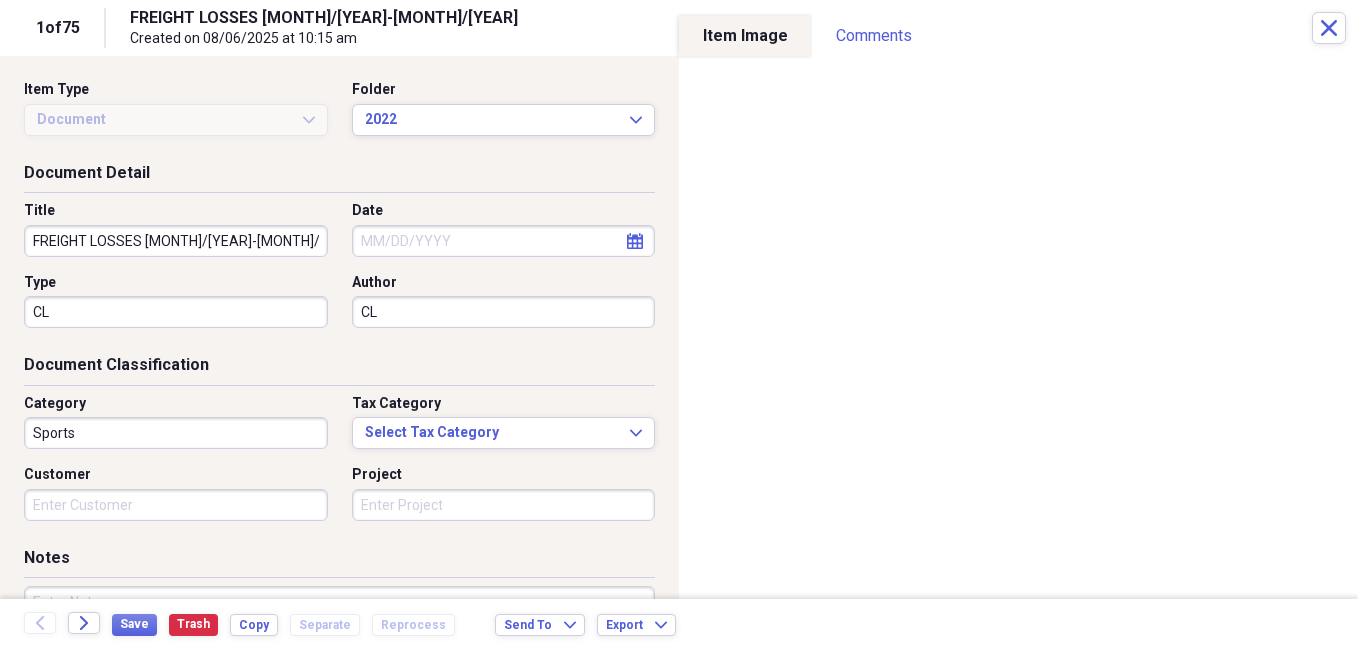 click on "Sports" at bounding box center [176, 433] 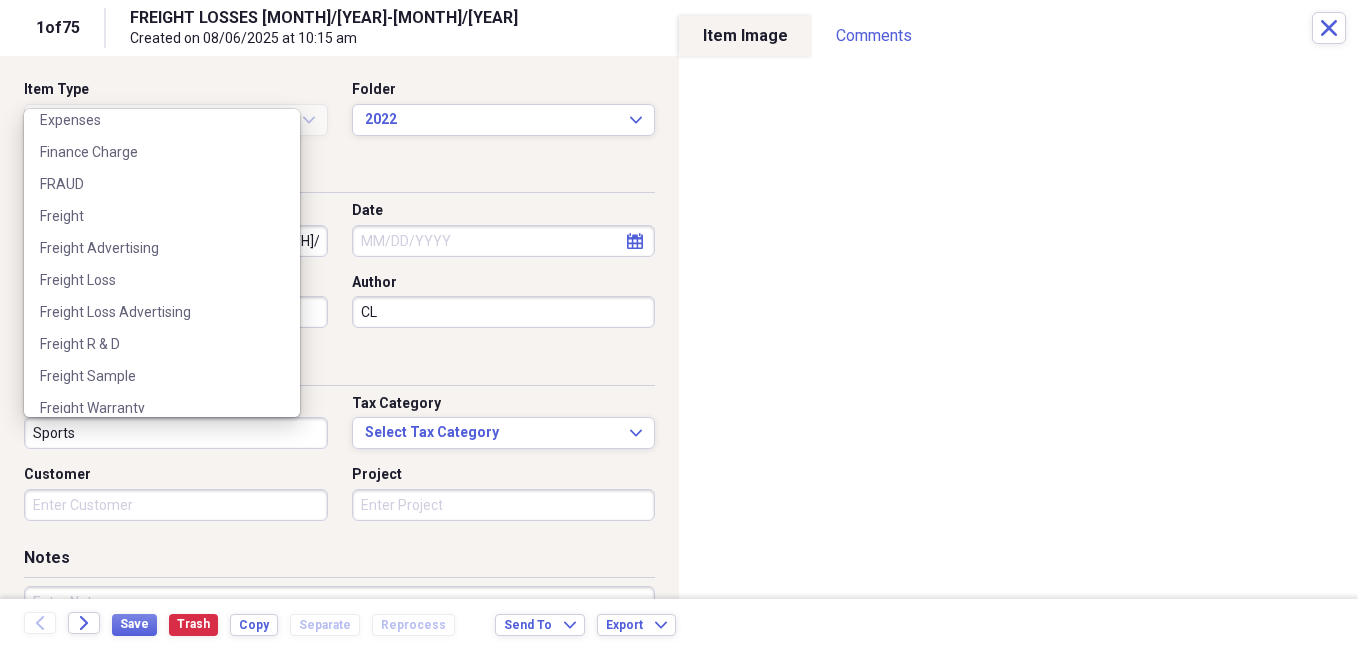scroll, scrollTop: 800, scrollLeft: 0, axis: vertical 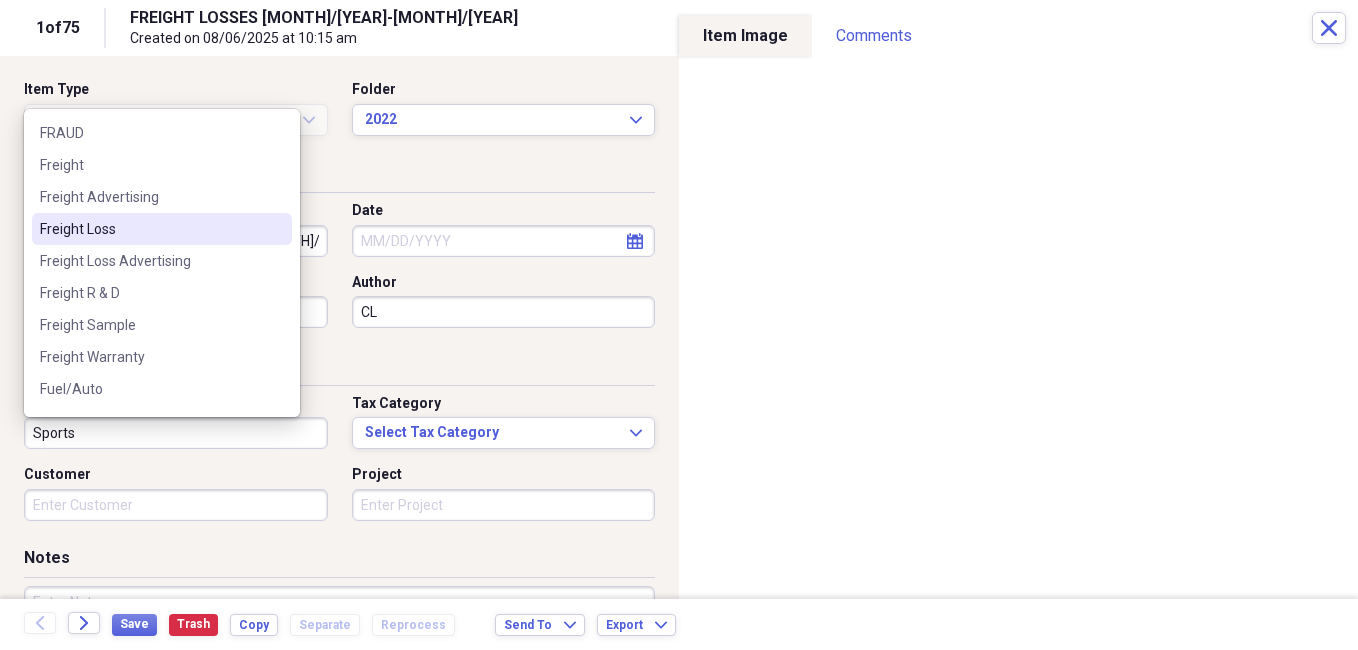 click on "Freight Loss" at bounding box center (150, 229) 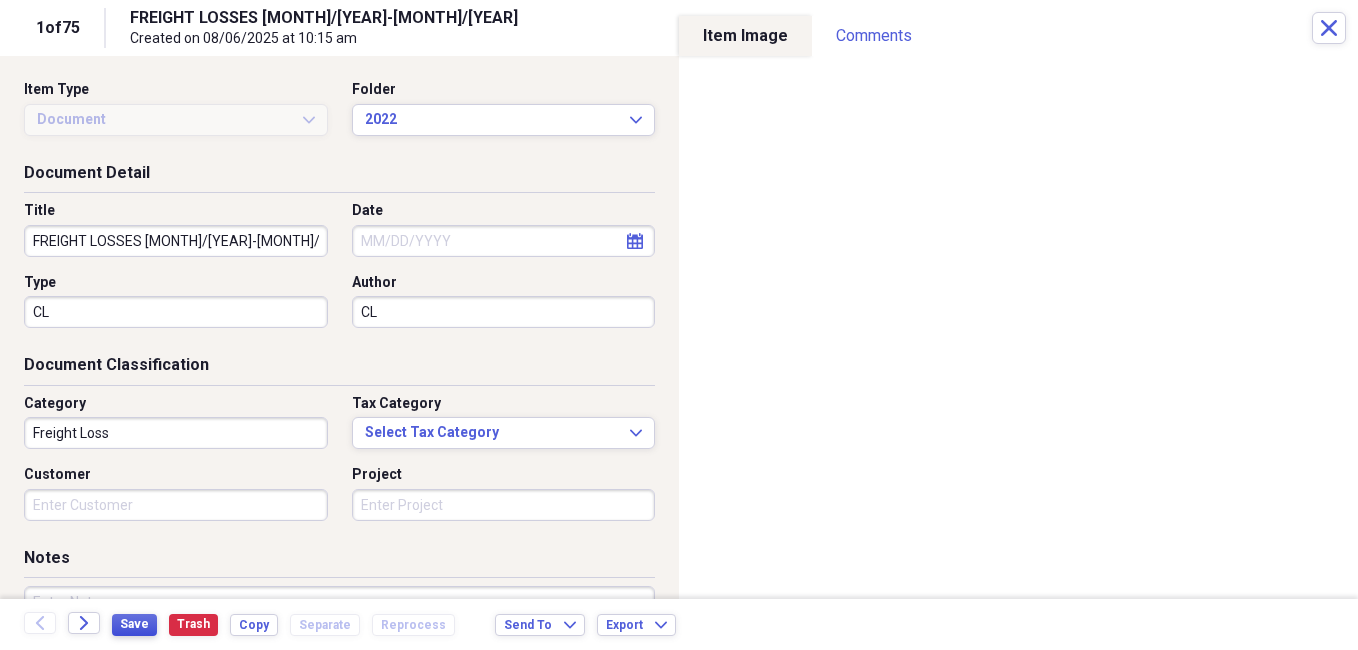 click on "Save" at bounding box center (134, 624) 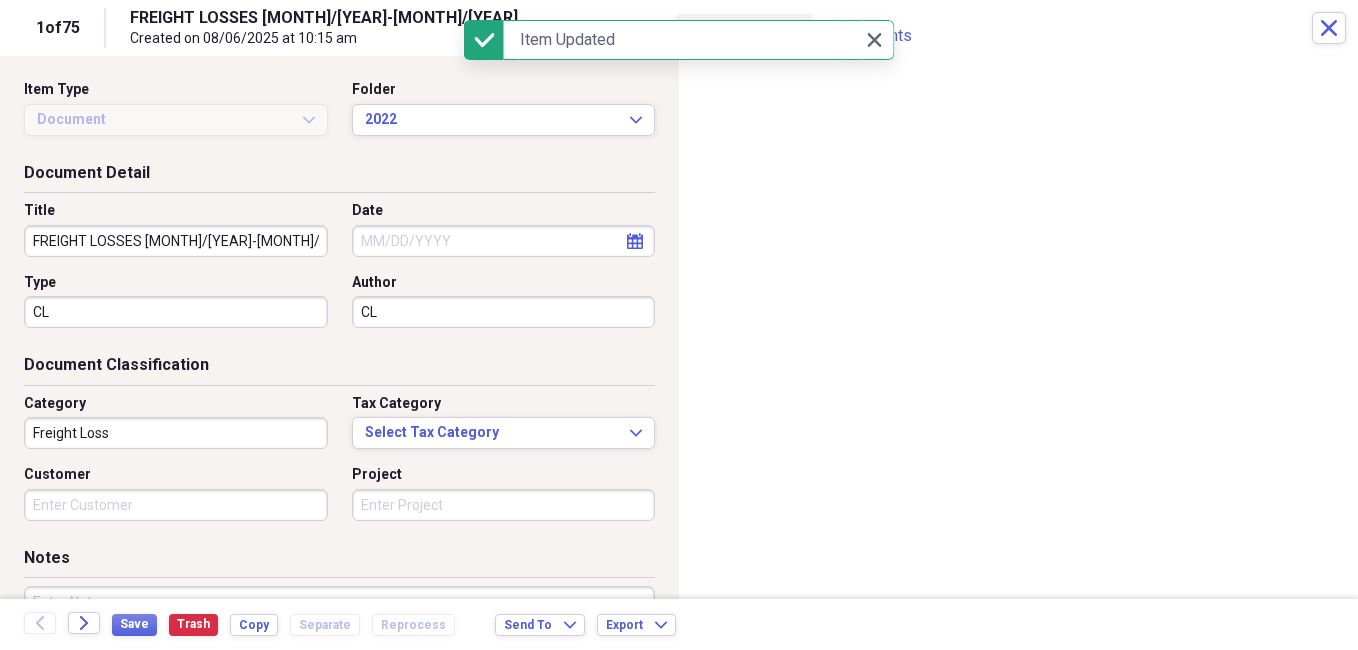 click on "CL" at bounding box center [176, 312] 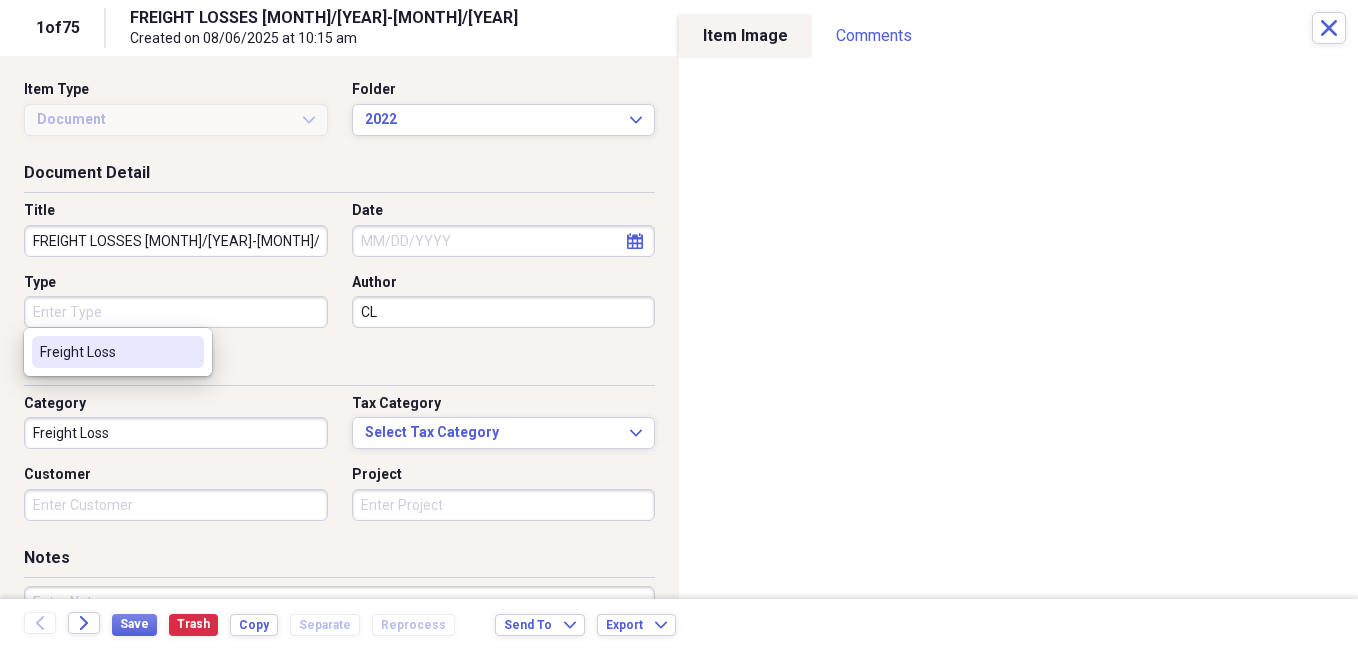 type 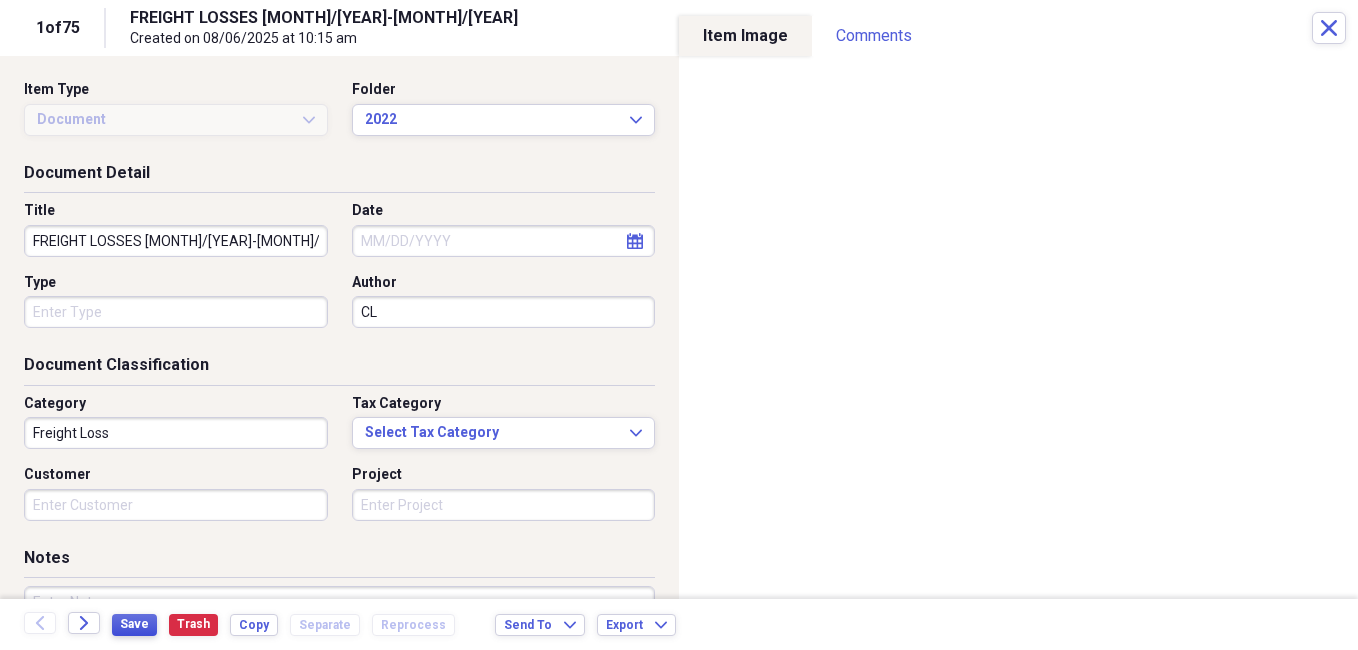 click on "Save" at bounding box center [134, 624] 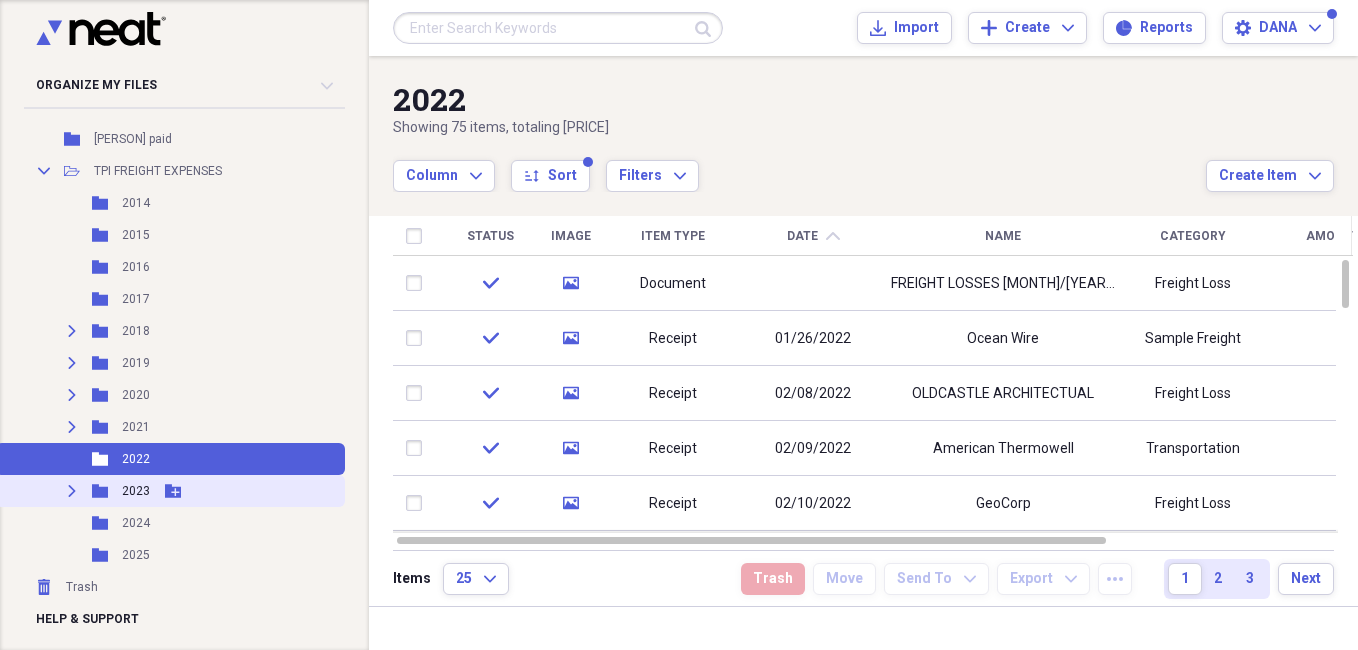 click on "2023" at bounding box center (136, 491) 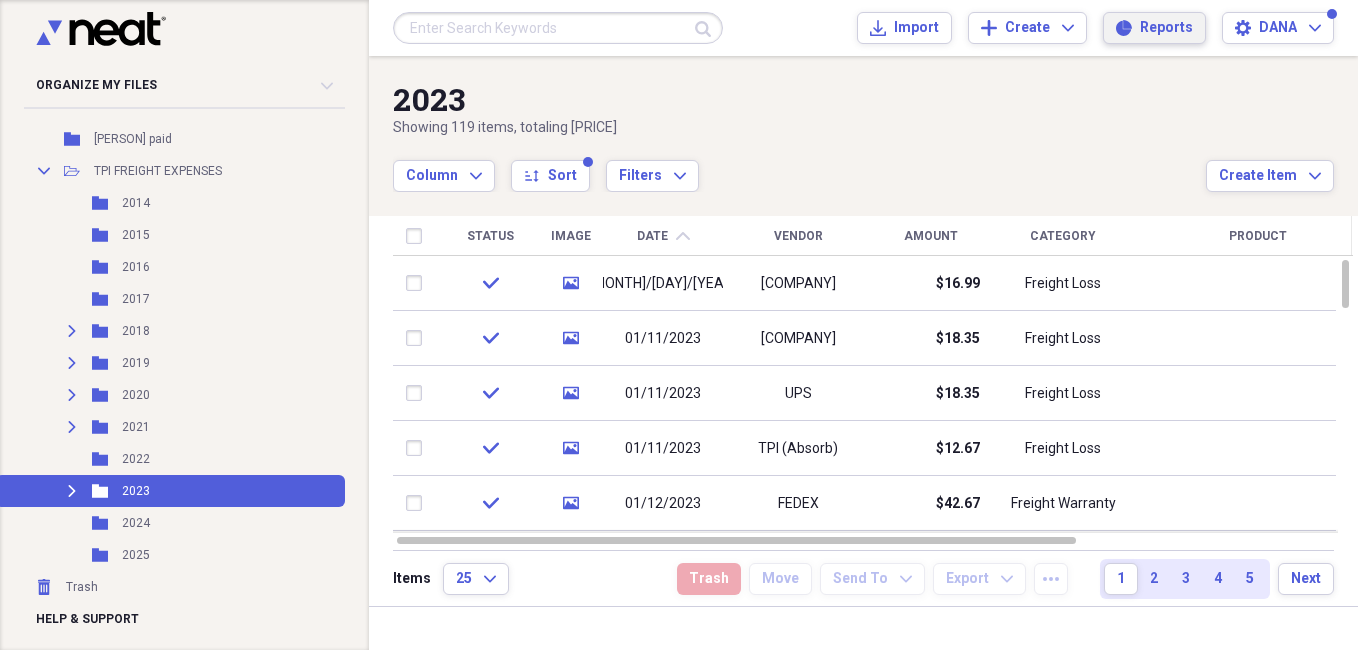 click on "Reports" at bounding box center [1166, 28] 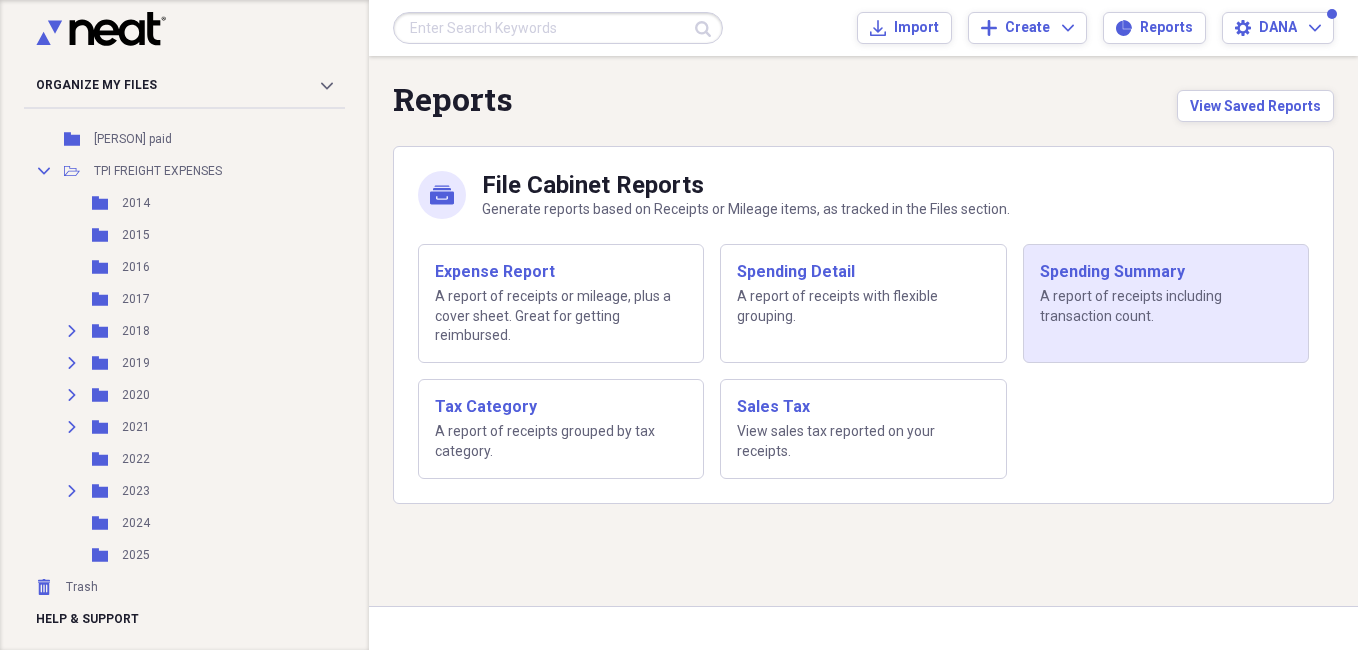 click on "A report of receipts including transaction count." at bounding box center [1166, 306] 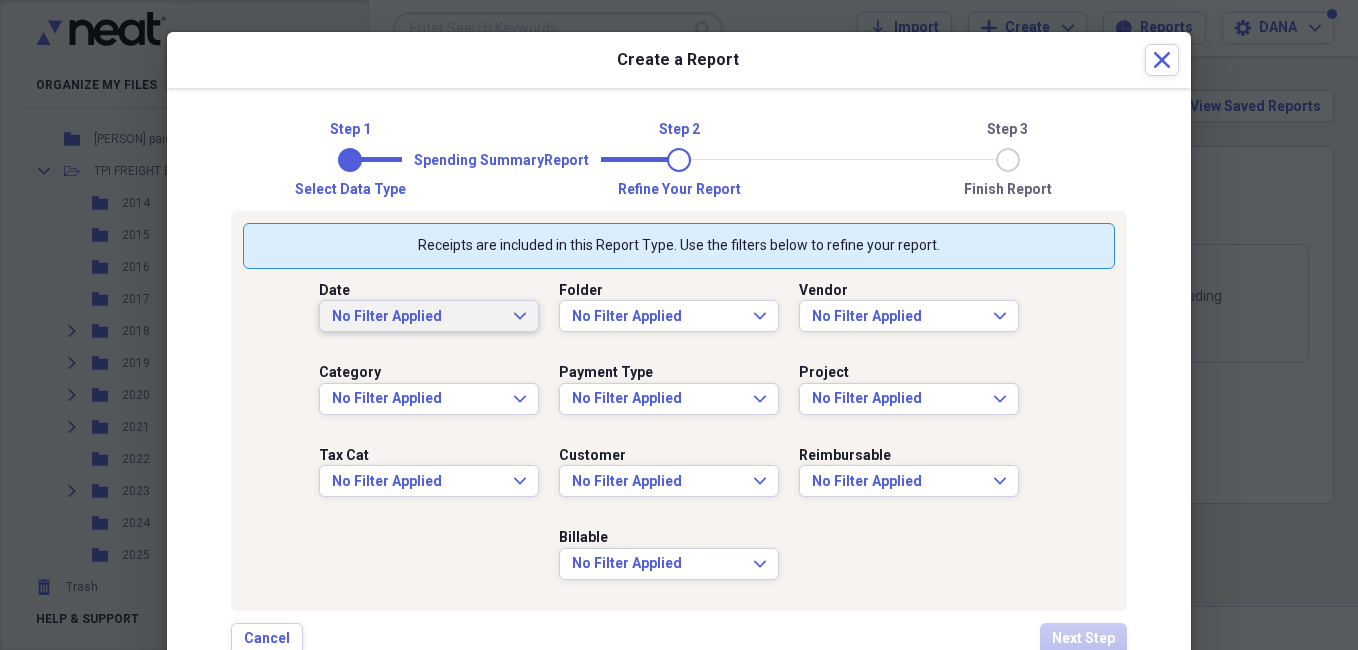 click on "No Filter Applied Expand" at bounding box center (429, 316) 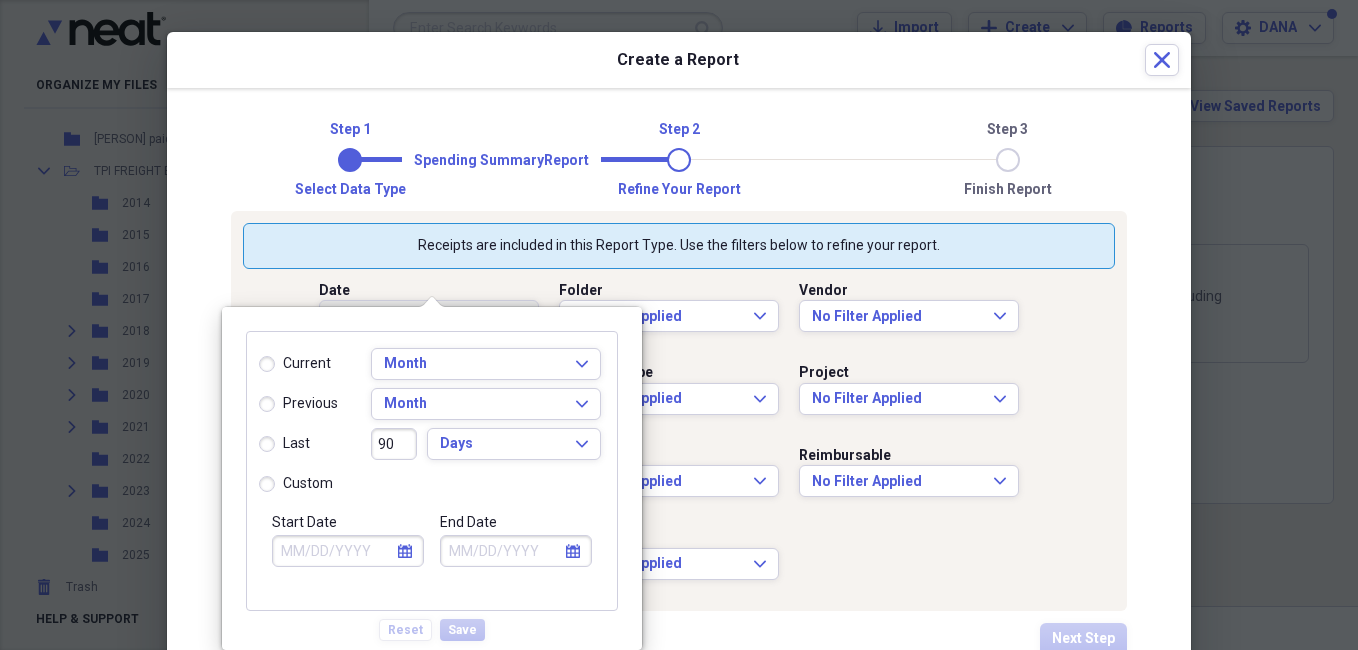 select on "7" 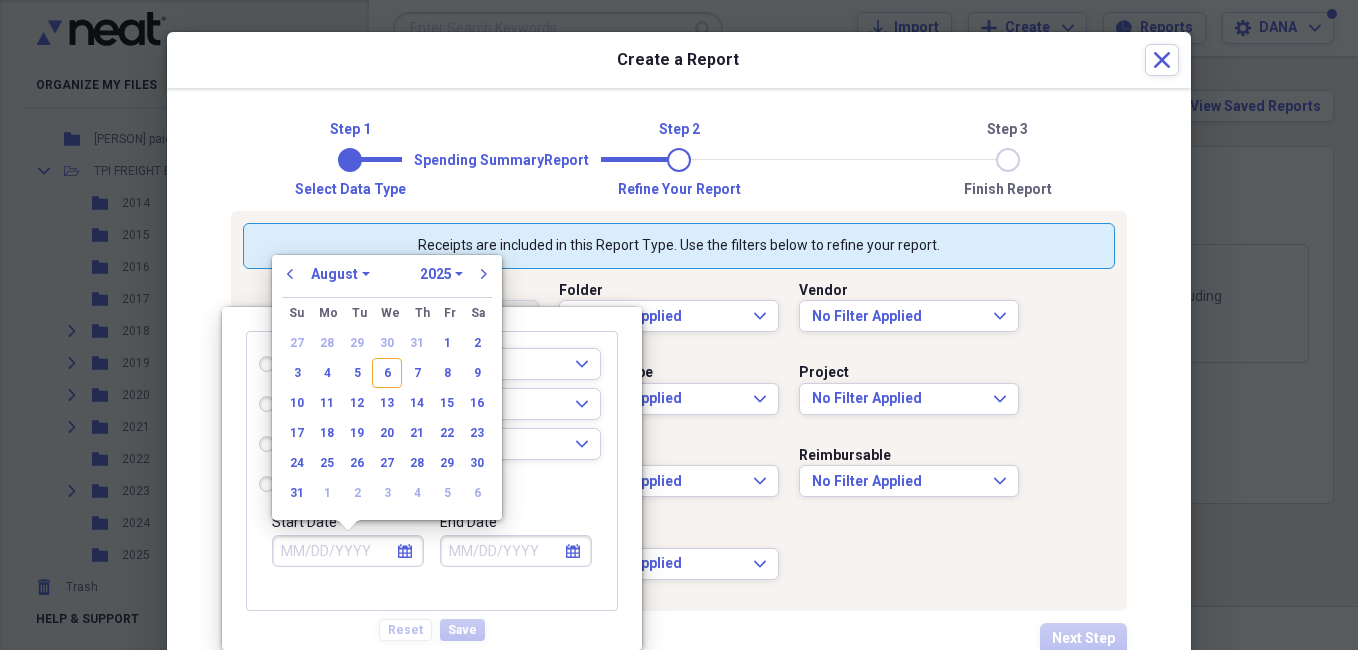 click on "Start Date" at bounding box center (348, 551) 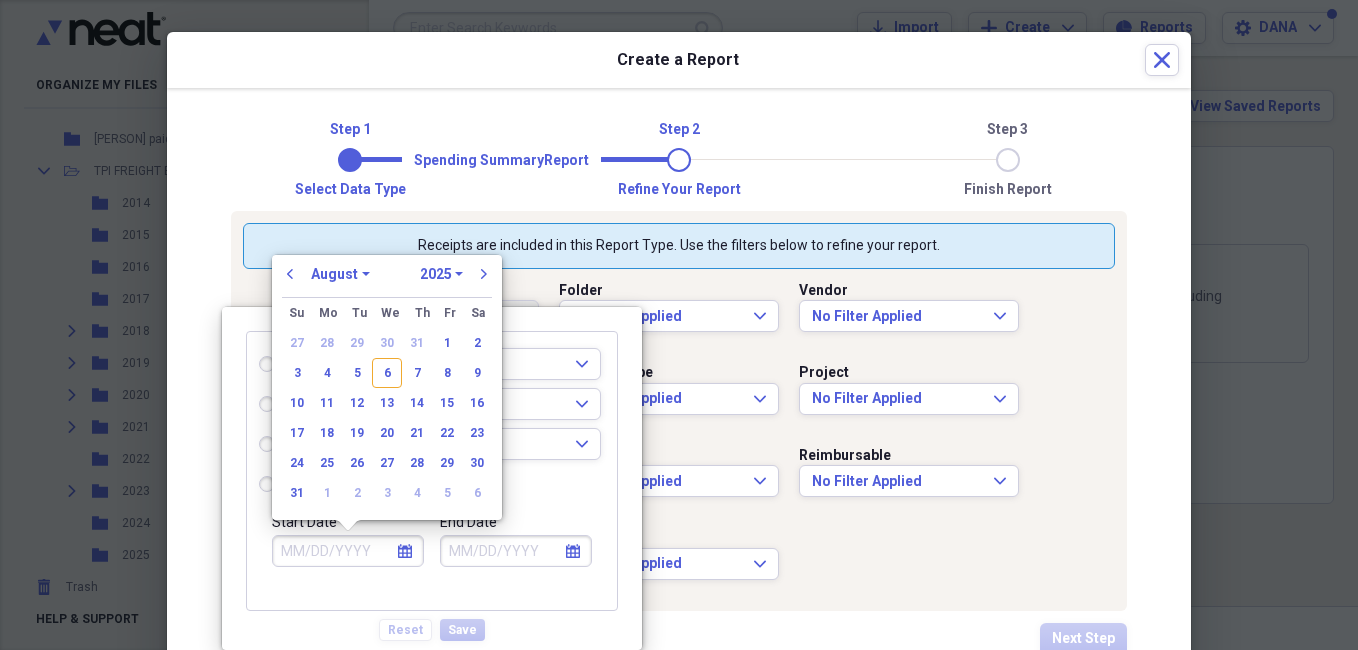 click on "January February March April May June July August September October November December" at bounding box center [340, 274] 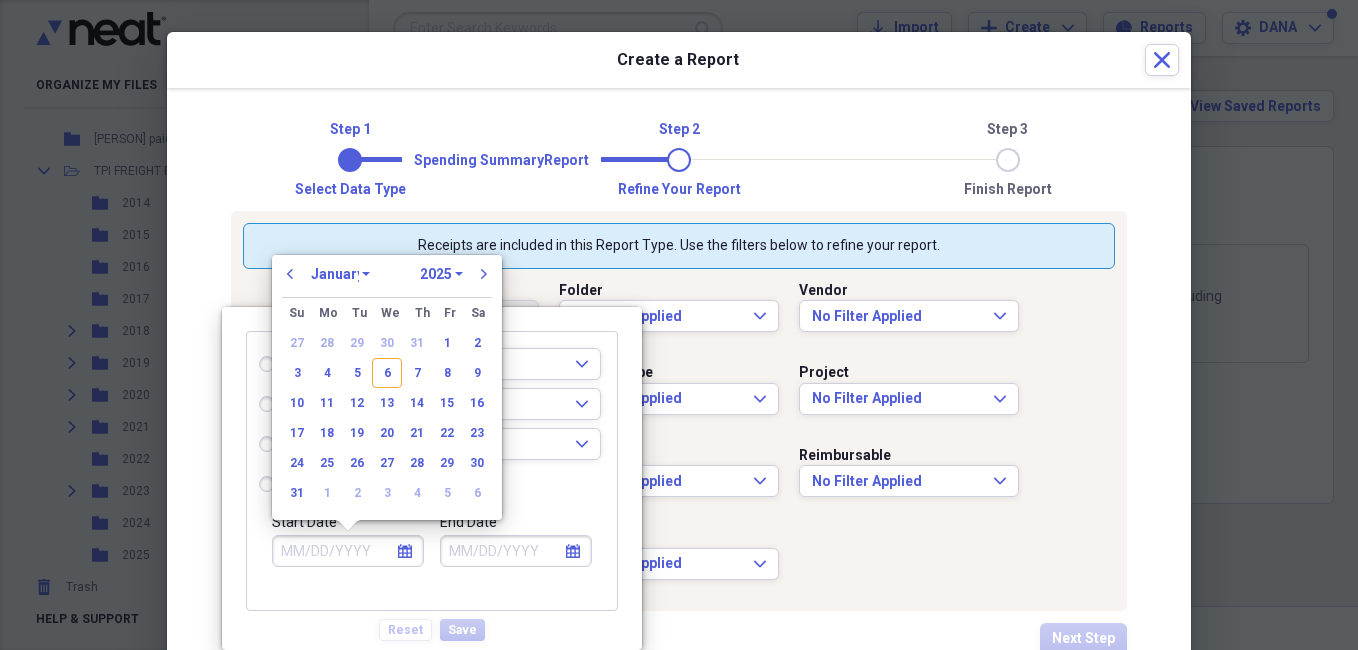 click on "January February March April May June July August September October November December" at bounding box center (340, 274) 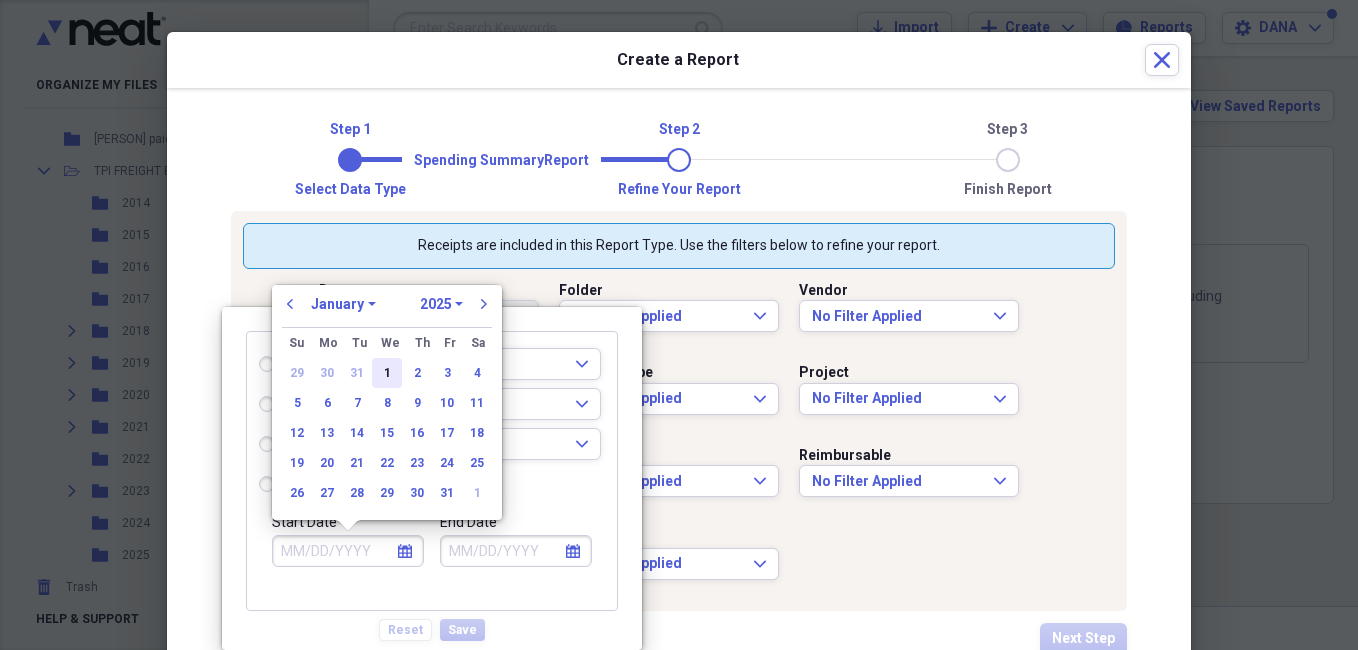 click on "1" at bounding box center [387, 373] 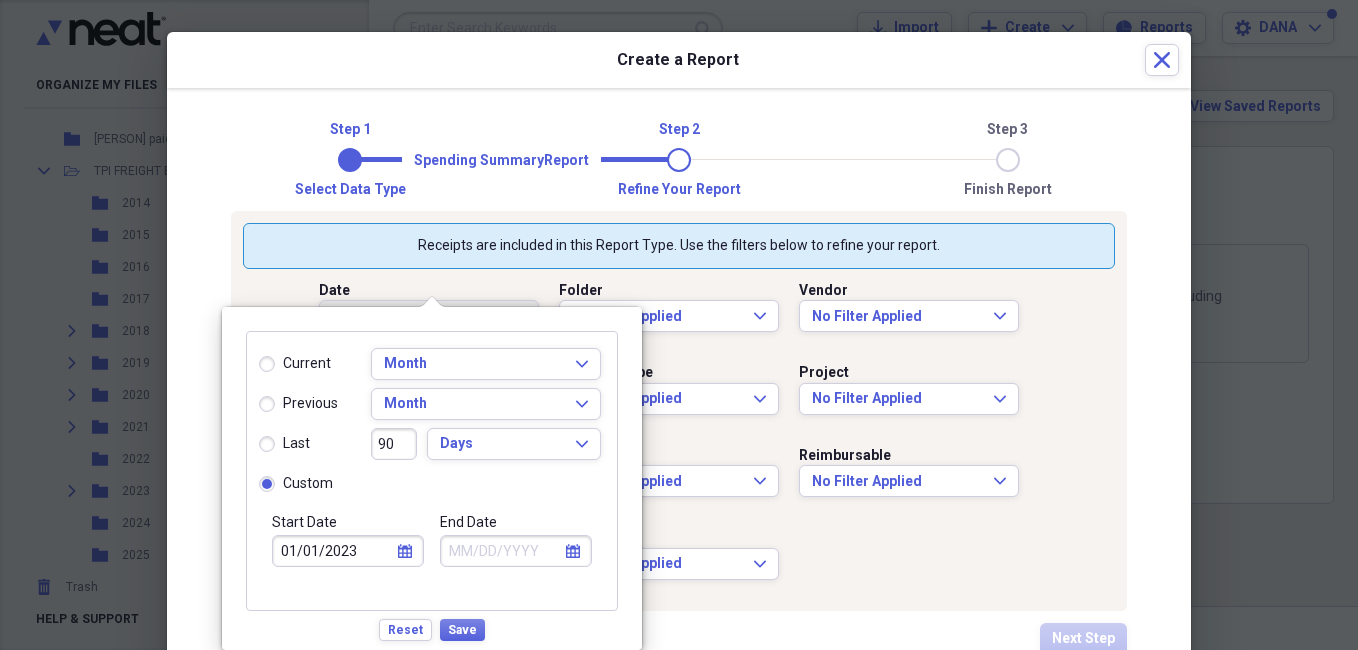 type on "01/01/2023" 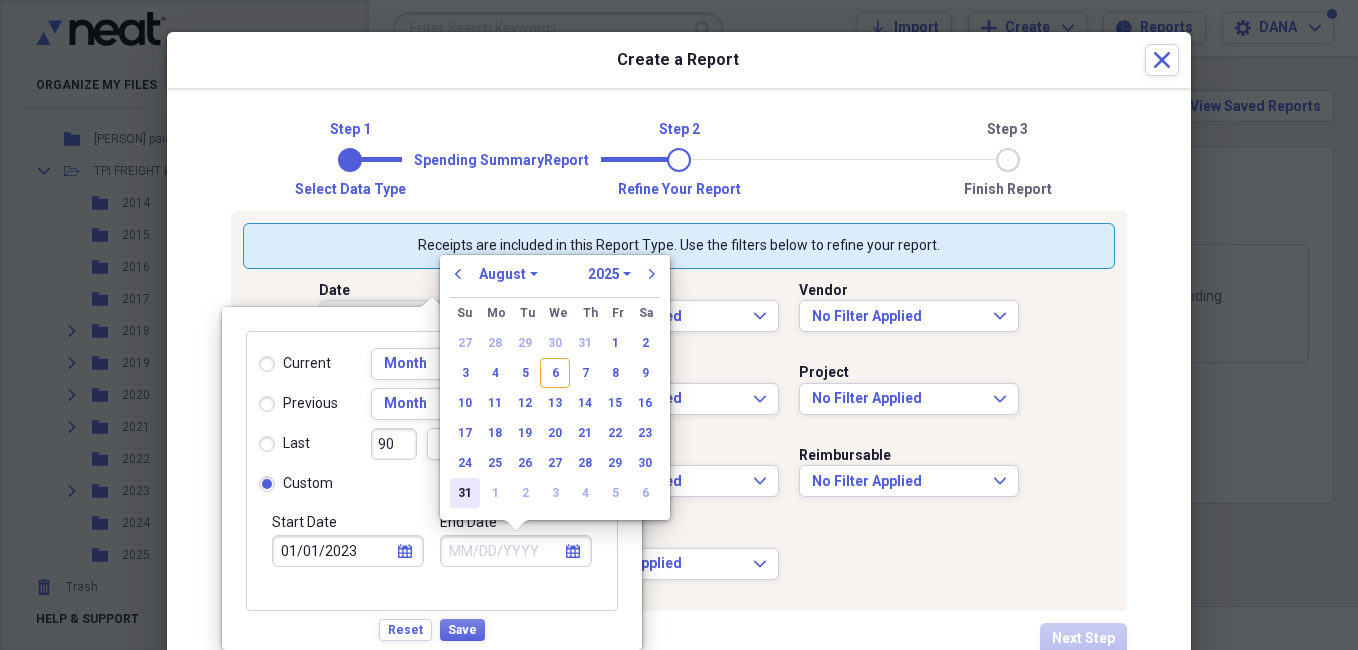 click on "31" at bounding box center (465, 493) 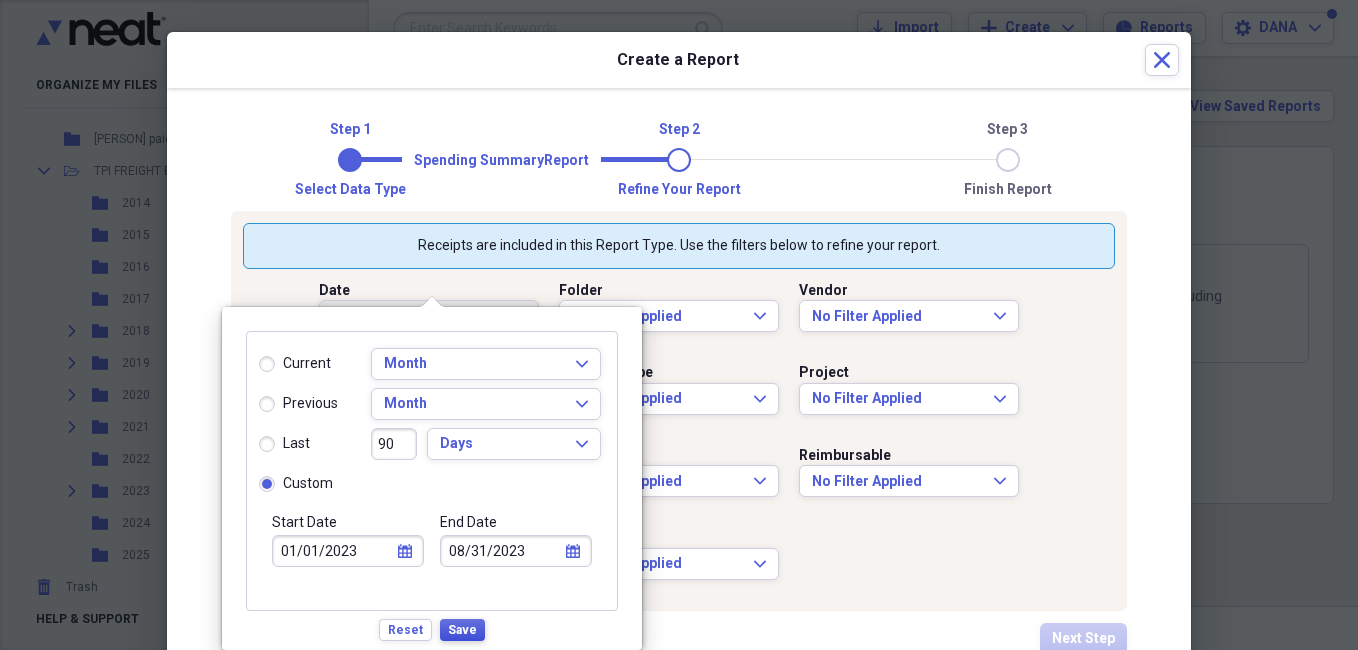type on "08/31/2023" 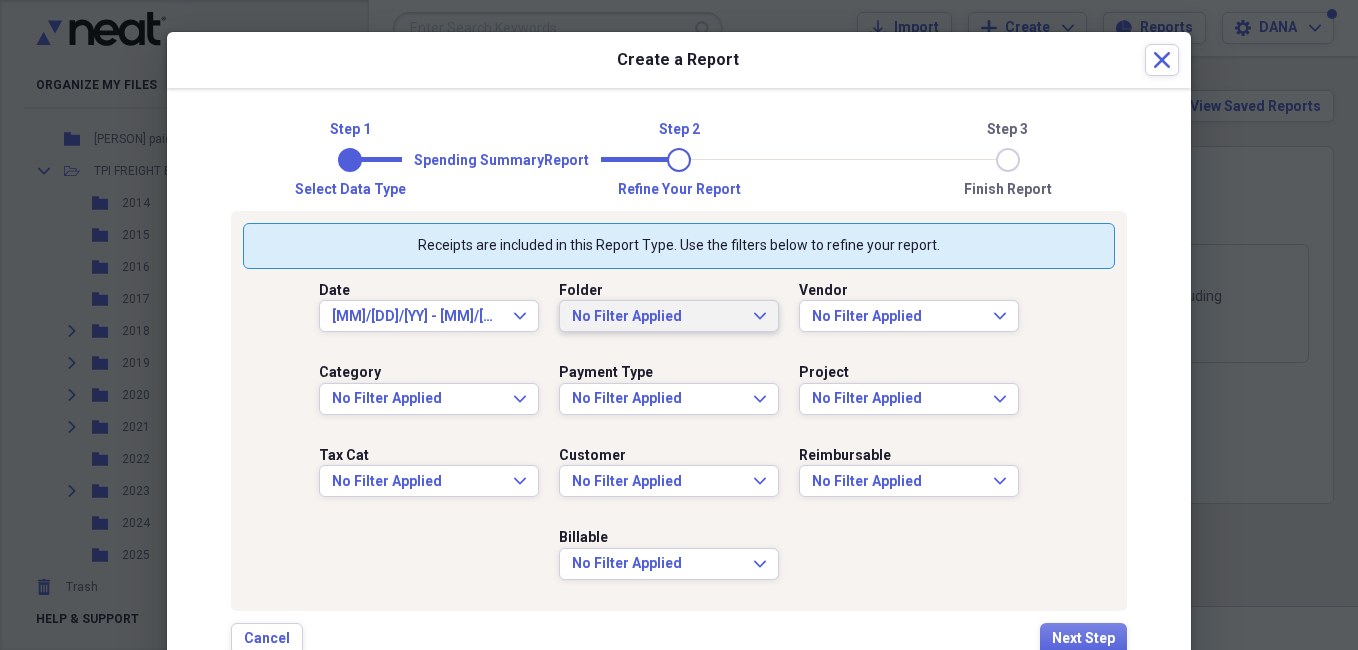 click on "No Filter Applied Expand" at bounding box center (669, 317) 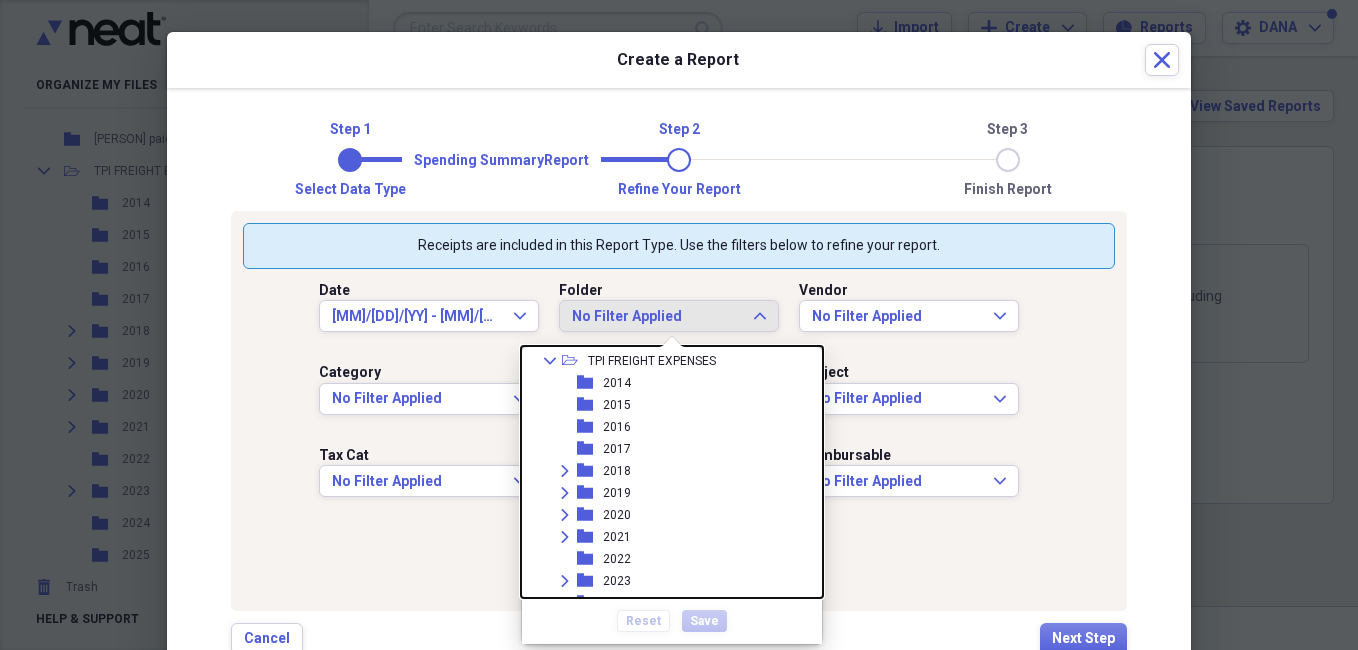 scroll, scrollTop: 1635, scrollLeft: 0, axis: vertical 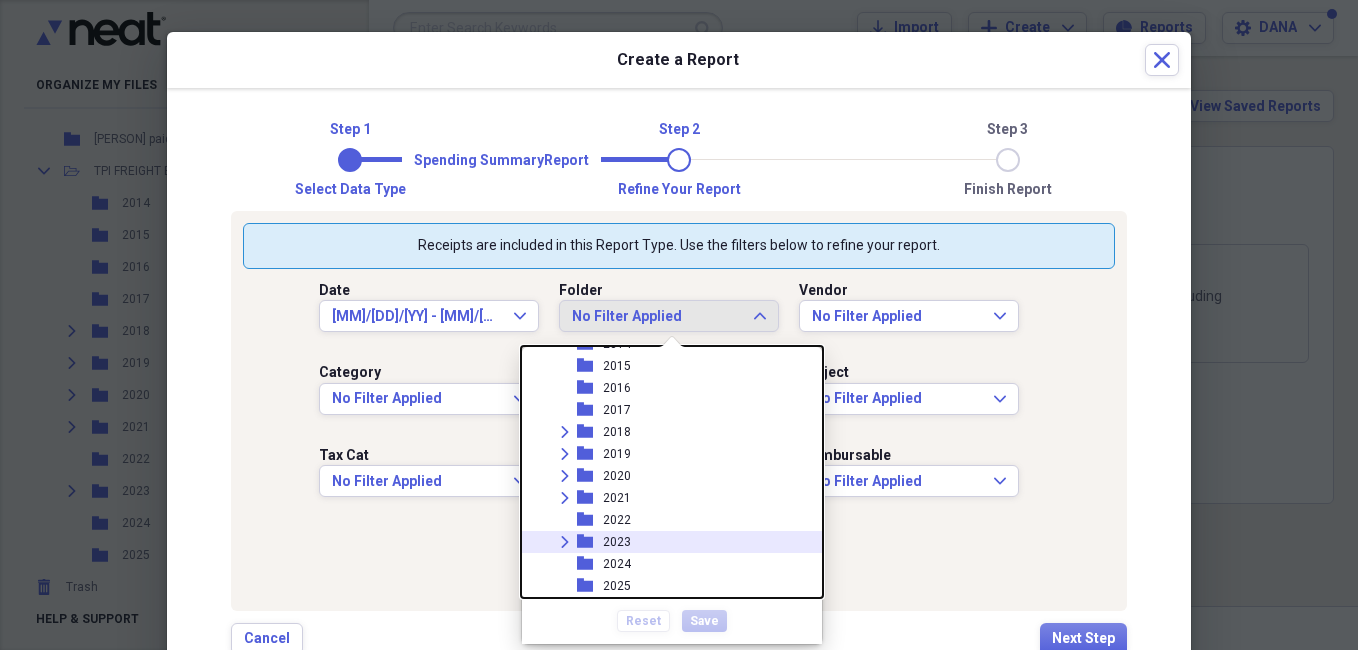 click on "2023" at bounding box center [617, 542] 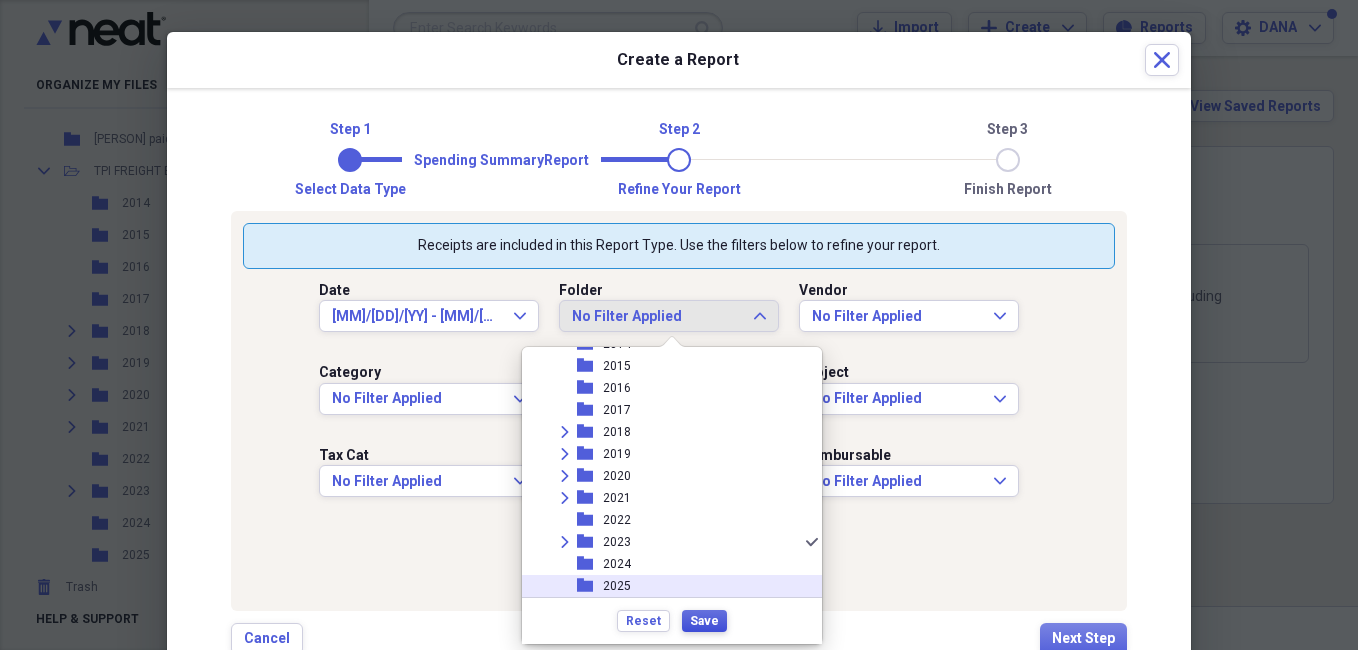 click on "Save" at bounding box center (704, 621) 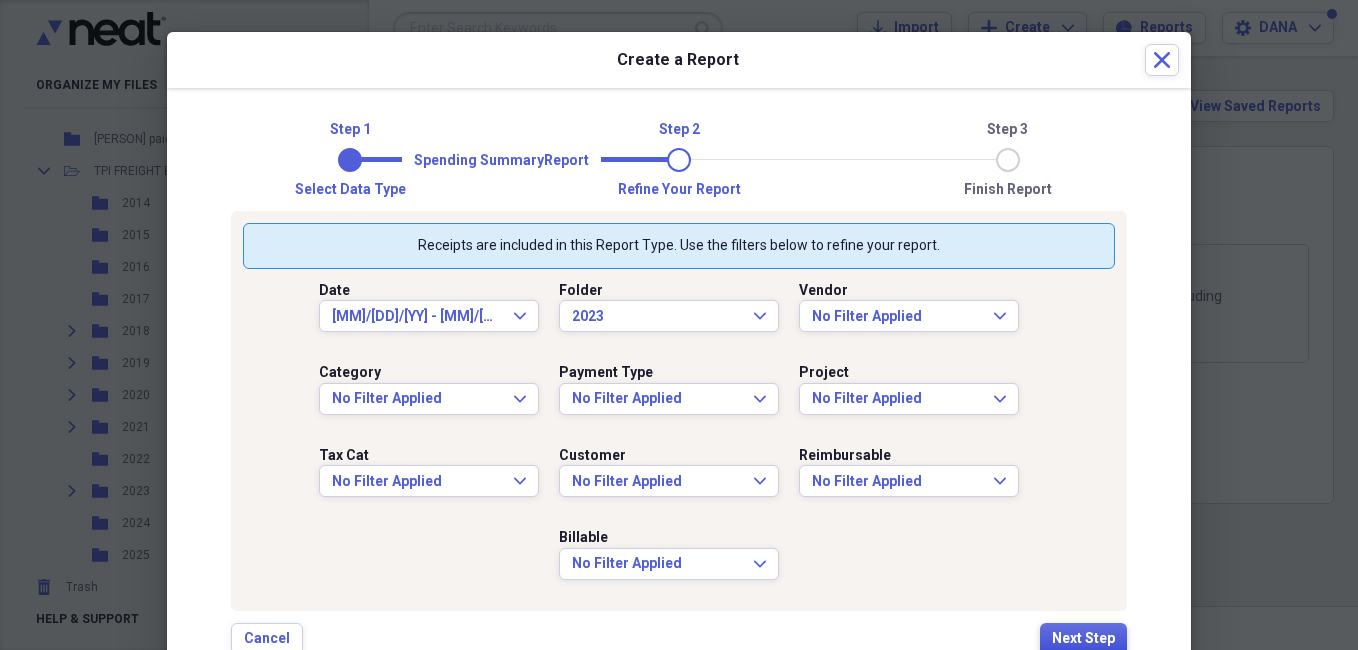 click on "Next Step" at bounding box center (1083, 639) 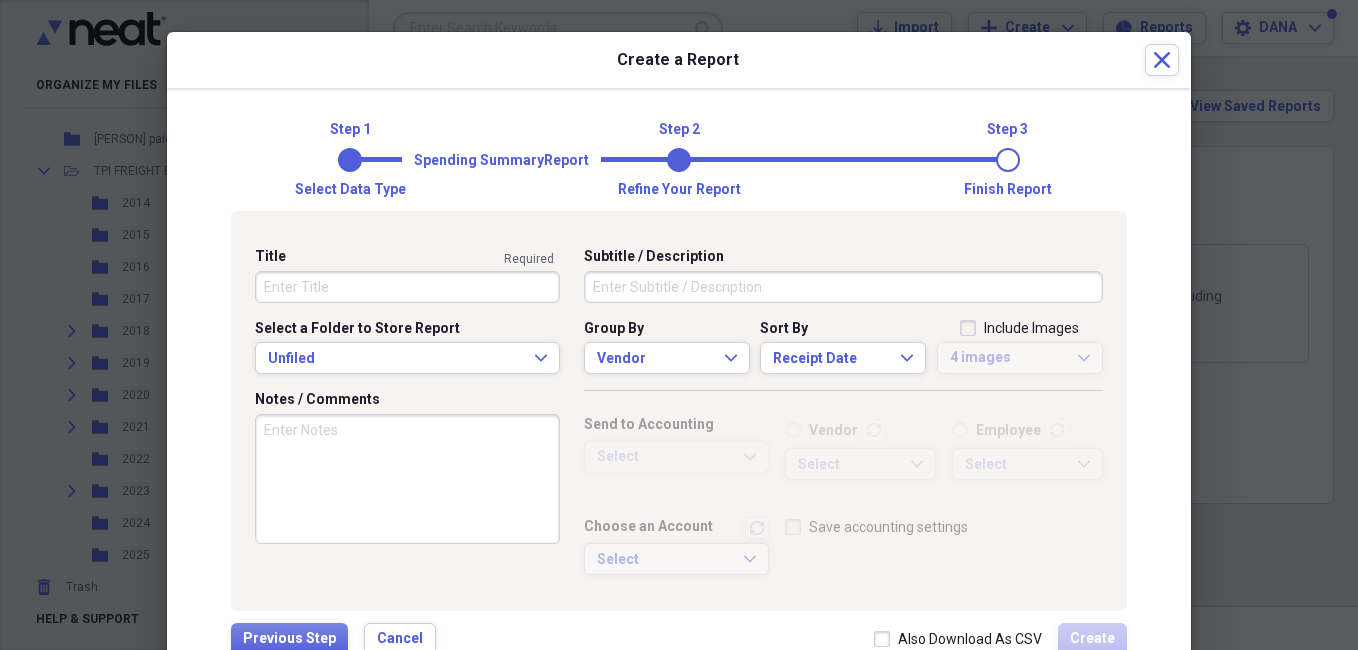 click on "Title" at bounding box center [407, 287] 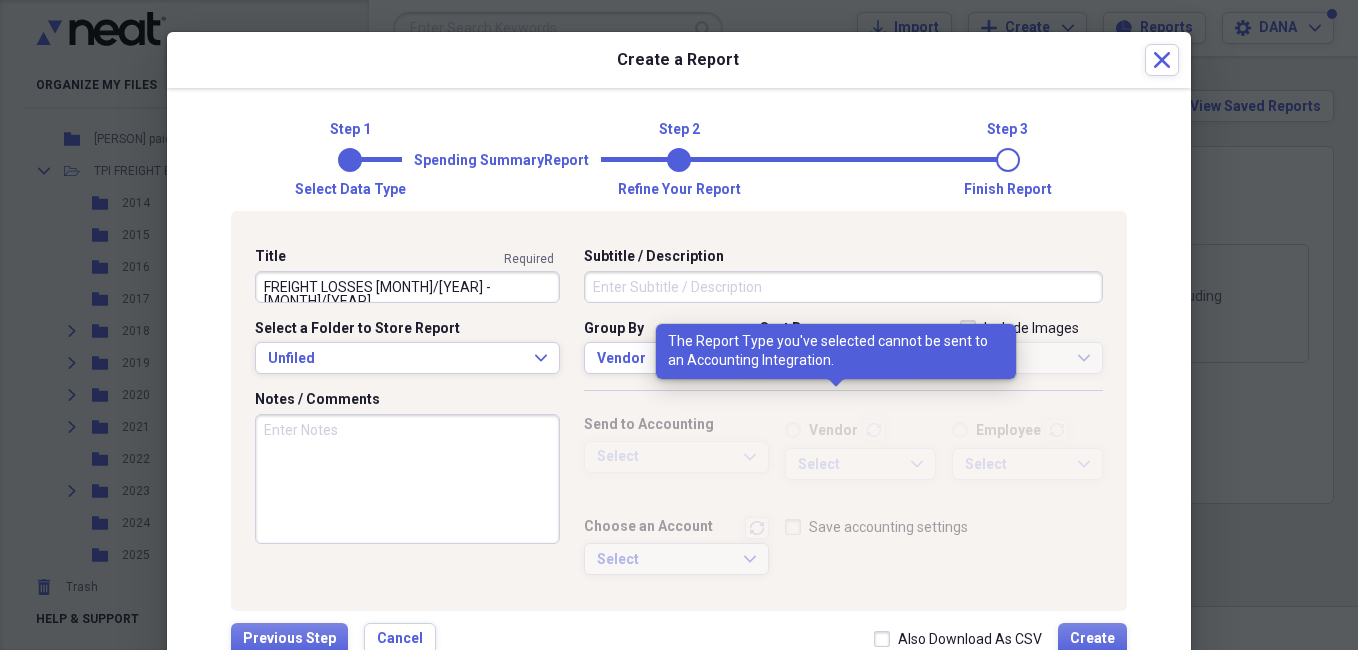 scroll, scrollTop: 69, scrollLeft: 0, axis: vertical 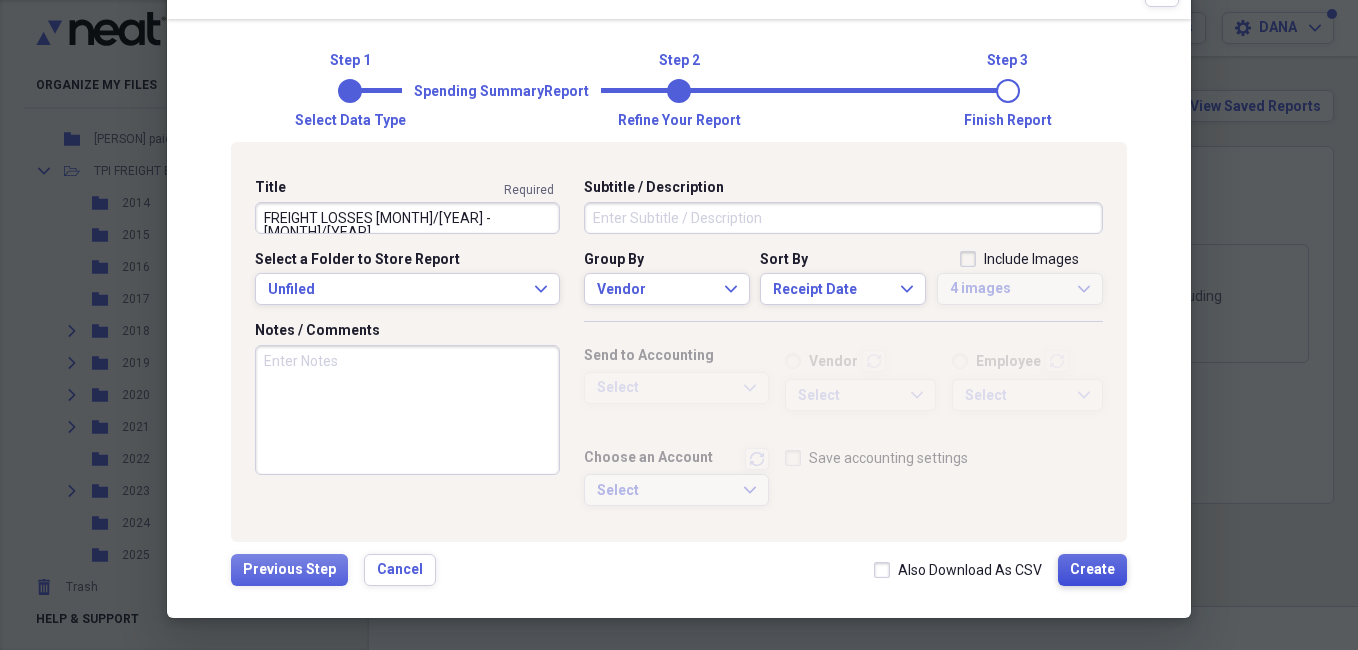 type on "FREIGHT LOSSES [MONTH]/[YEAR] - [MONTH]/[YEAR]" 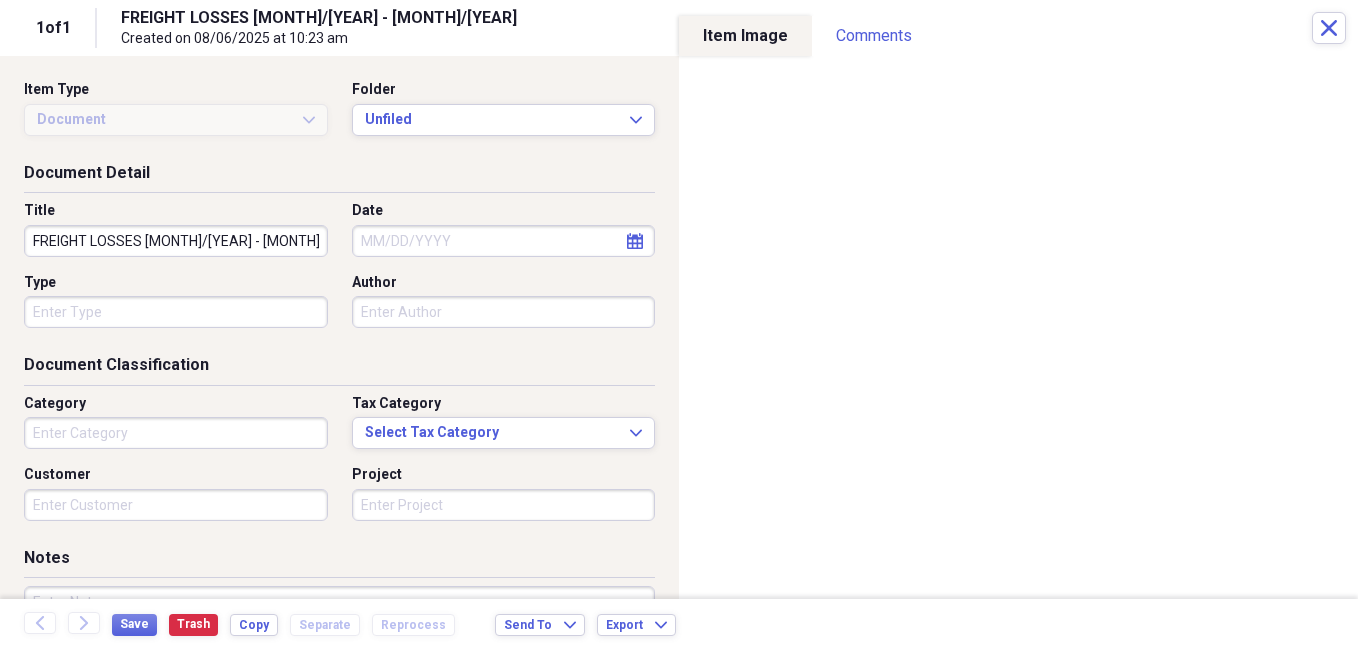 click on "Author" at bounding box center (504, 312) 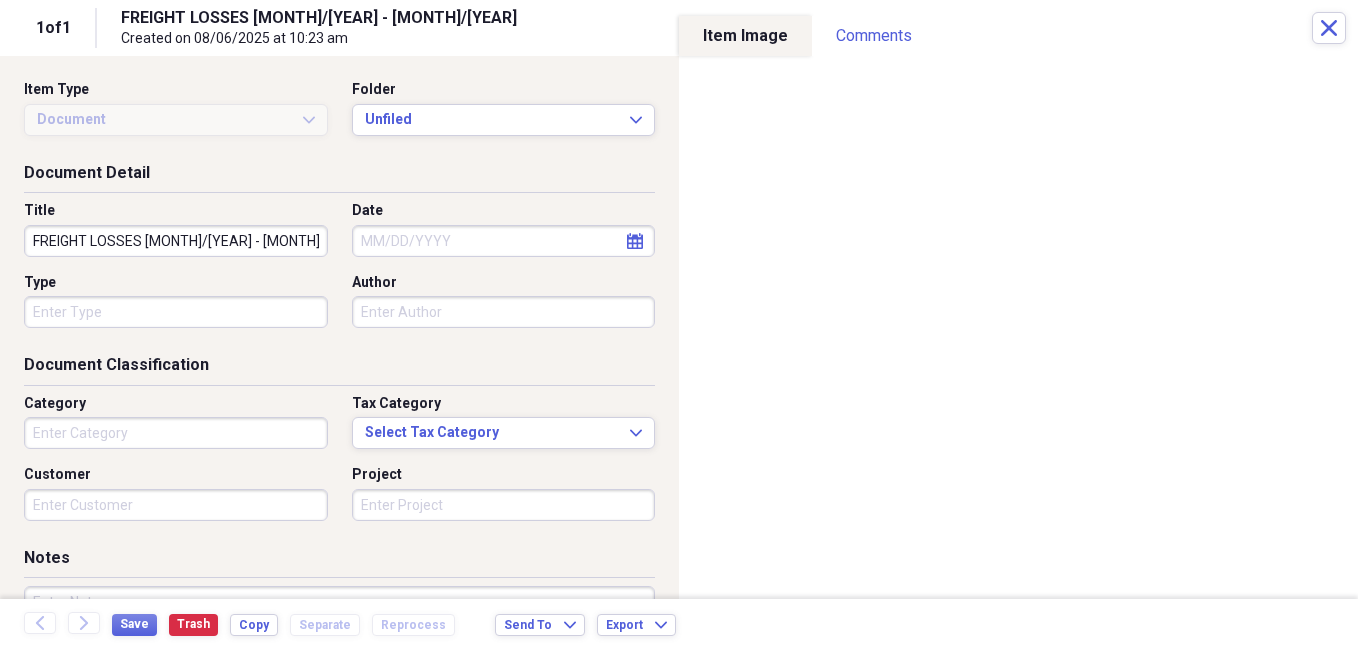 type on "CL" 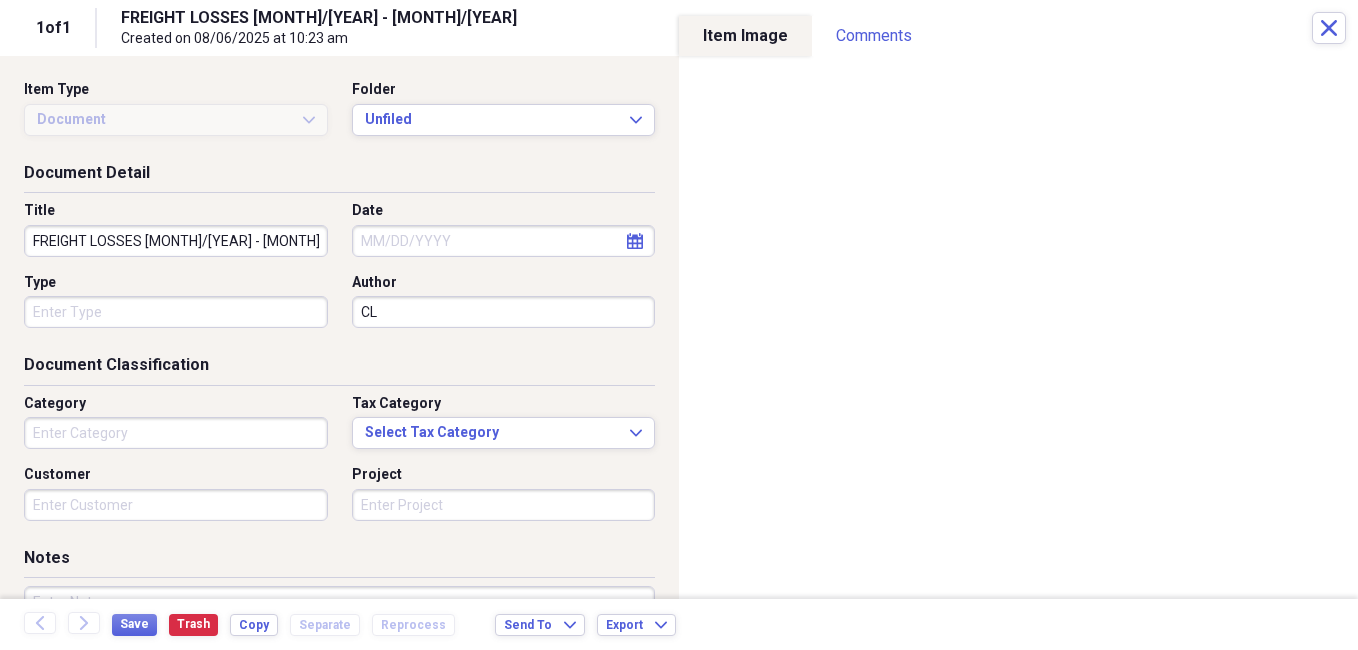 type on "Freight Loss" 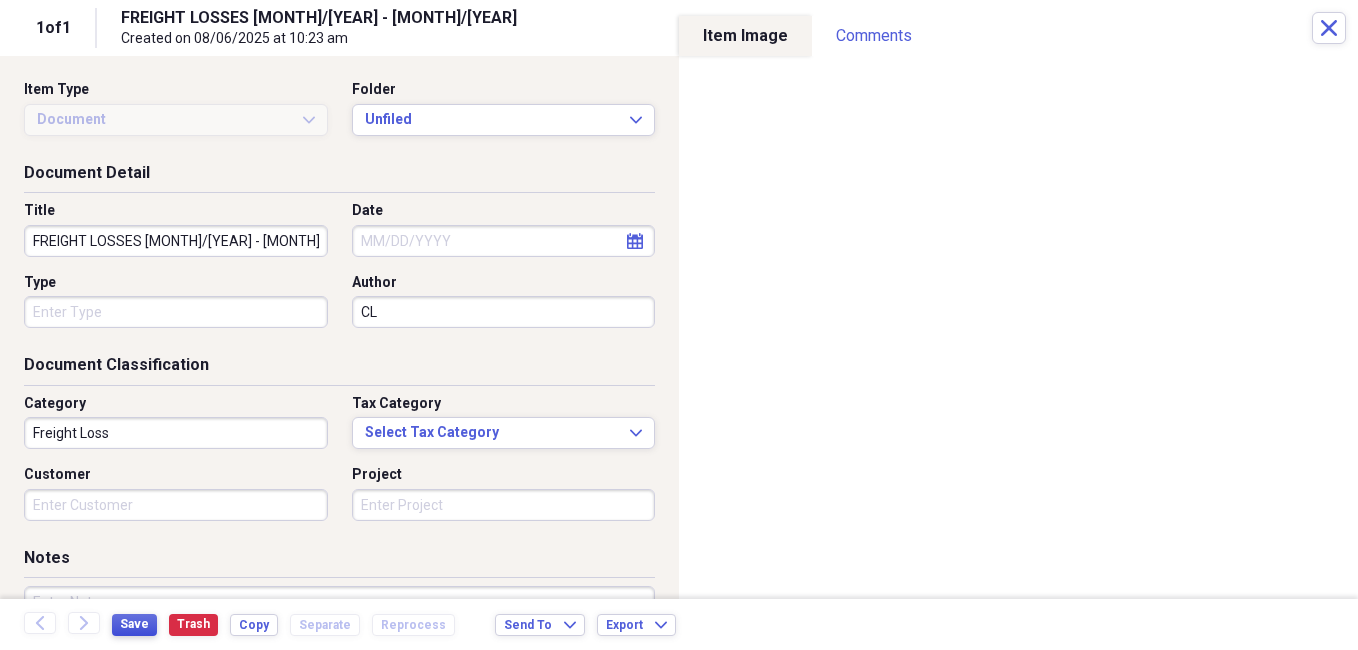 click on "Save" at bounding box center [134, 624] 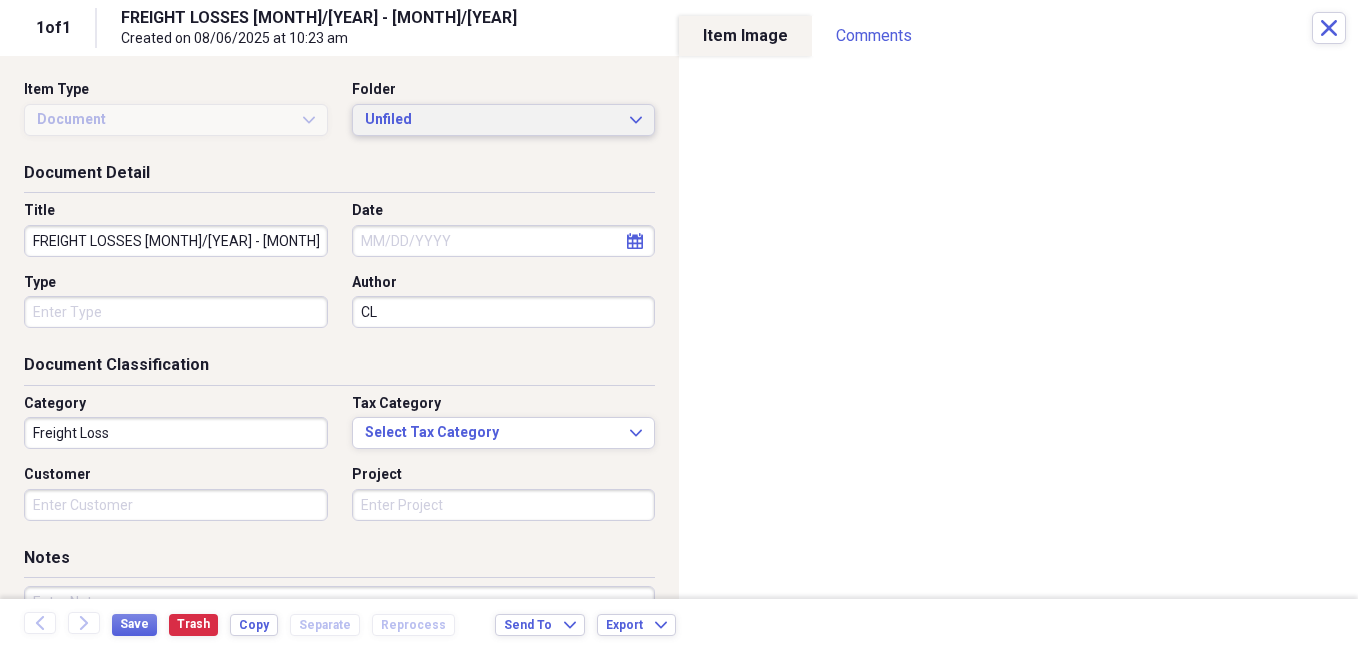 click on "Unfiled Expand" at bounding box center (504, 120) 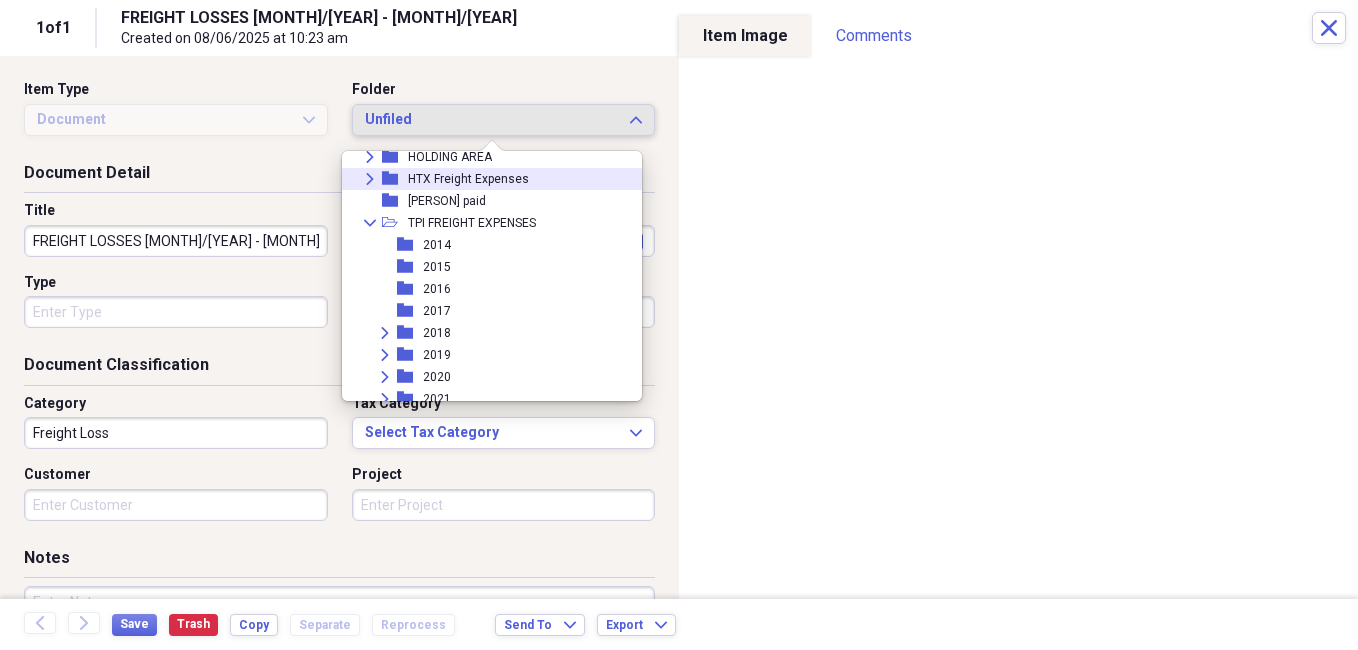 scroll, scrollTop: 1600, scrollLeft: 0, axis: vertical 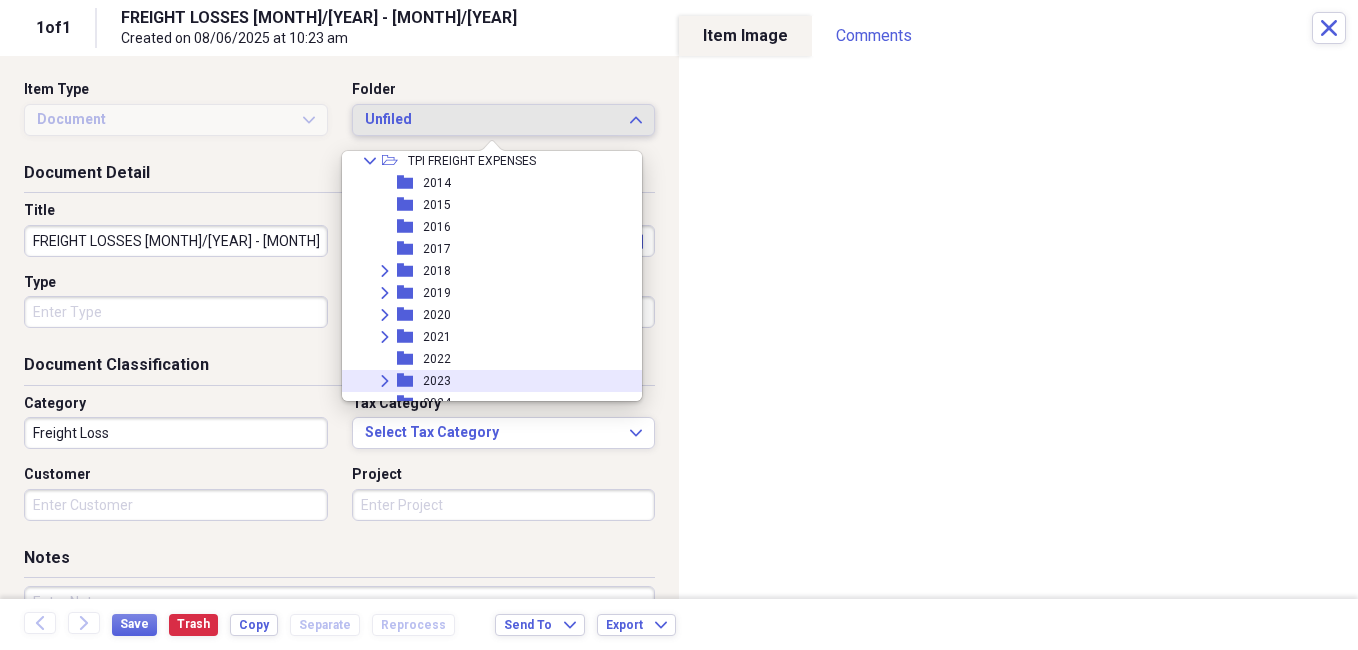 click on "2023" at bounding box center (437, 381) 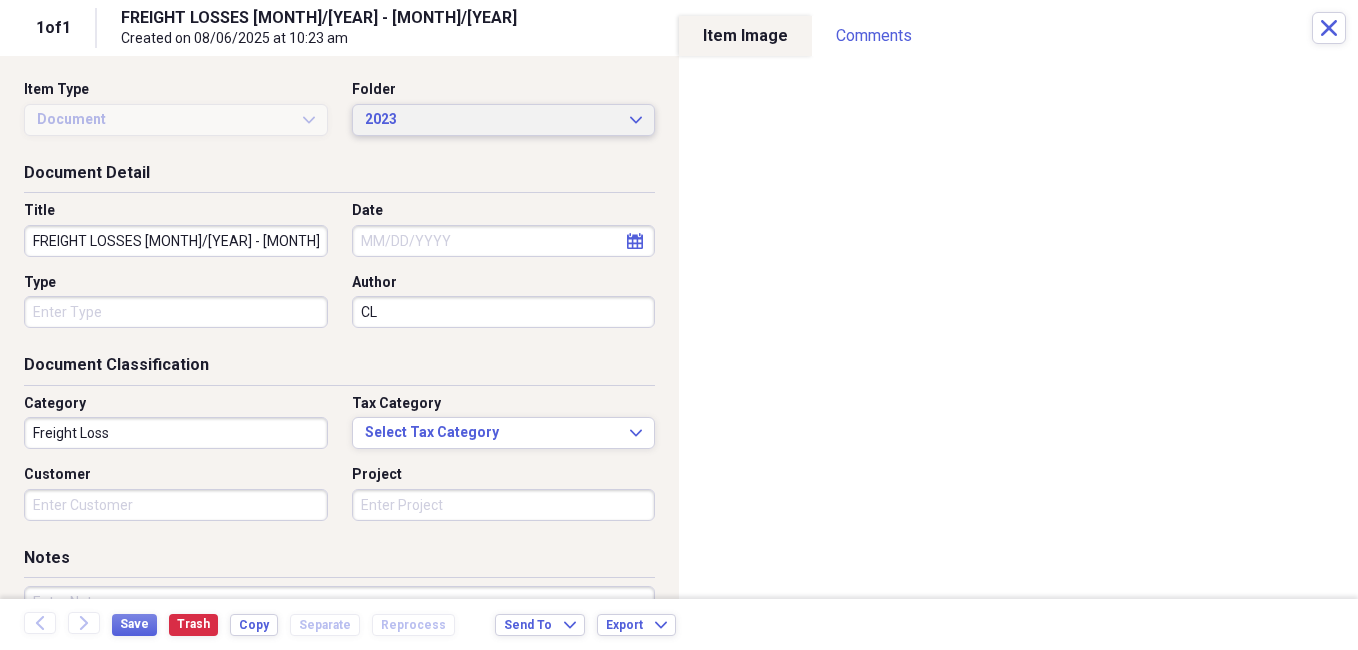 click on "2023 Expand" at bounding box center (504, 120) 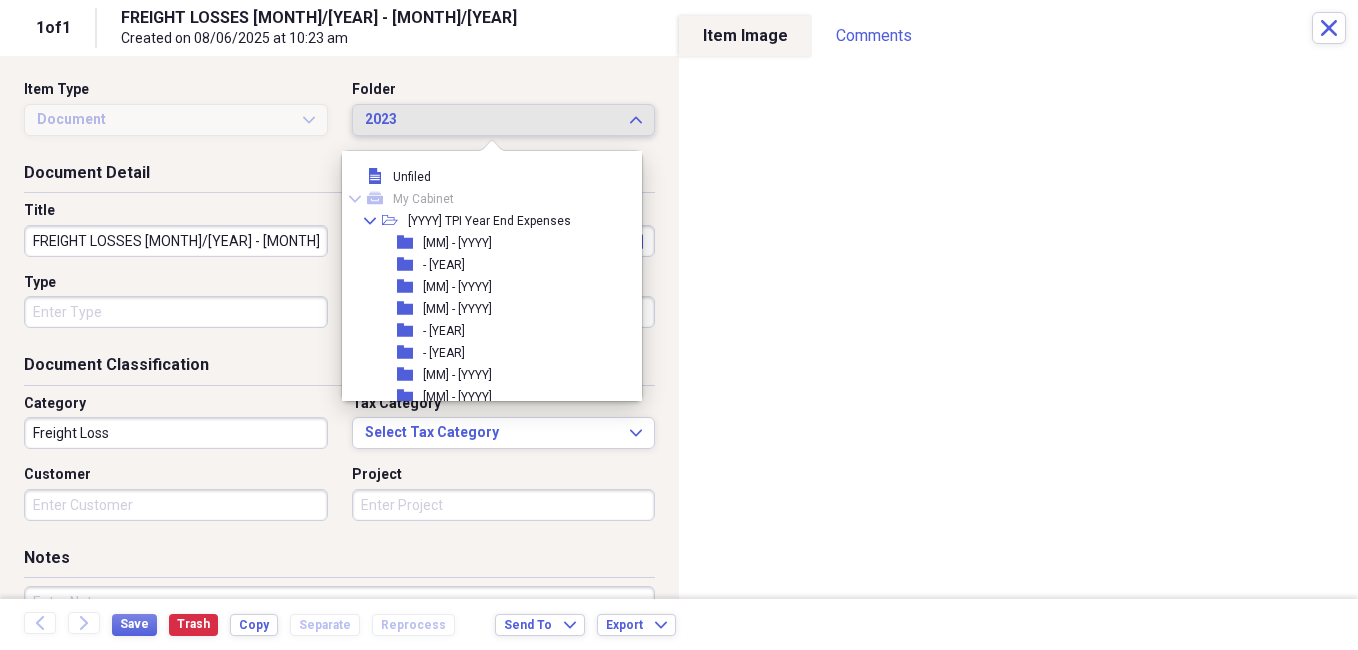 scroll, scrollTop: 1657, scrollLeft: 0, axis: vertical 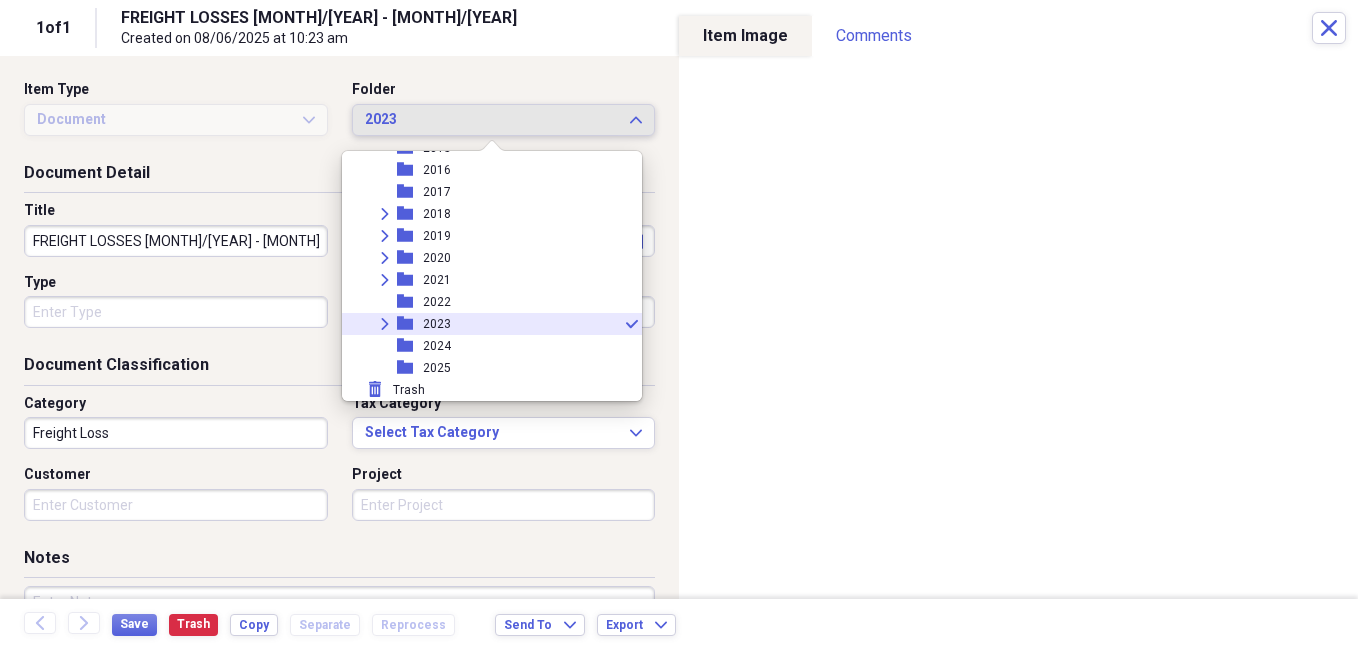 click on "Expand folder 2023   check" at bounding box center (484, 324) 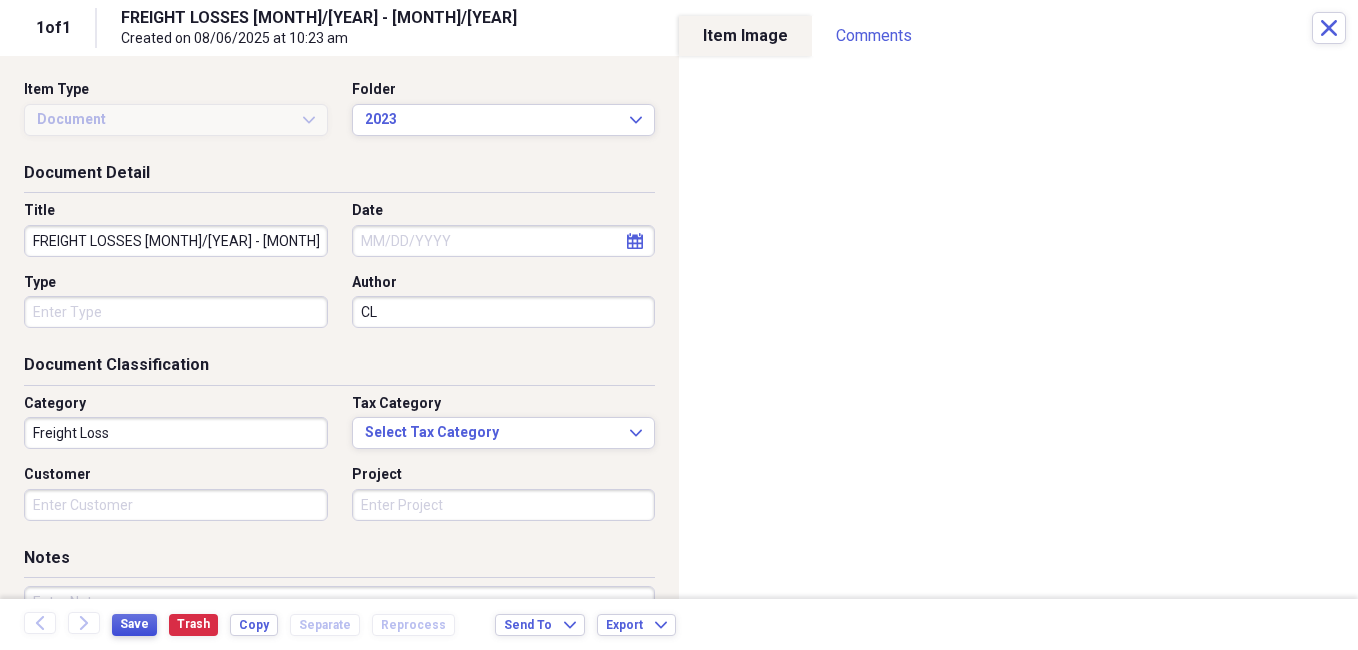 click on "Save" at bounding box center [134, 624] 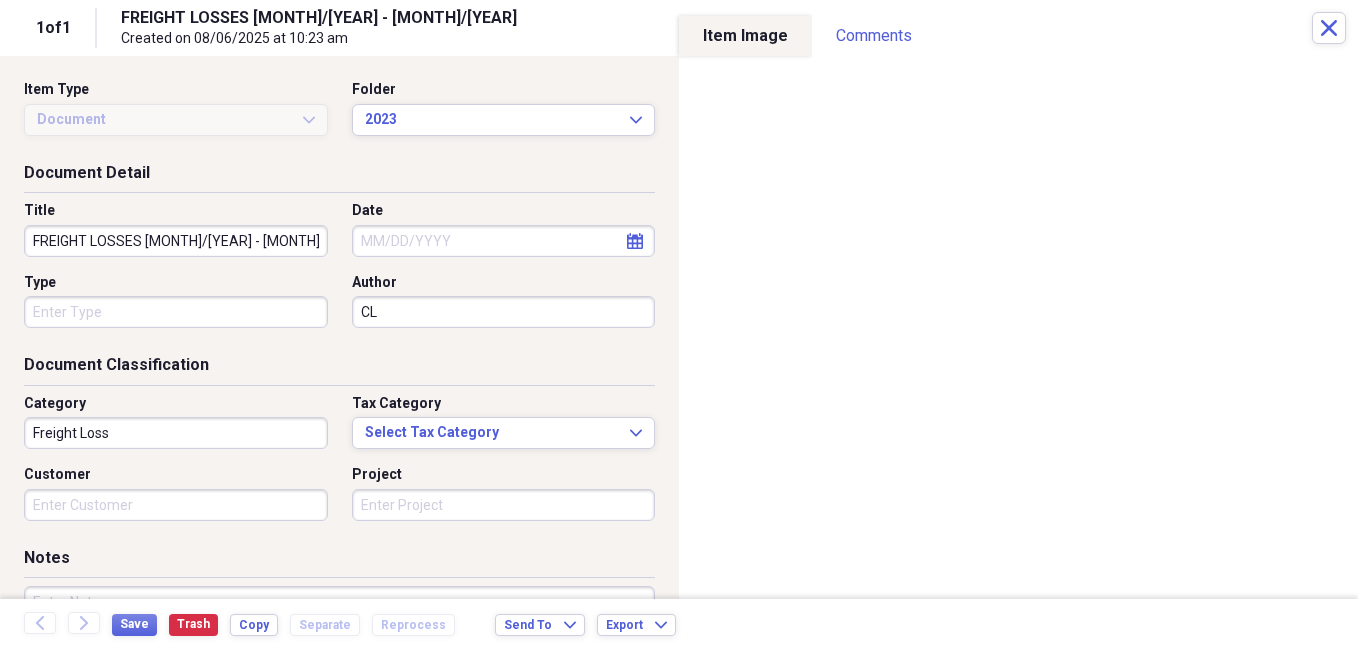 click on "FREIGHT LOSSES [MONTH]/[YEAR] - [MONTH]/[YEAR]" at bounding box center [176, 241] 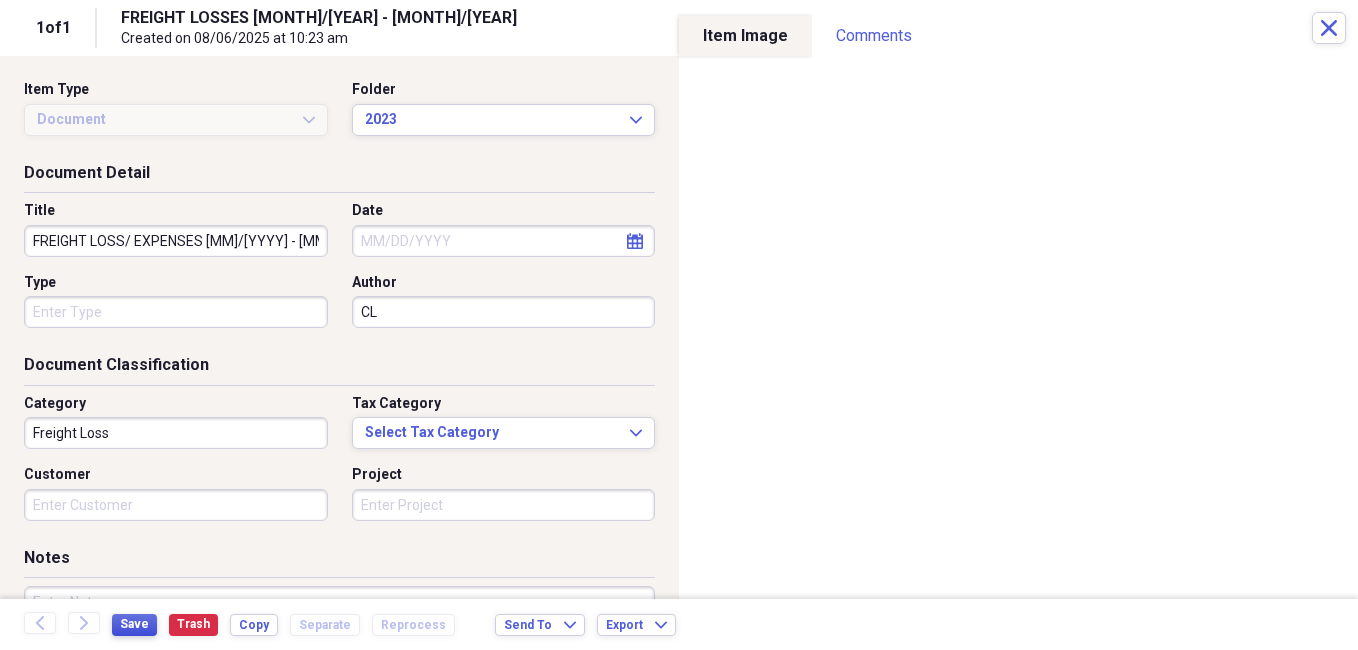 click on "Save" at bounding box center (134, 624) 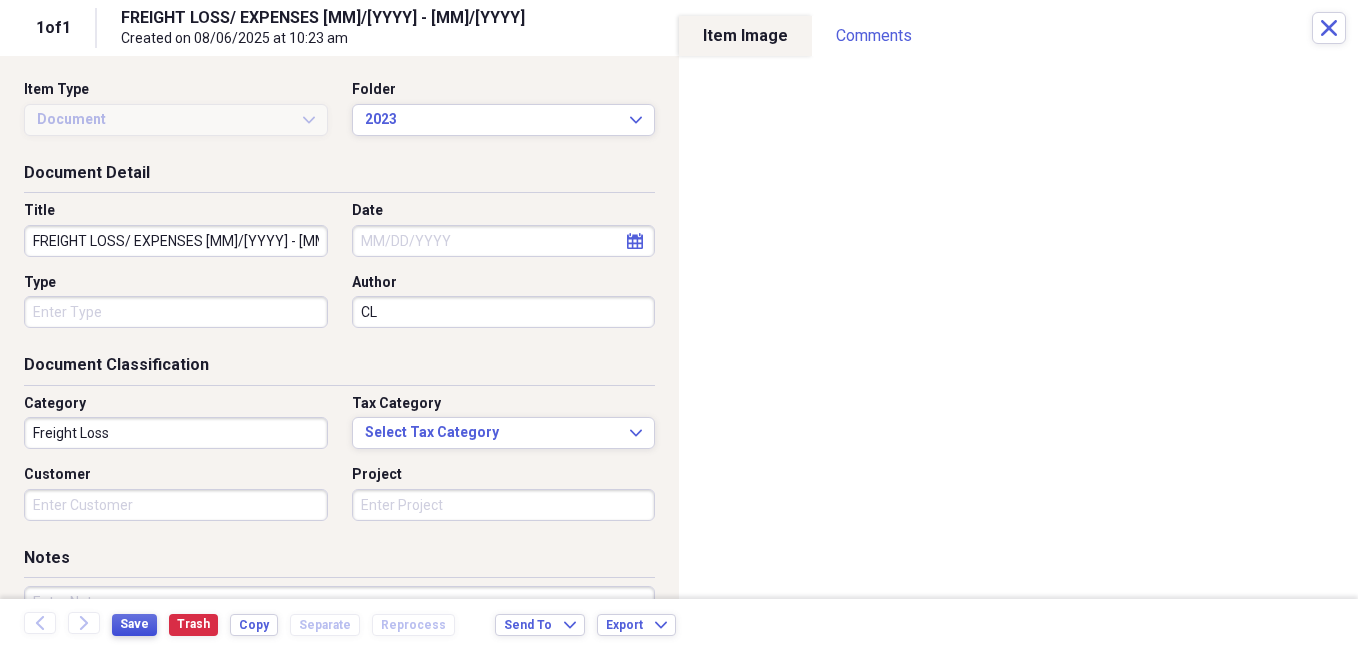 click on "Save" at bounding box center (134, 624) 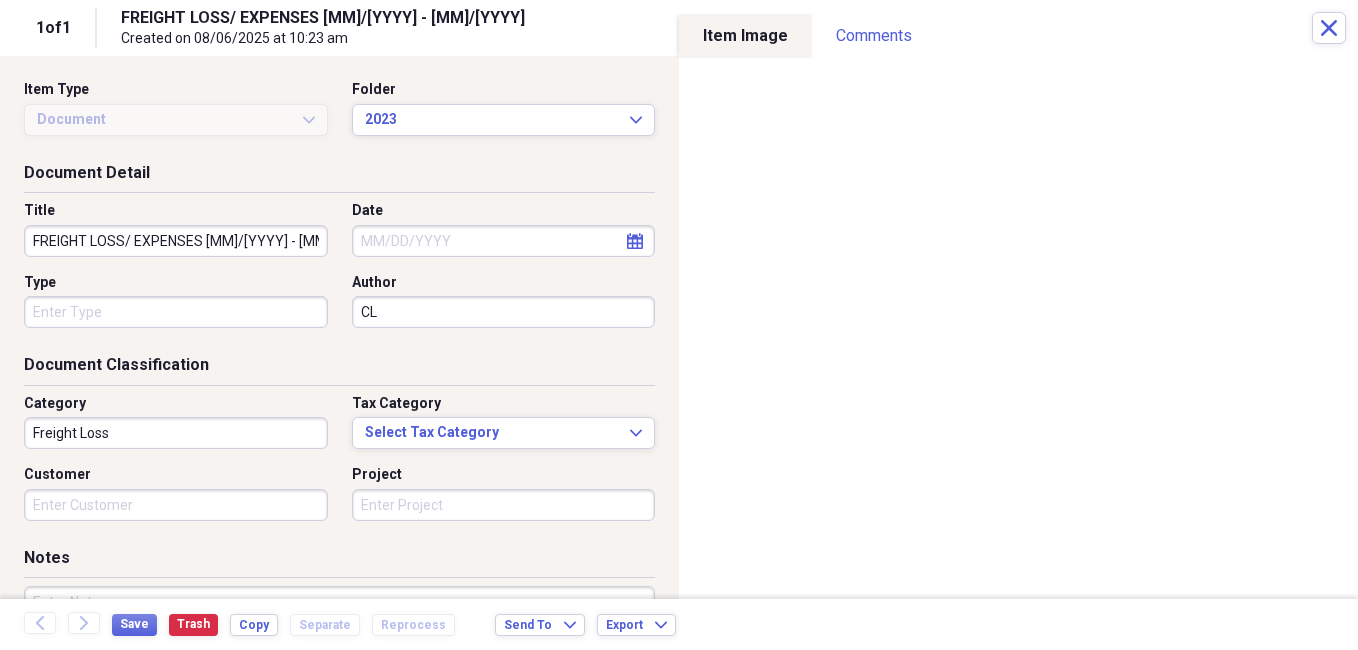 click on "FREIGHT LOSS/ EXPENSES [MM]/[YYYY] - [MM]/[YYYY]" at bounding box center [176, 241] 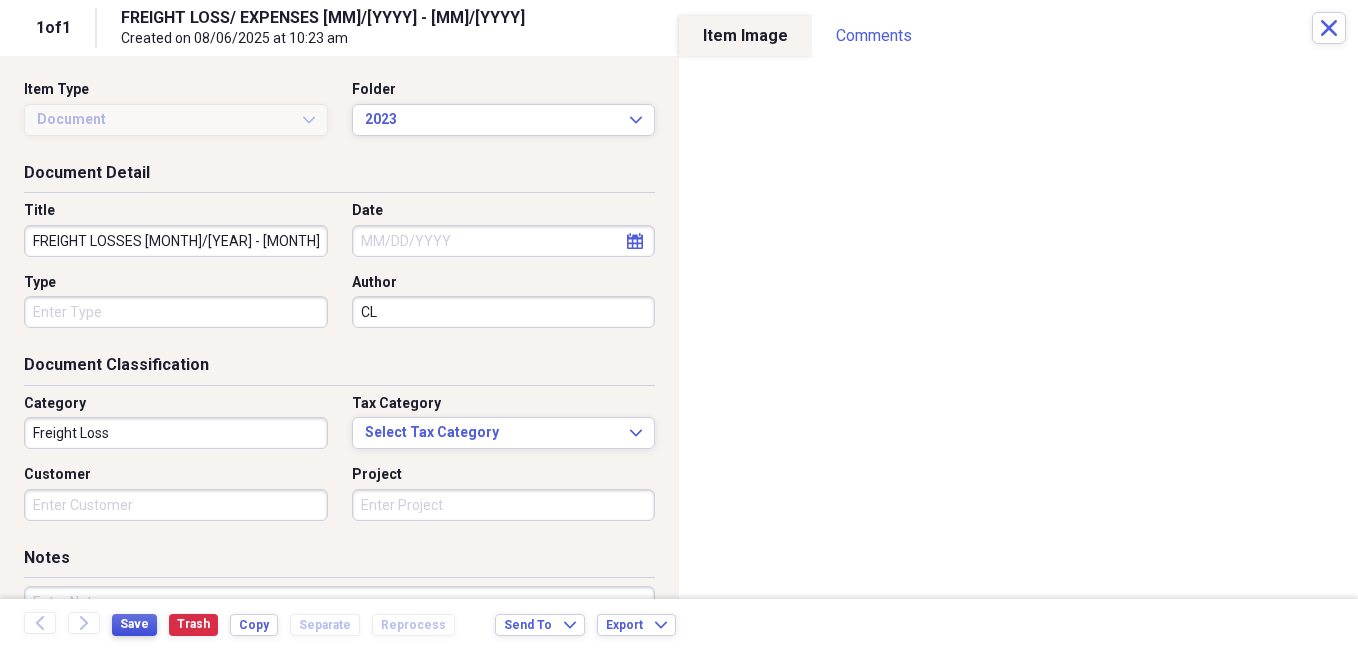 type on "FREIGHT LOSSES [MONTH]/[YEAR] - [MONTH]/[YEAR]" 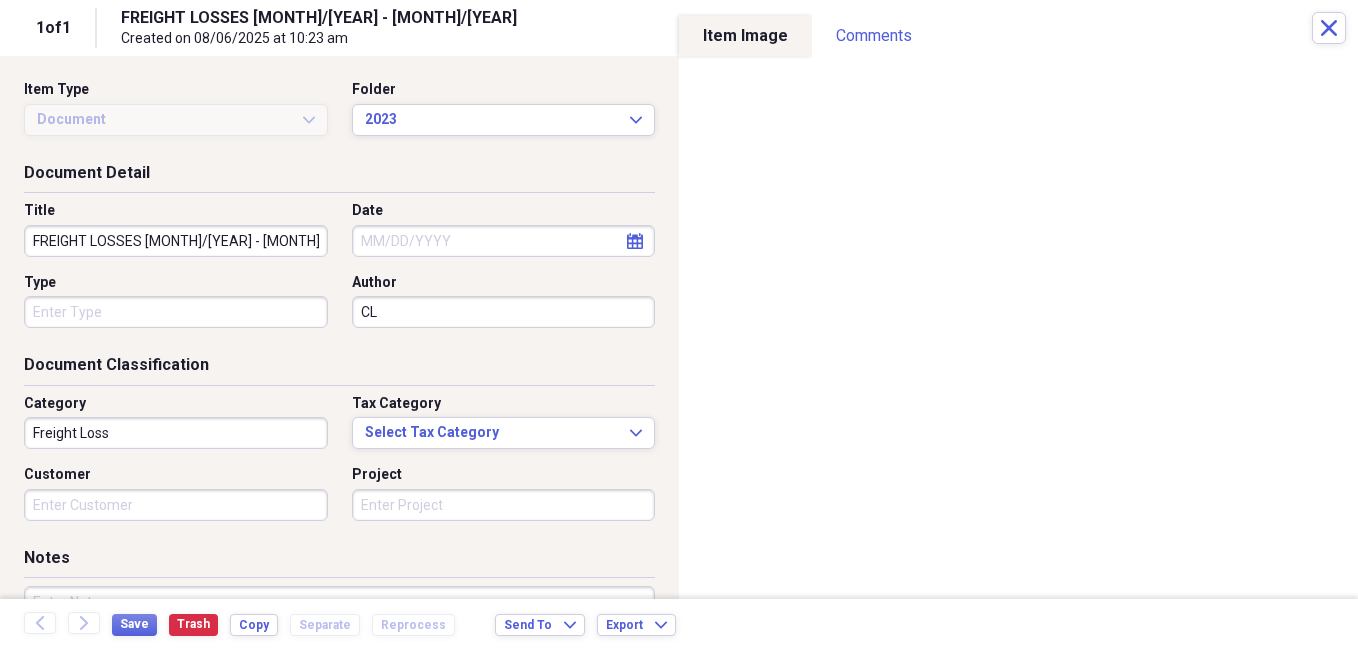 click on "FREIGHT LOSSES [MONTH]/[YEAR] - [MONTH]/[YEAR] Created on [DATE] at [TIME]" at bounding box center [716, 28] 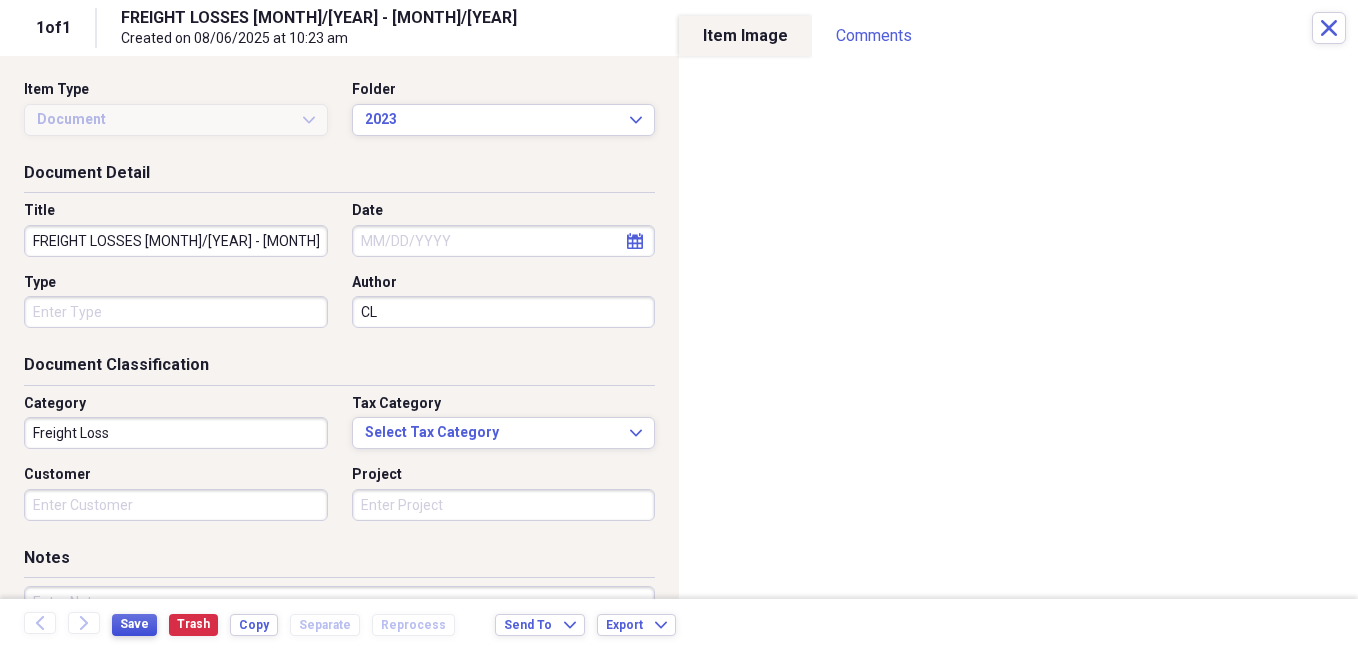 click on "Save" at bounding box center (134, 625) 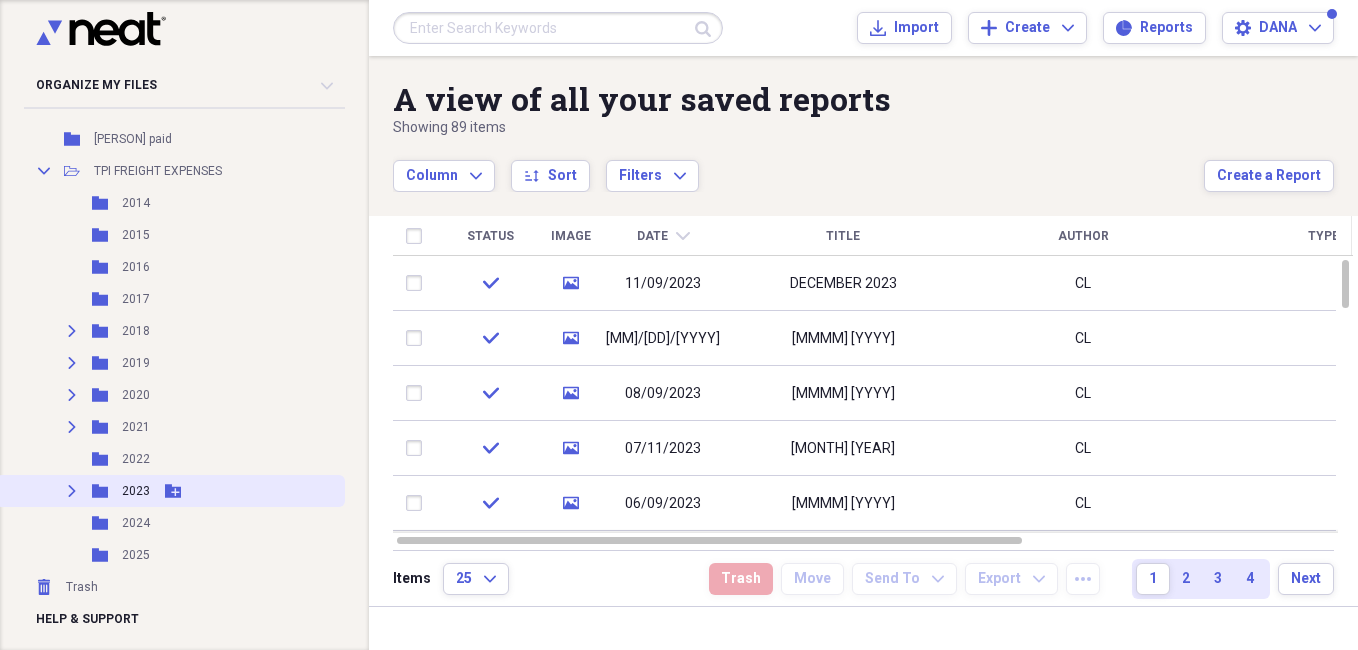 click on "2023" at bounding box center (136, 491) 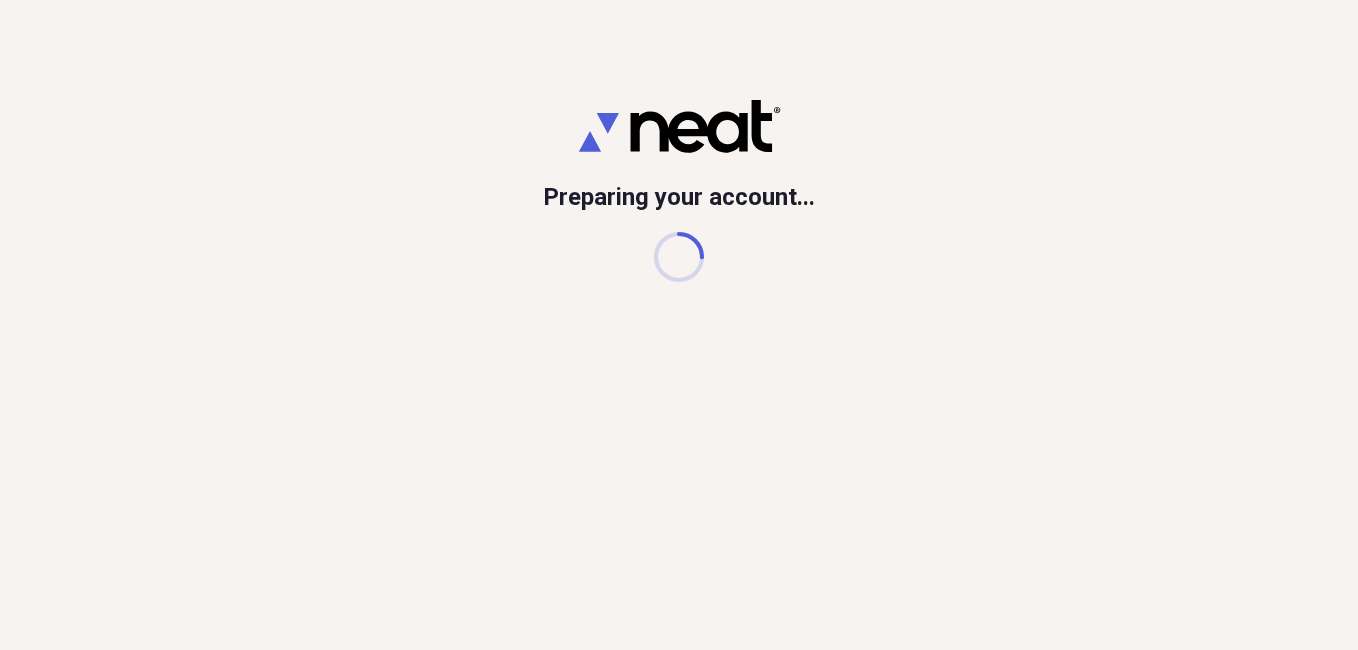 scroll, scrollTop: 0, scrollLeft: 0, axis: both 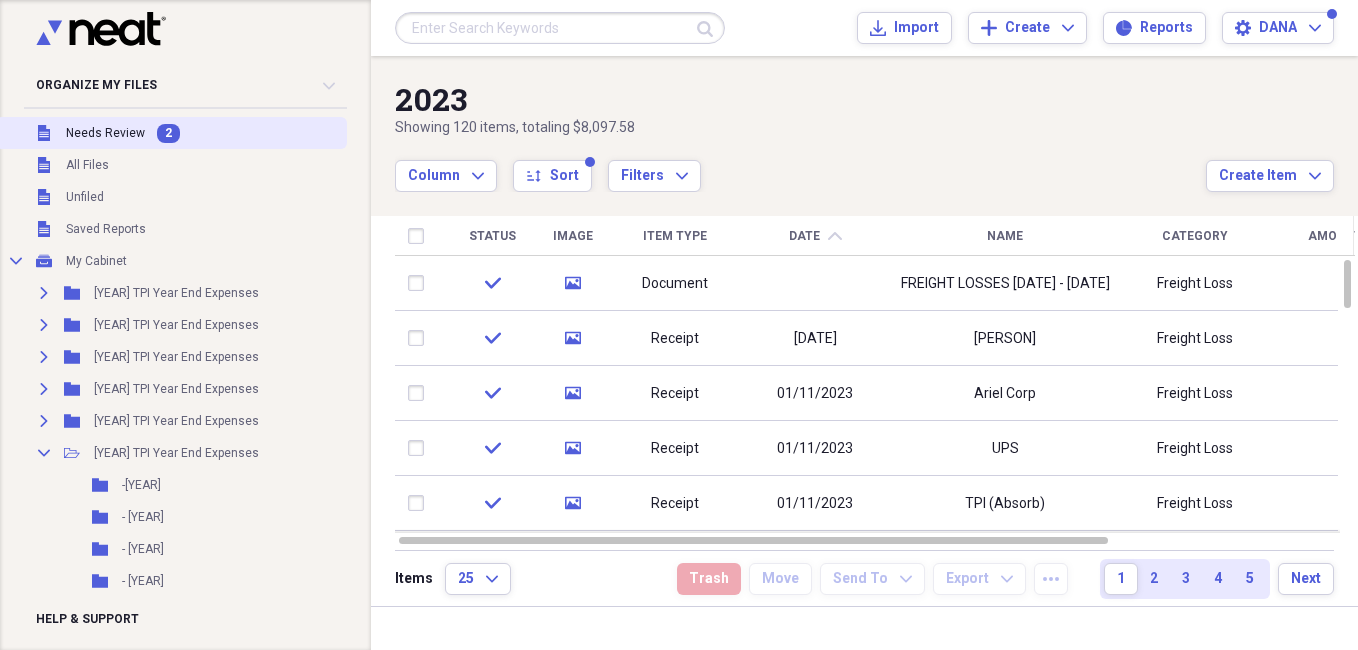 click on "Needs Review" at bounding box center [105, 133] 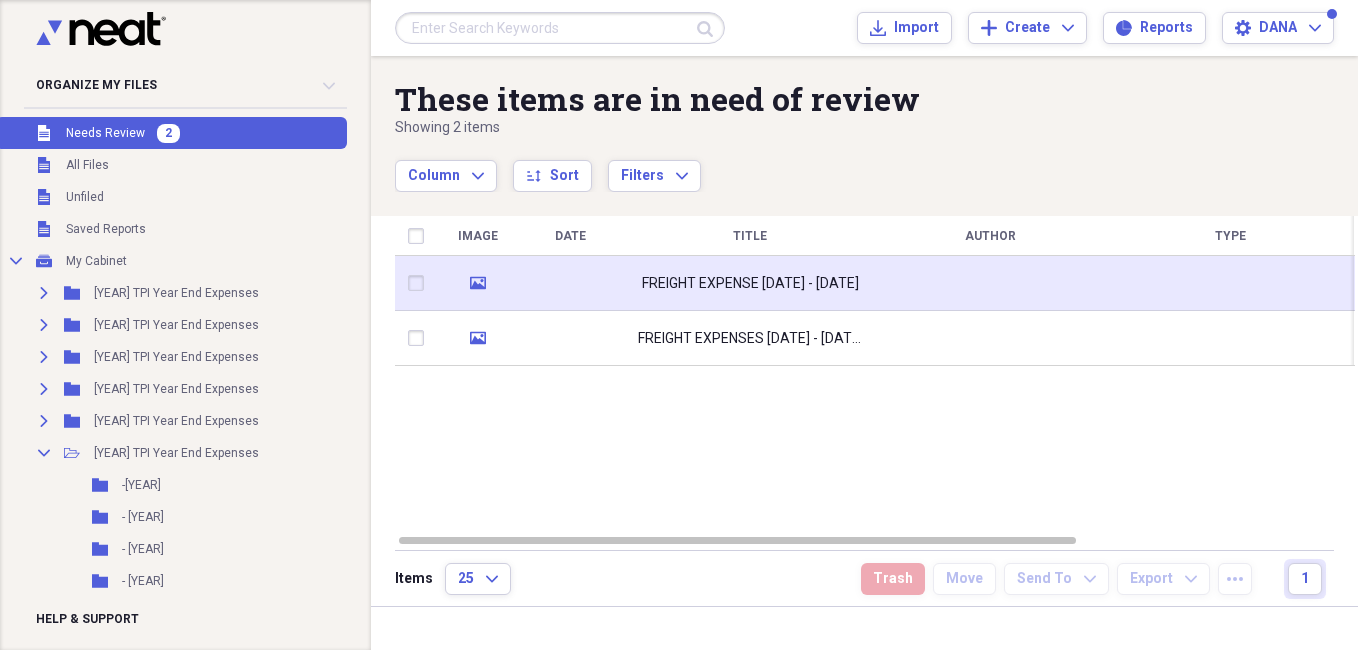 click at bounding box center [420, 283] 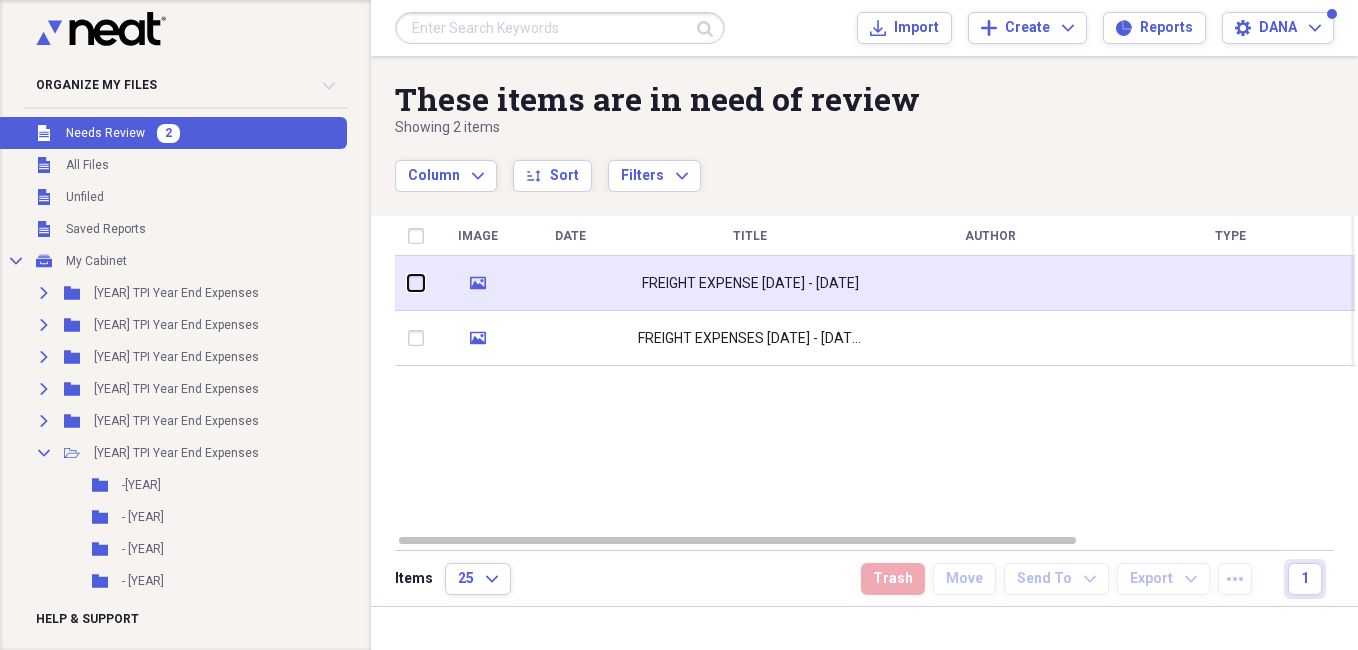 click at bounding box center (408, 283) 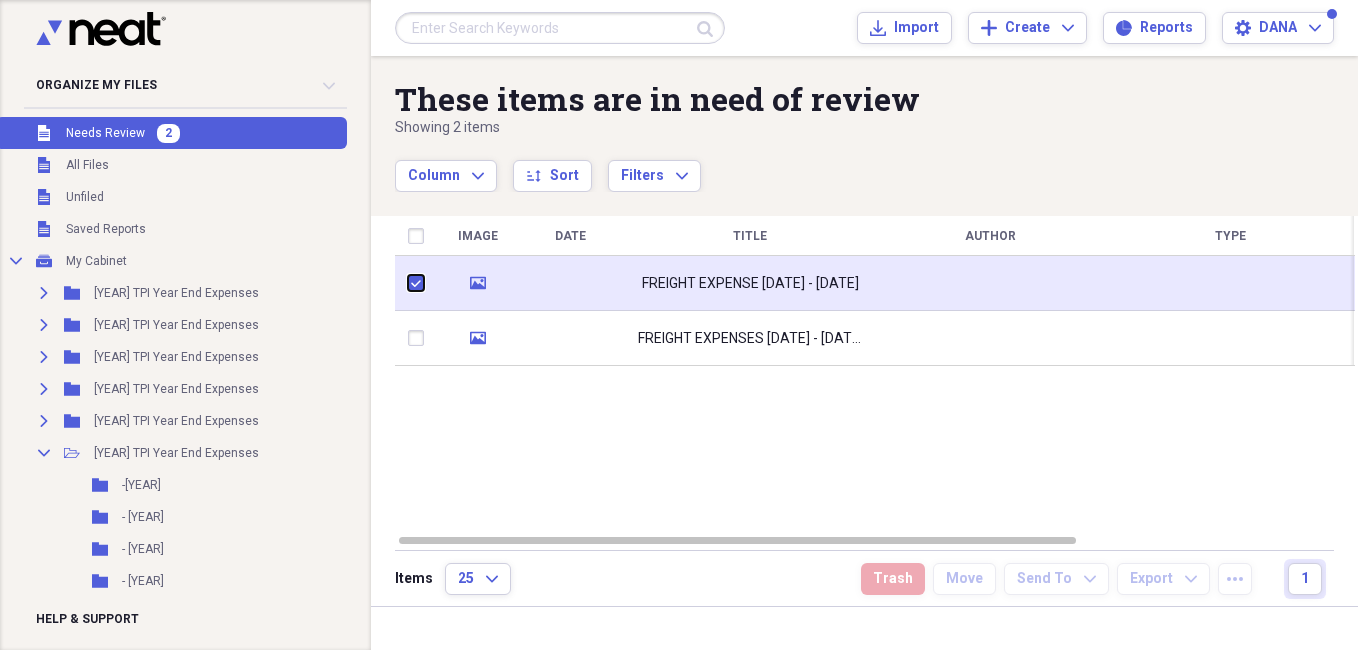 checkbox on "true" 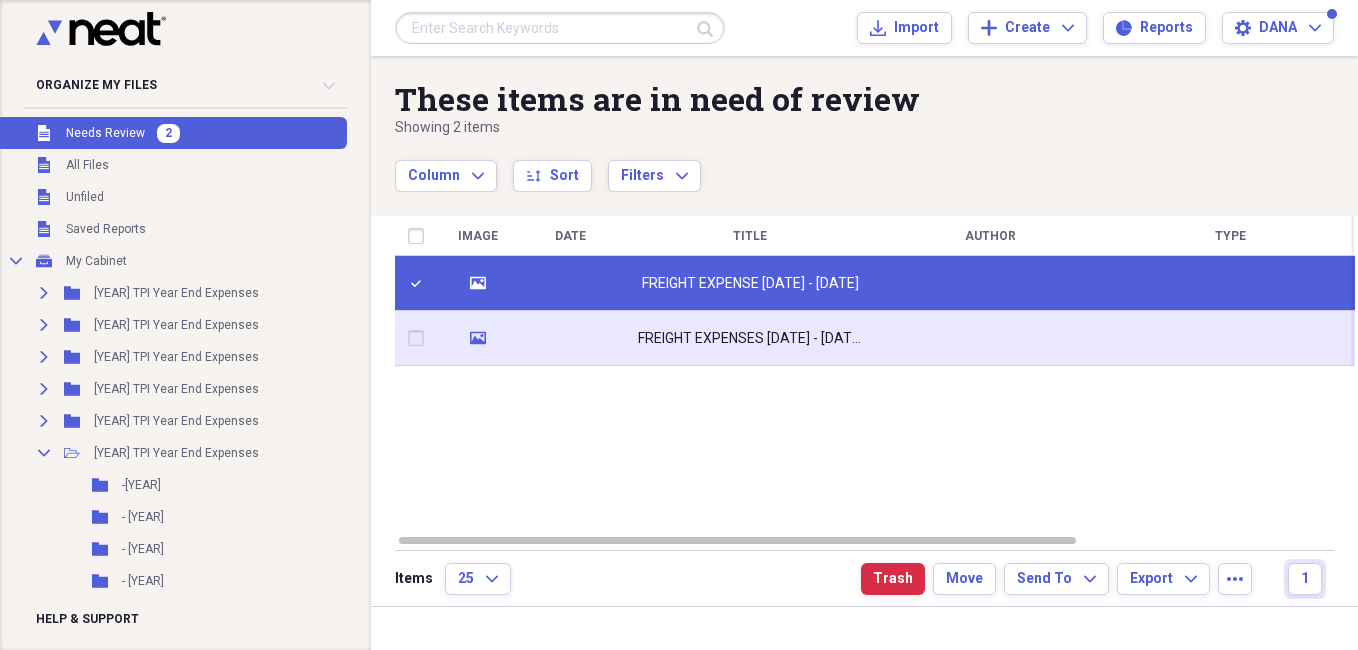 click at bounding box center [420, 338] 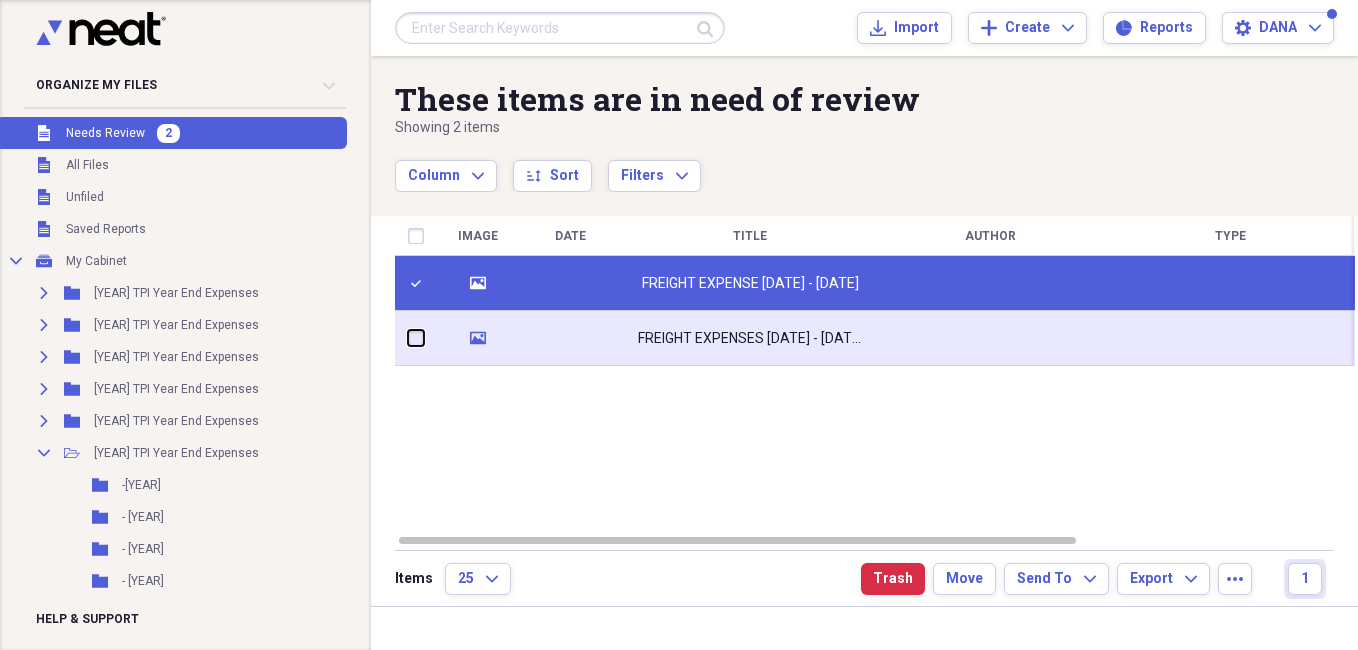 click at bounding box center (408, 338) 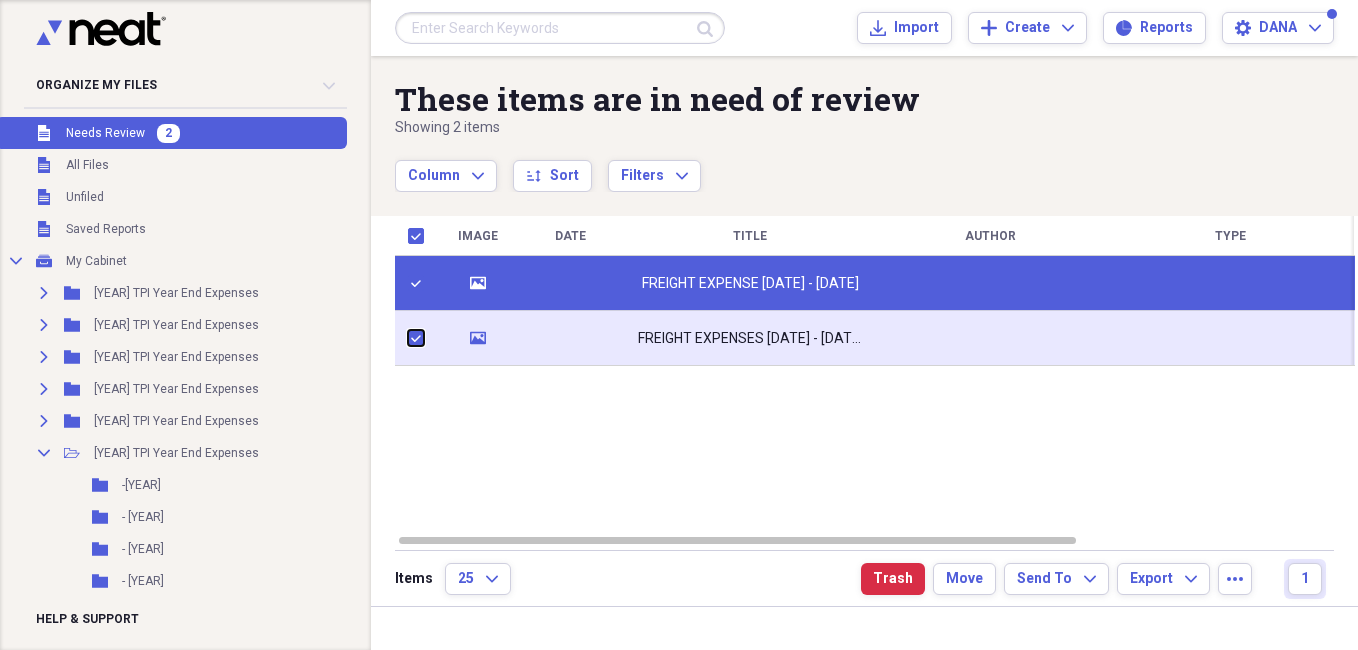 checkbox on "true" 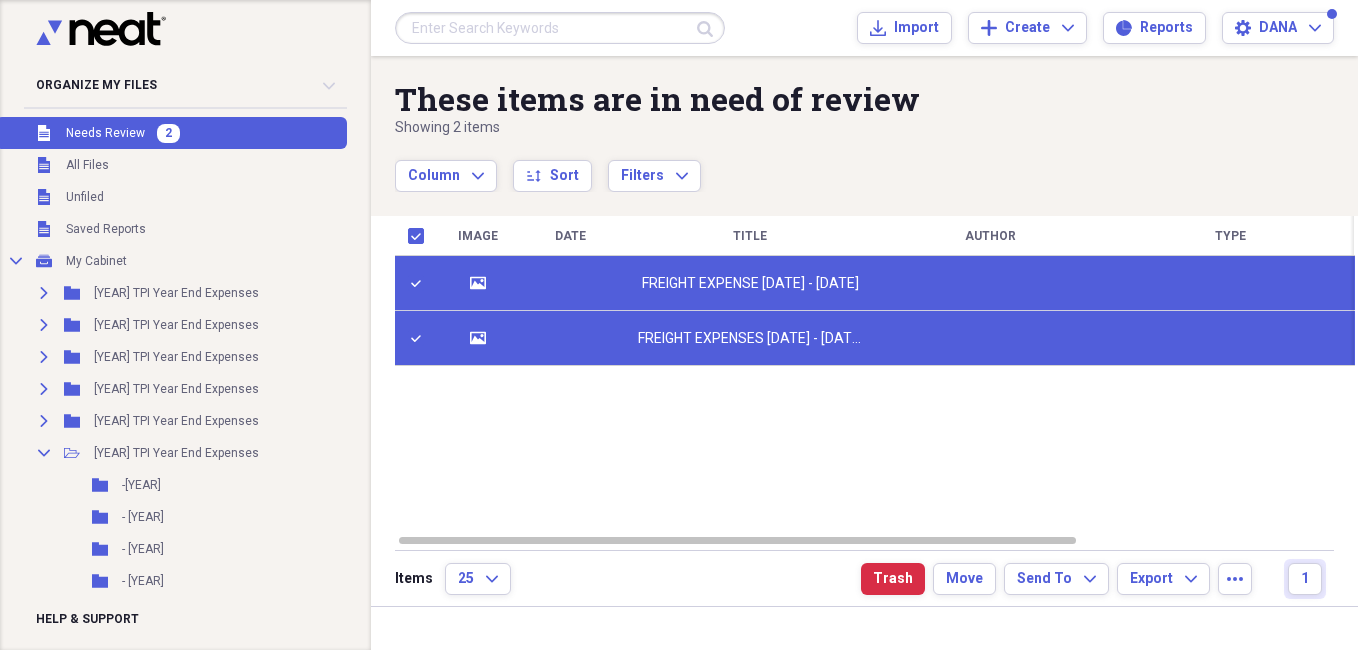click on "Image Date Title Author Type Category Source Folder media FREIGHT EXPENSE 09/2022 - 12/2022 Sports Report Unfiled media FREIGHT EXPENSES 09/22 - 12/22 Sports Report Unfiled" at bounding box center [875, 374] 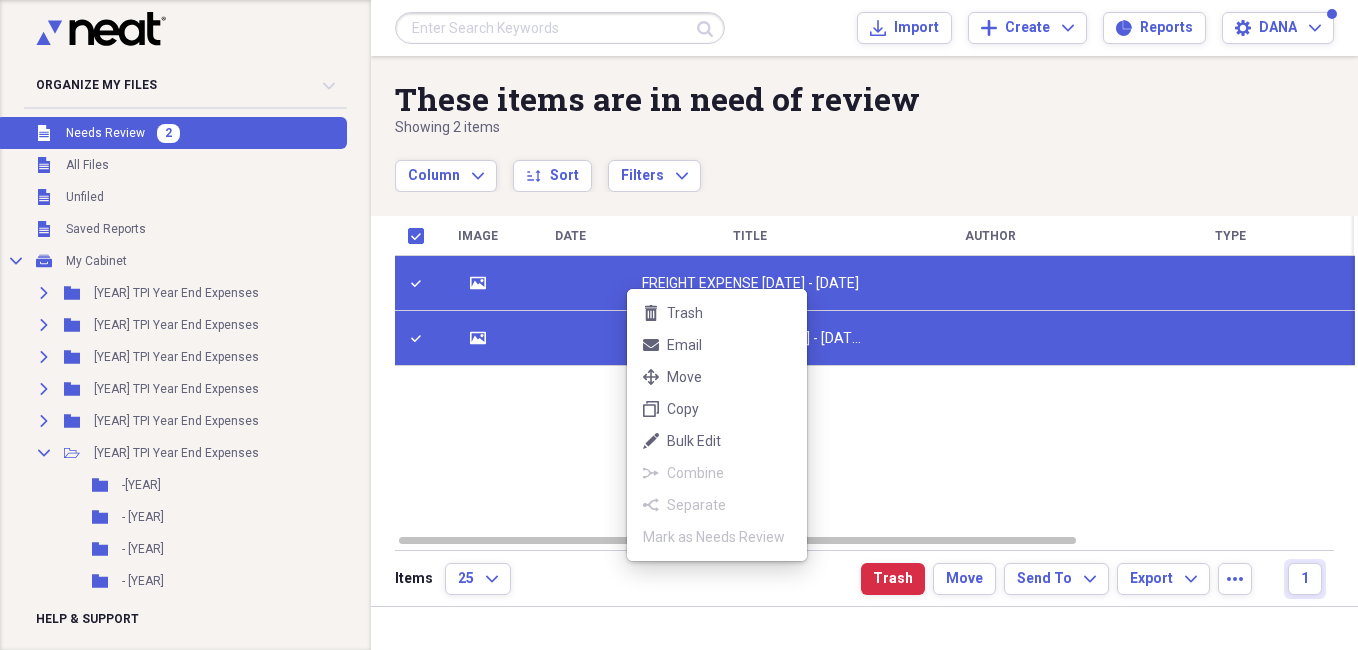click on "Organize My Files 2 Collapse Unfiled Needs Review 2 Unfiled All Files Unfiled Unfiled Unfiled Saved Reports Collapse My Cabinet My Cabinet Add Folder Expand Folder 2018 TPI Year End Expenses Add Folder Expand Folder 2019 TPI Year End Expenses Add Folder Expand Folder 2020 TPI Year End Expenses Add Folder Expand Folder 2021 TPI Year End Expenses Add Folder Expand Folder 2022 TPI Year End Expenses Add Folder Collapse Open Folder 2023 TPI Year End Expenses Add Folder Folder 01-2023 Add Folder Folder 02 - 2023 Add Folder Folder 03 - 2023 Add Folder Folder 04 - 2023 Add Folder Expand Folder 05 - 2023 Add Folder Folder 06 - 2023 Add Folder Folder 07 - 2023 Add Folder Folder 08 - 2023 Add Folder Folder 09 - 2023 Add Folder Folder 10 - 2023 Add Folder Folder 11 - 2023 Add Folder Folder 12 - 2023 Add Folder Expand Folder 2024 TPI Year End Expense Add Folder Folder Brandon paid Add Folder Collapse Open Folder COMMERCE BANK / FROST Add Folder Collapse Open Folder 2023 Add Folder Folder 08/23 AUGUST Add Folder Folder Add" at bounding box center (679, 325) 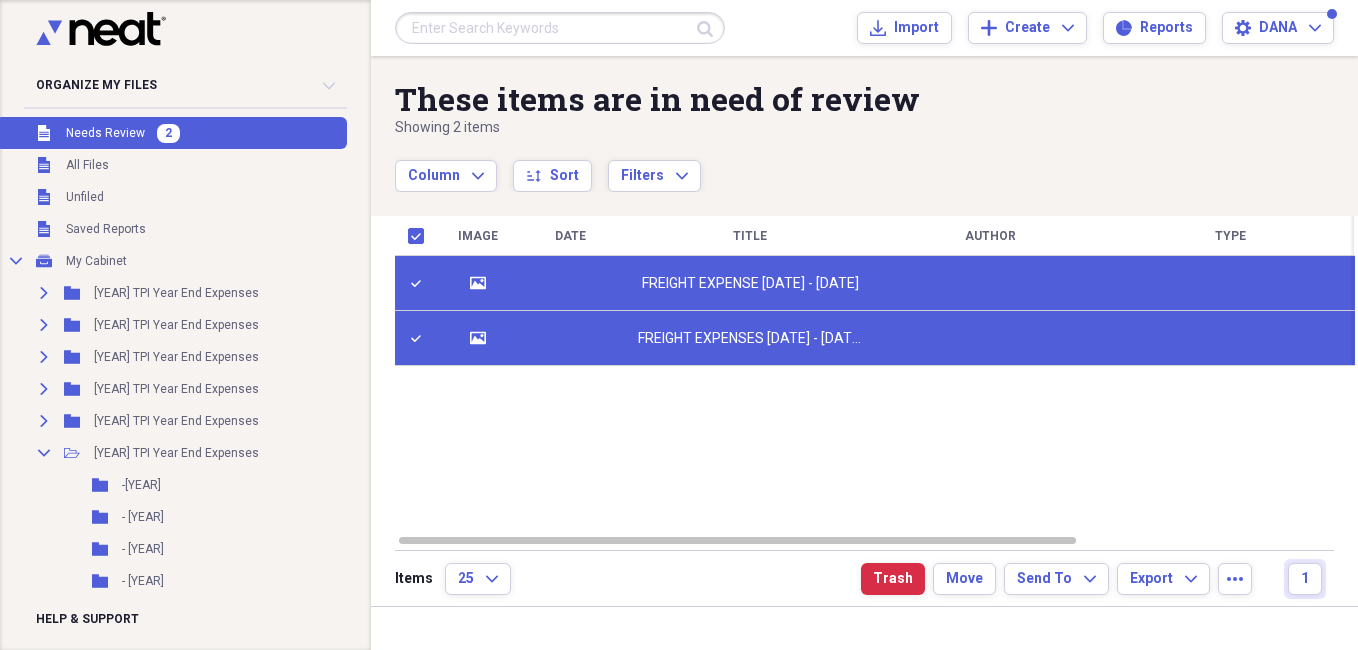 click on "Image Date Title Author Type Category Source Folder media FREIGHT EXPENSE 09/2022 - 12/2022 Sports Report Unfiled media FREIGHT EXPENSES 09/22 - 12/22 Sports Report Unfiled" at bounding box center (875, 374) 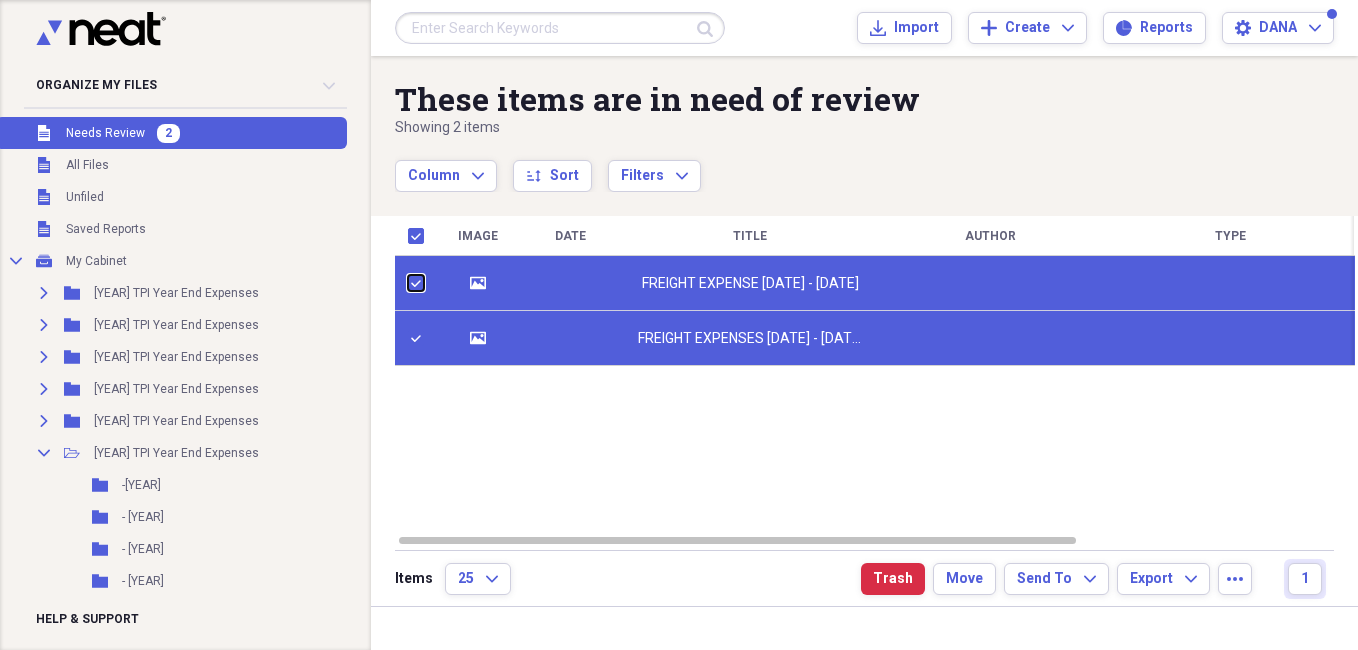 click at bounding box center [408, 283] 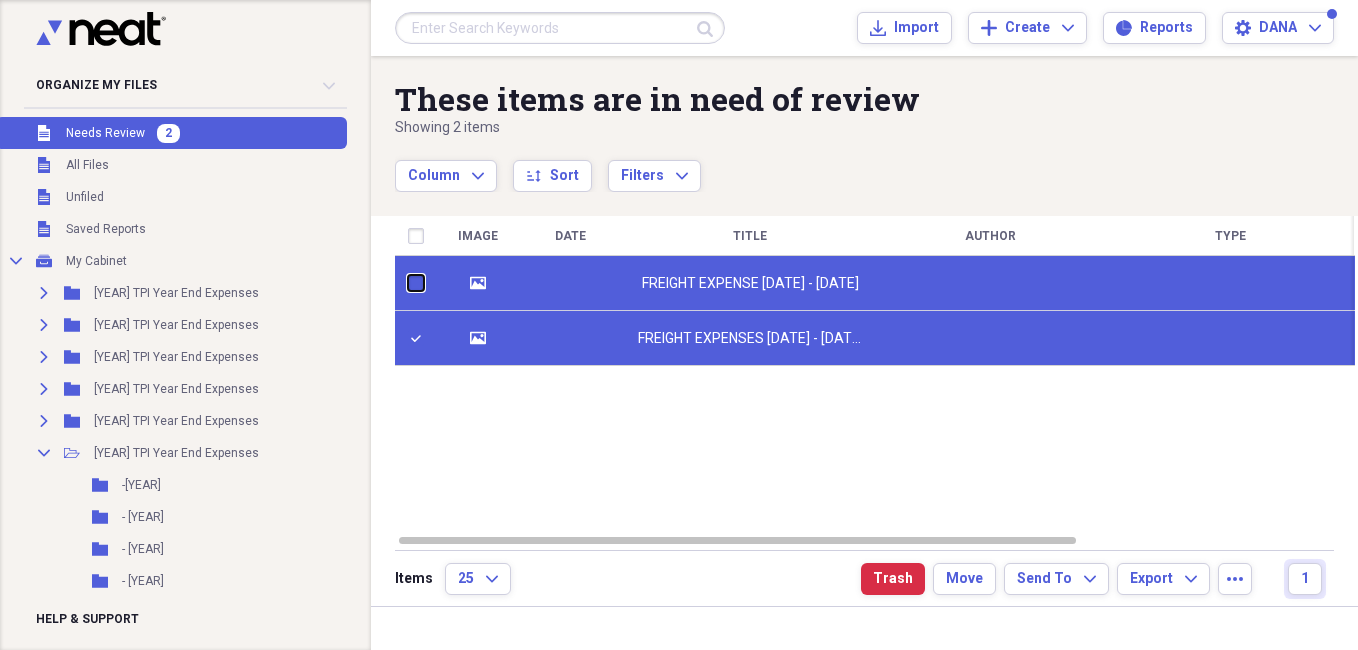 checkbox on "false" 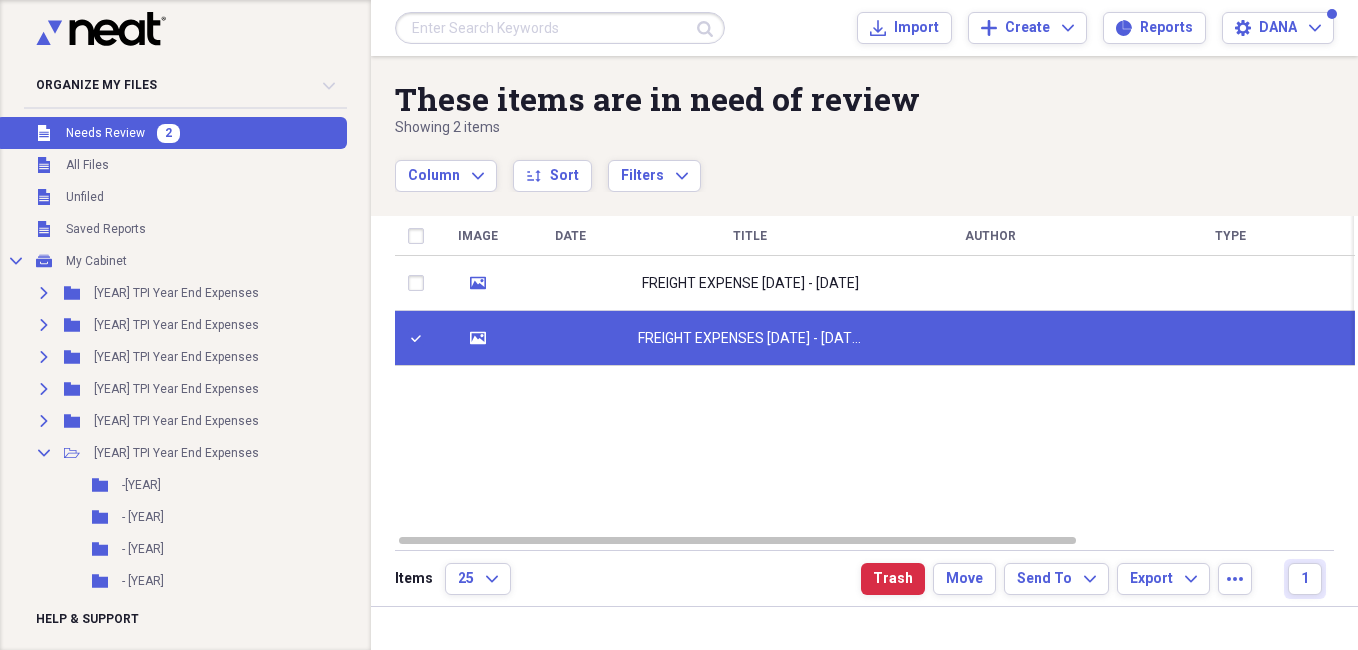 click at bounding box center [420, 338] 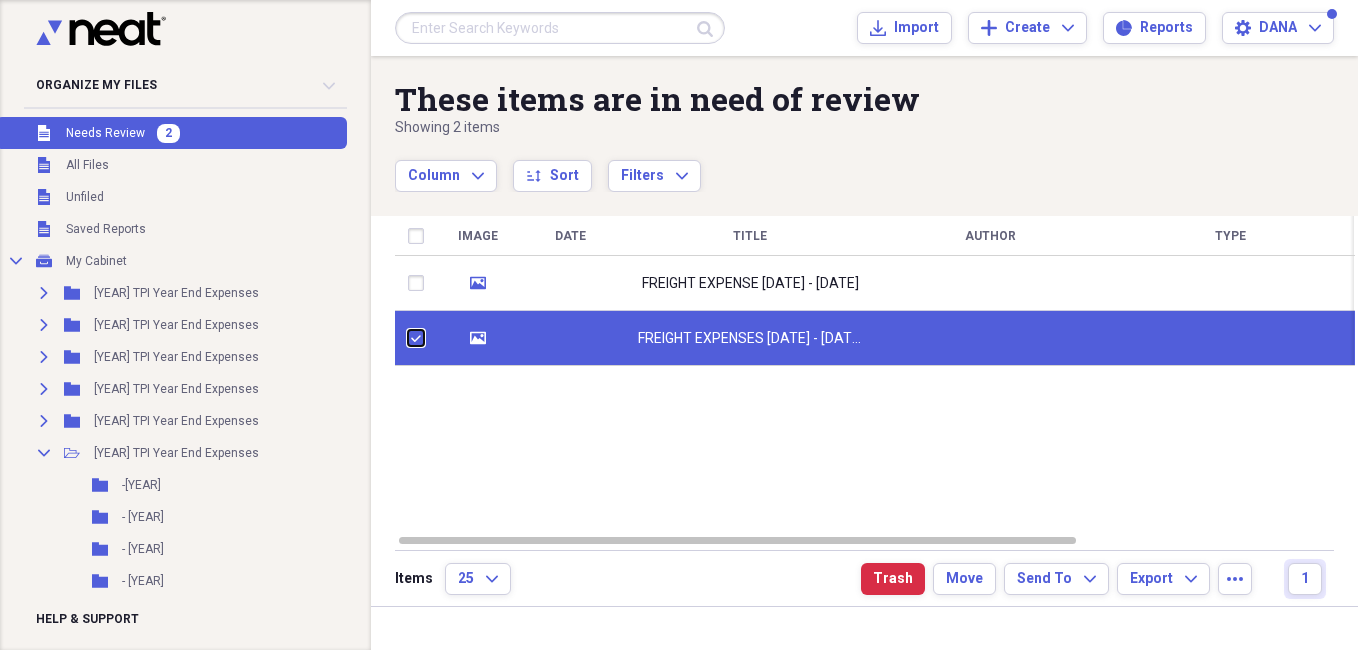 click at bounding box center [408, 338] 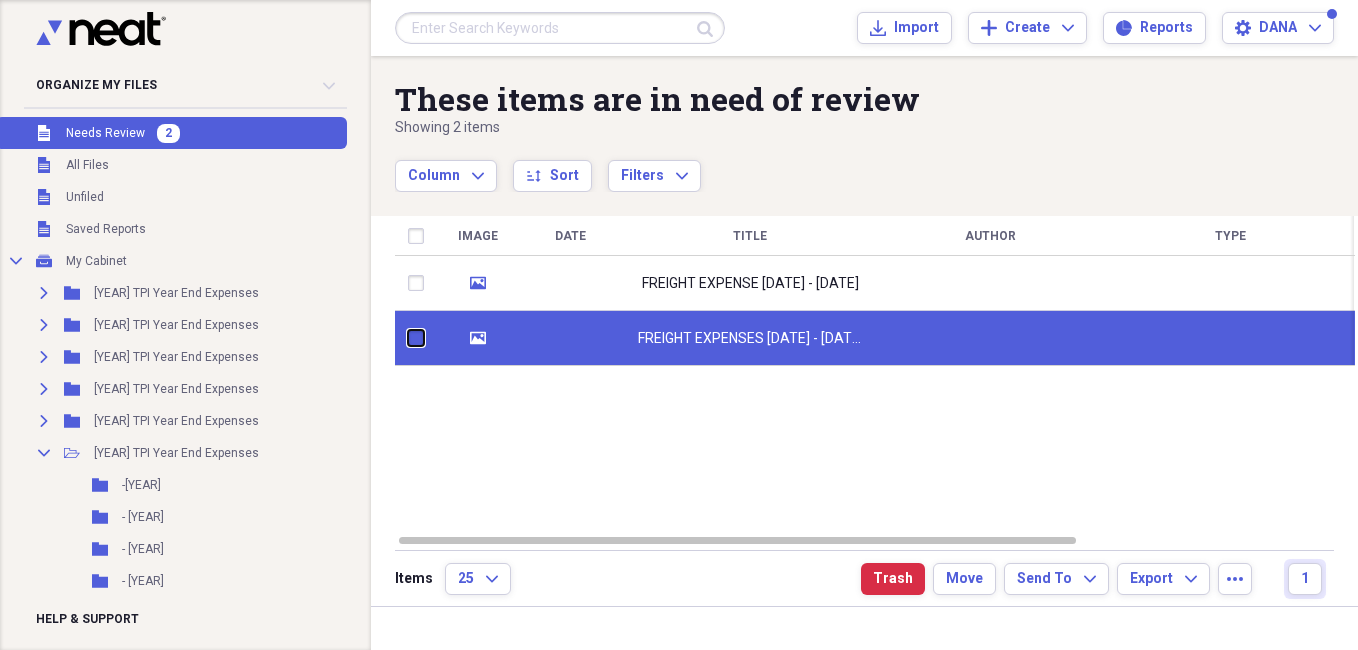 checkbox on "false" 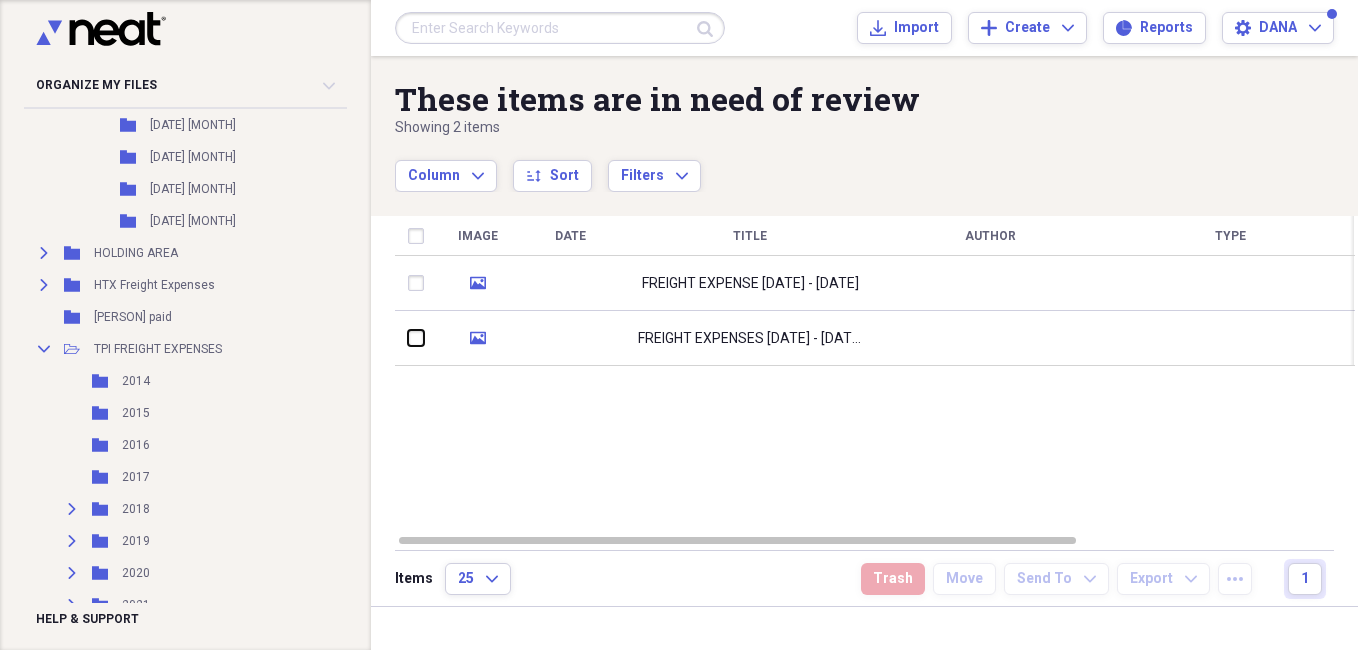 scroll, scrollTop: 1978, scrollLeft: 0, axis: vertical 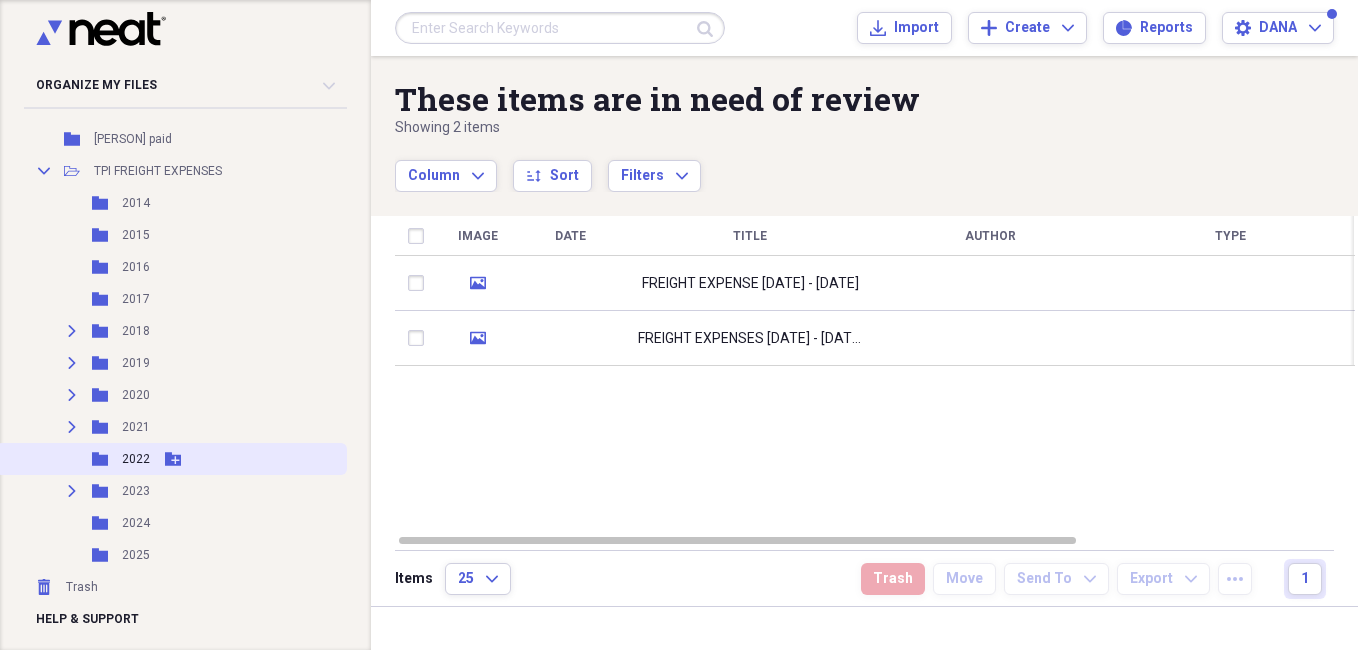 click on "2022" at bounding box center [136, 459] 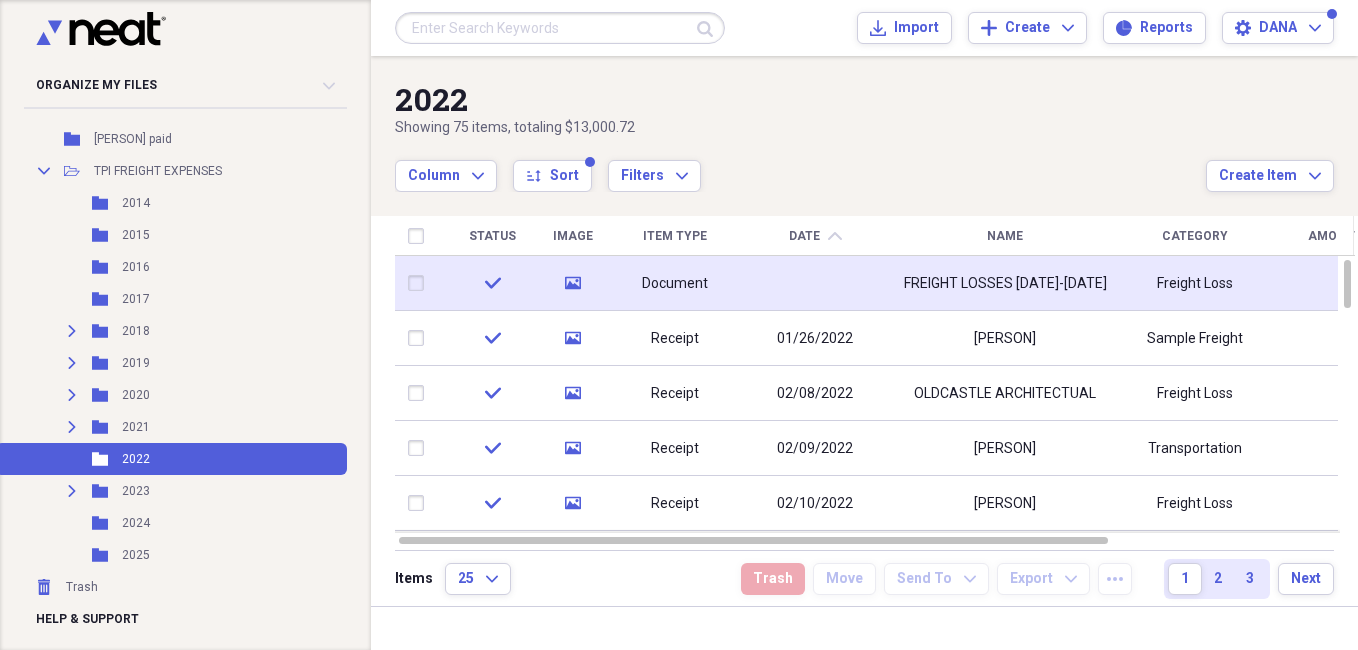 click on "Document" at bounding box center [675, 283] 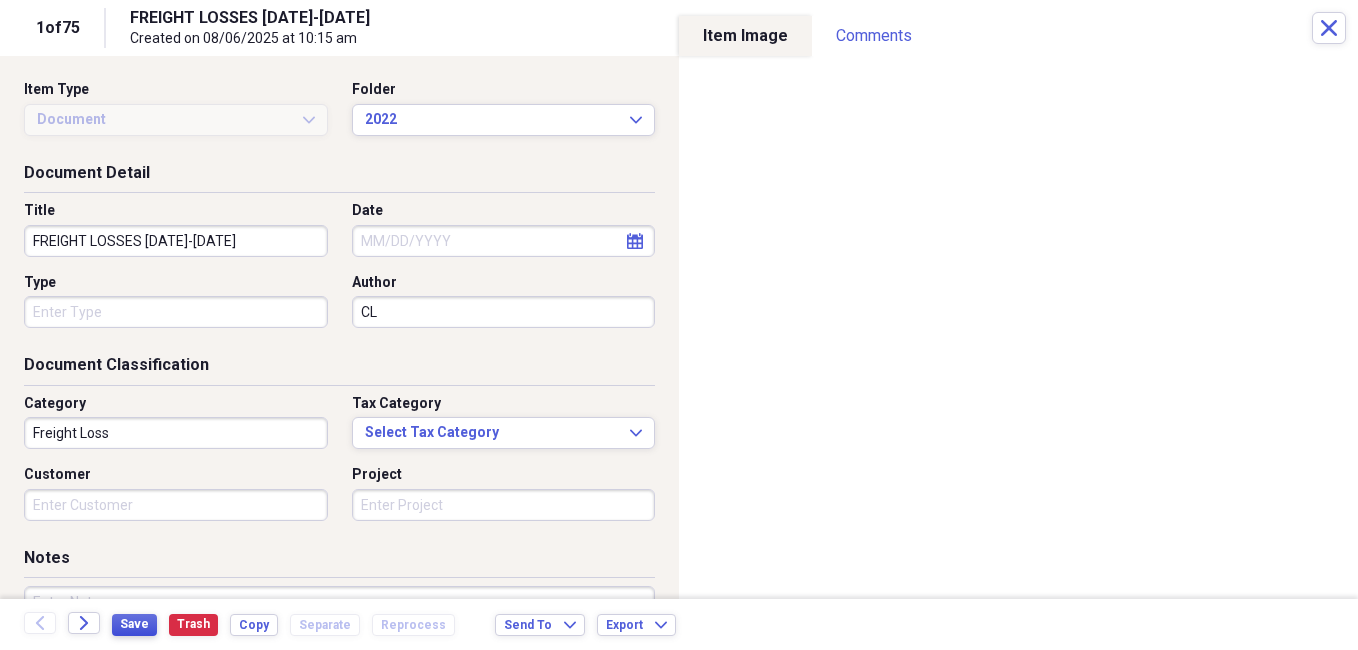 click on "Save" at bounding box center (134, 624) 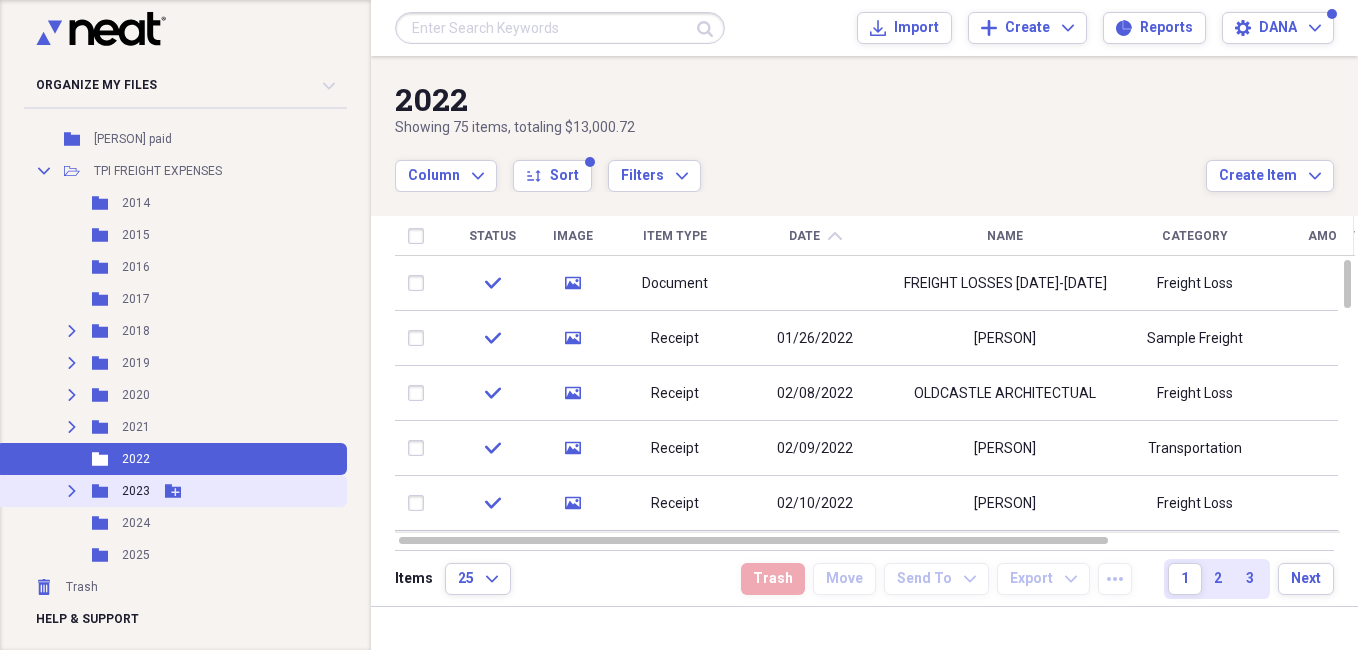 click on "2023" at bounding box center [136, 491] 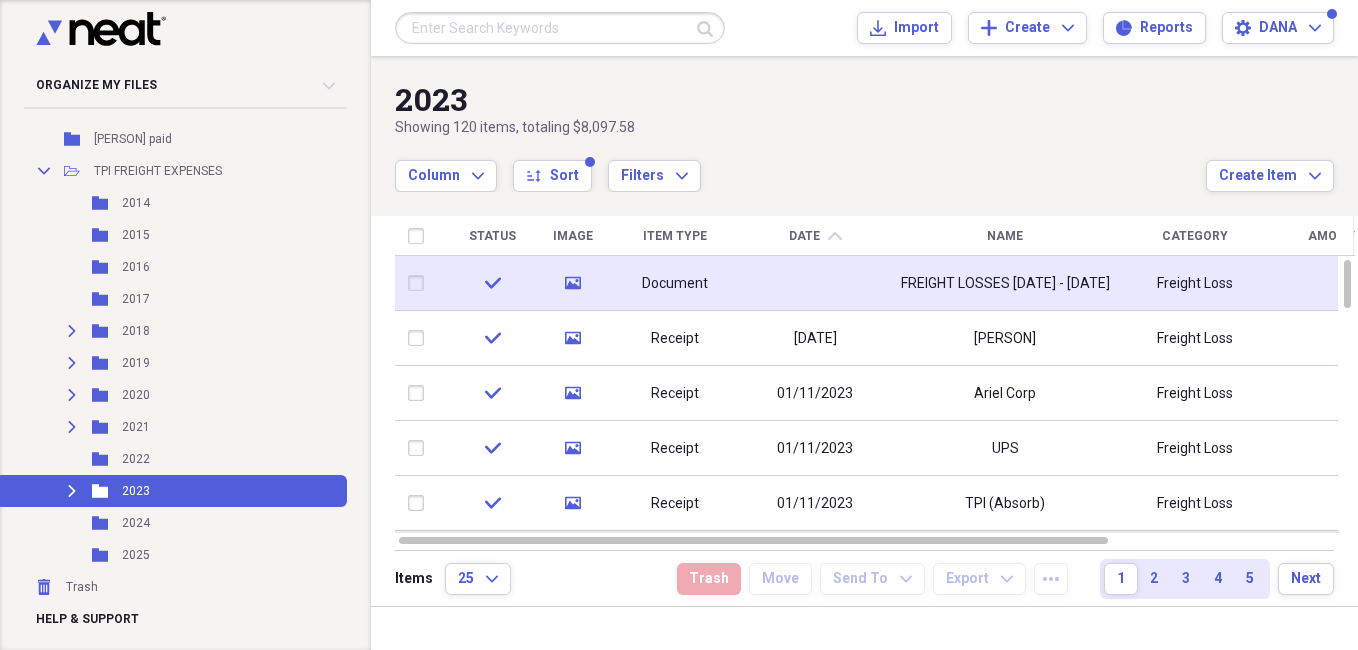 click at bounding box center (815, 283) 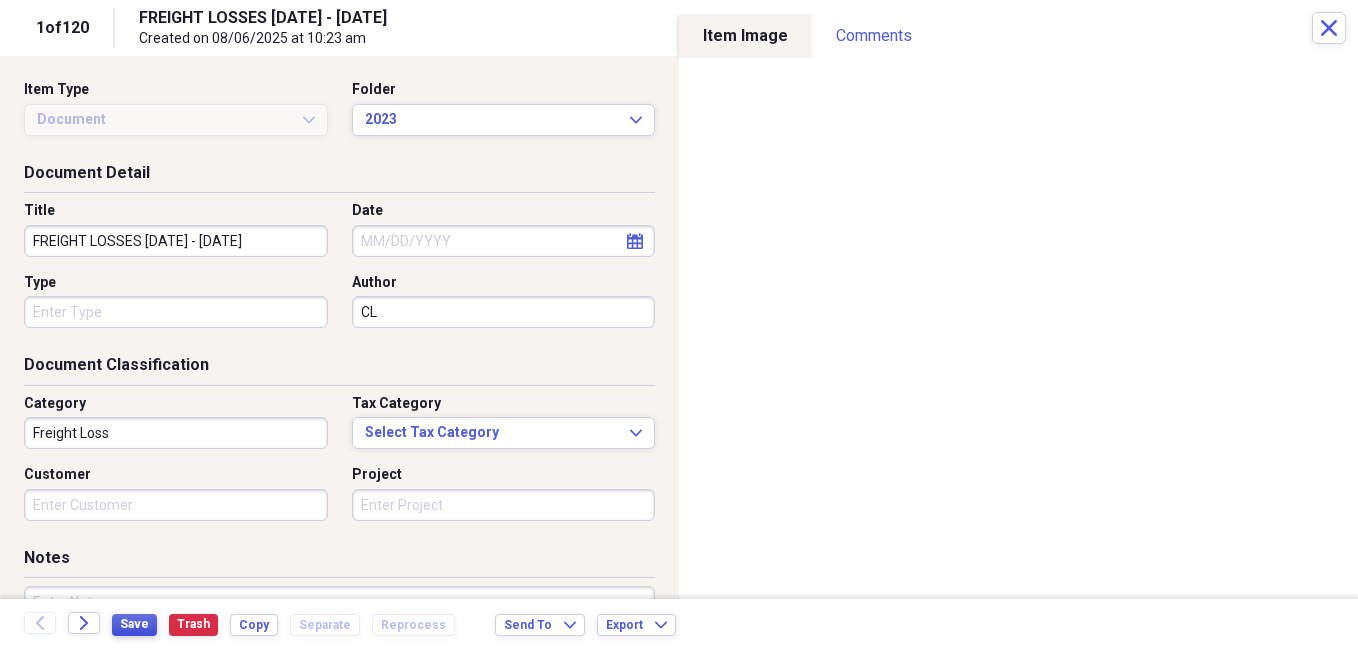 click on "Save" at bounding box center [134, 624] 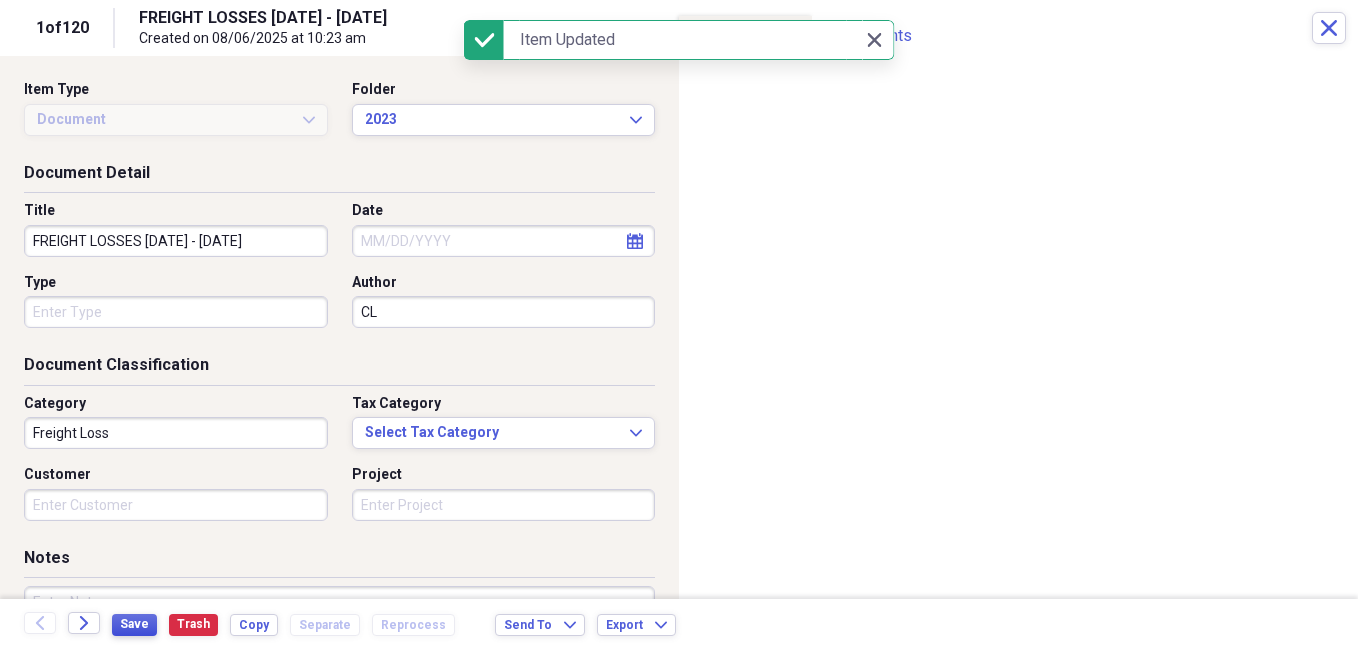 click on "Save" at bounding box center (134, 624) 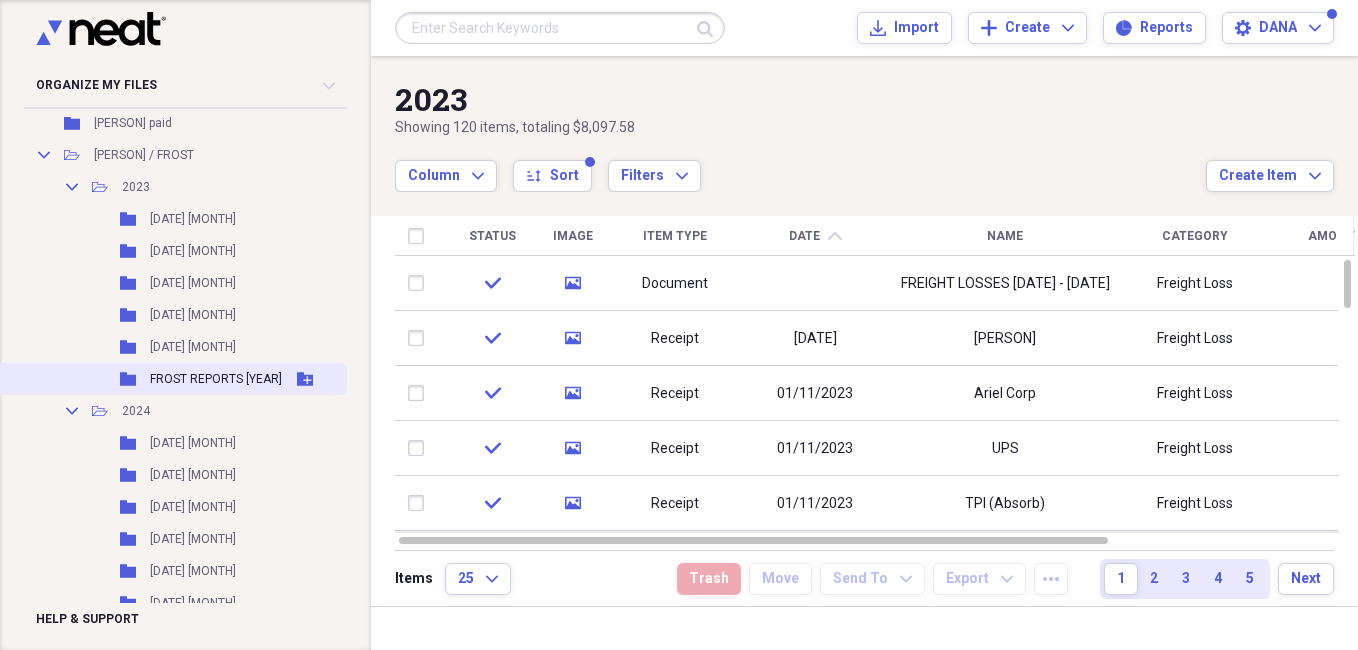 scroll, scrollTop: 978, scrollLeft: 0, axis: vertical 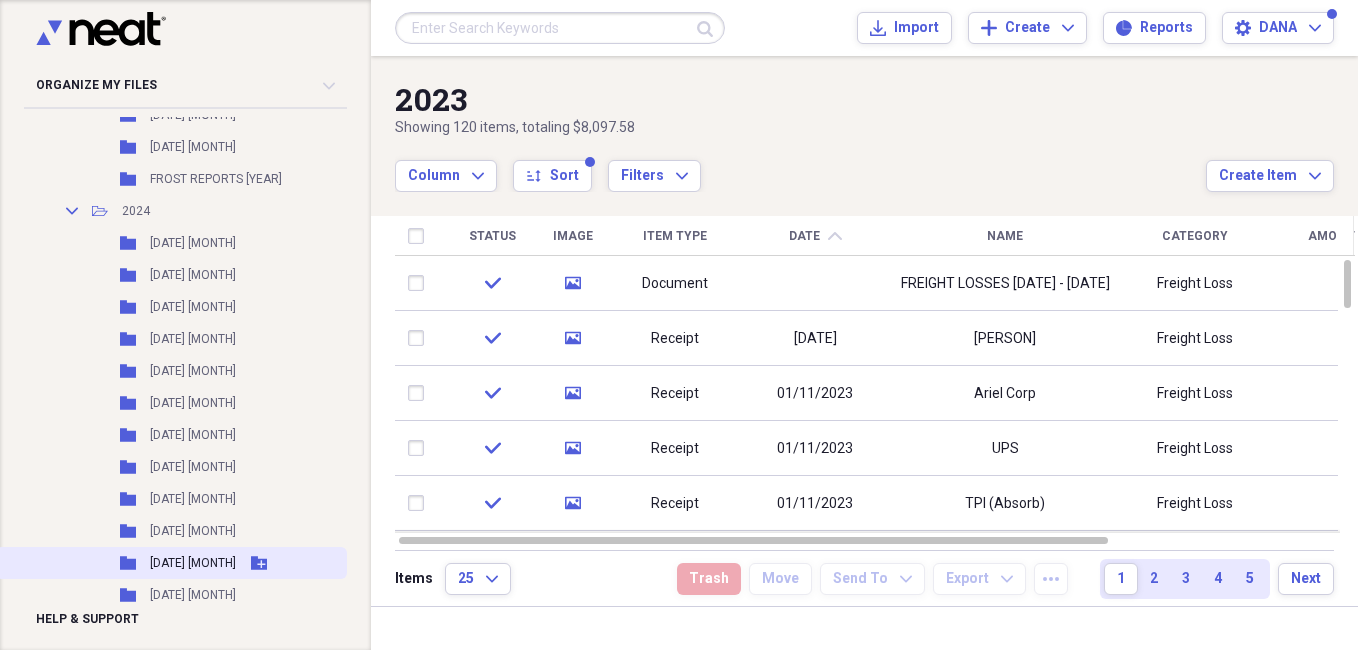 click on "[MM]/[DD]" at bounding box center [193, 563] 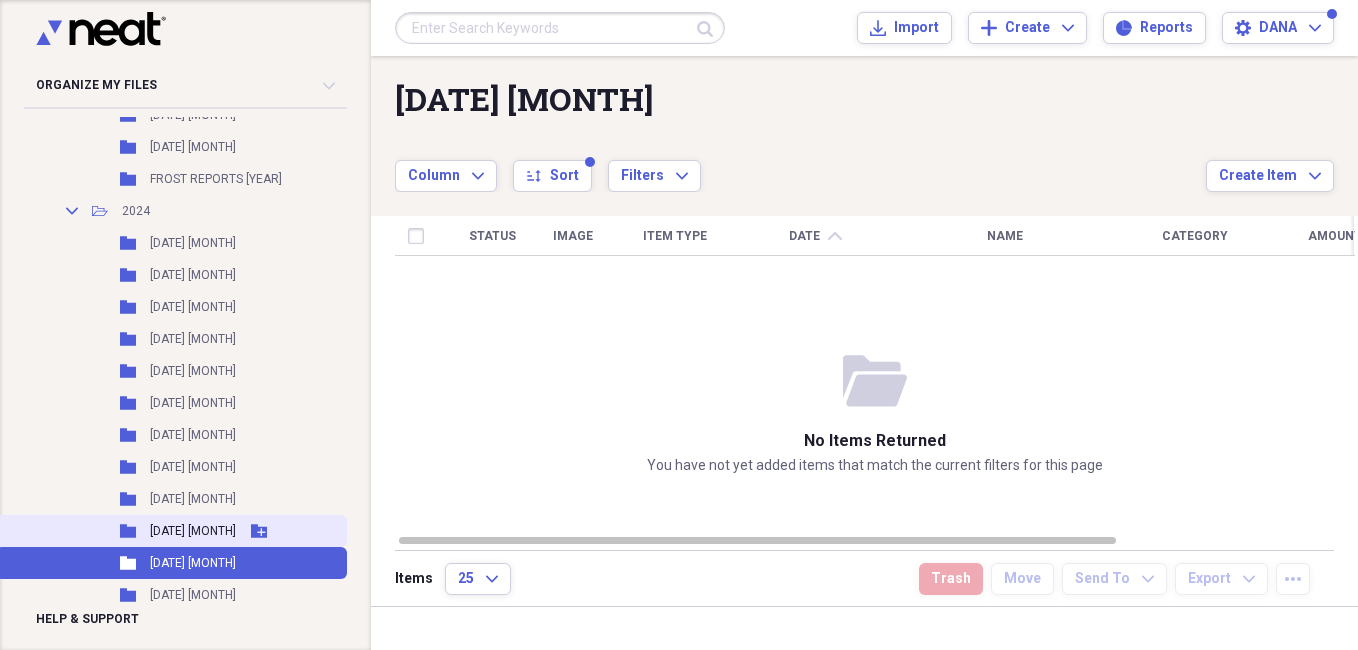 click on "[MM]/[DD]" at bounding box center (193, 531) 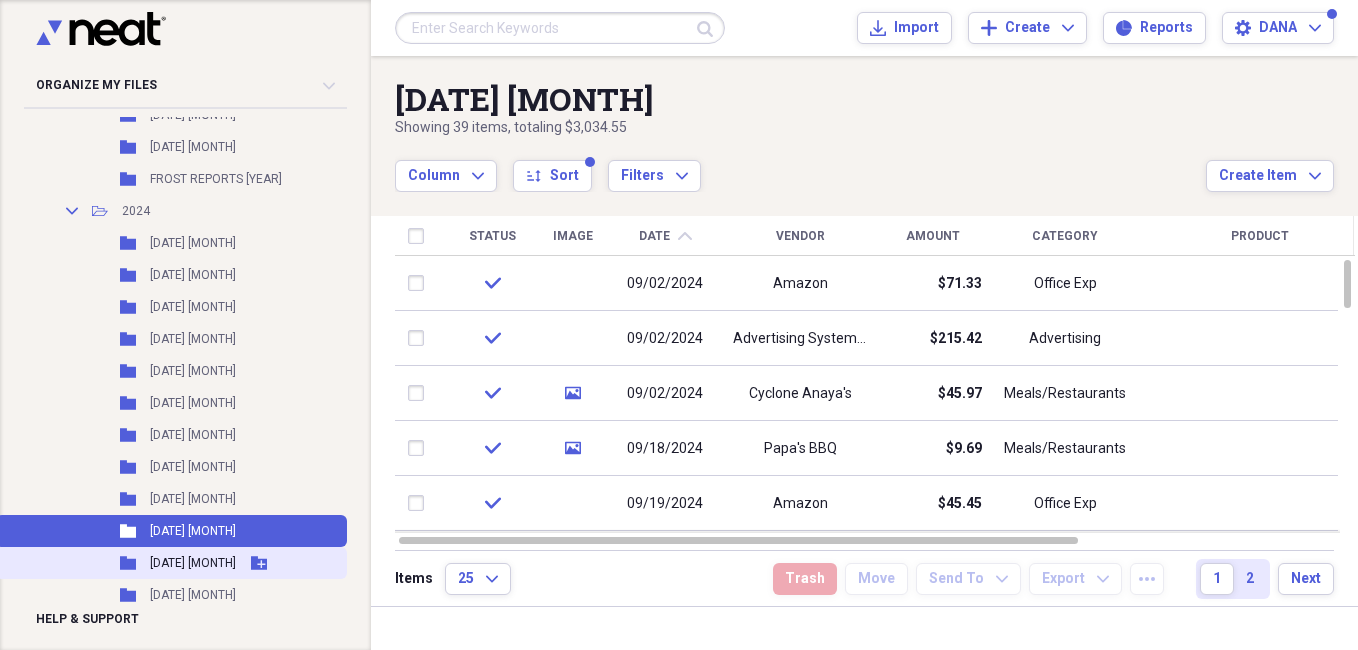 click on "[MM]/[DD]" at bounding box center (193, 563) 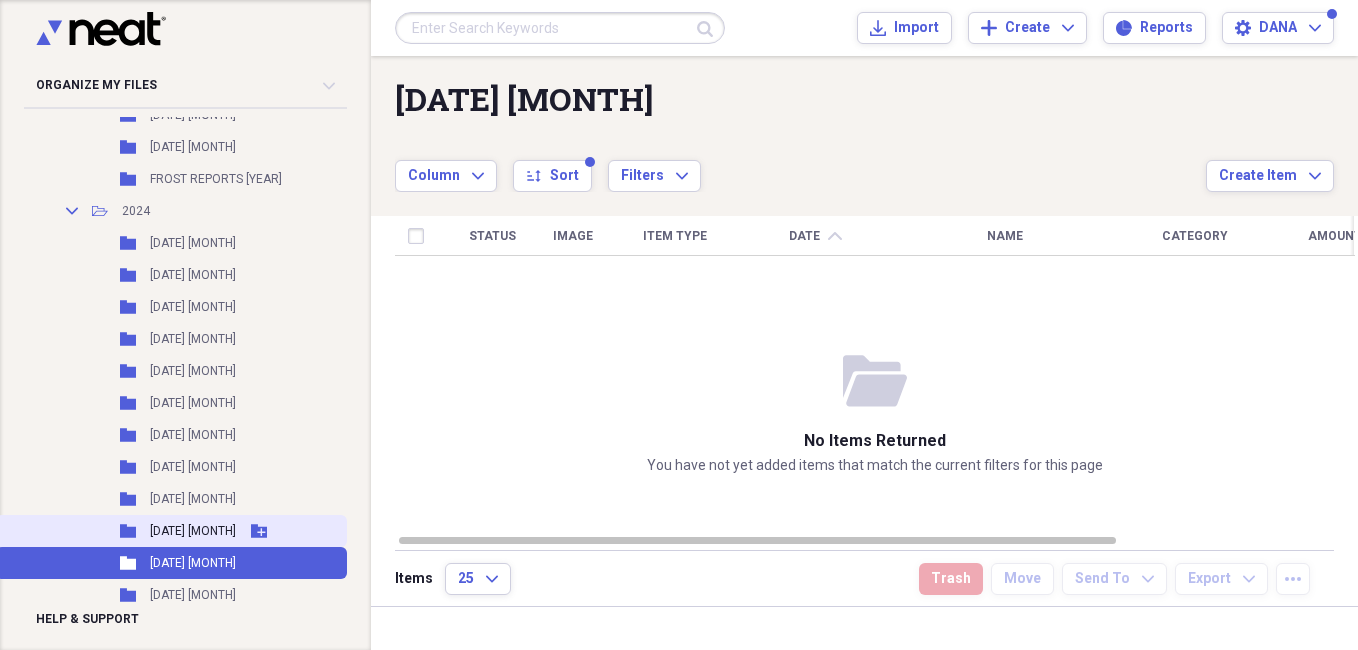 click on "[MM]/[DD]" at bounding box center [193, 531] 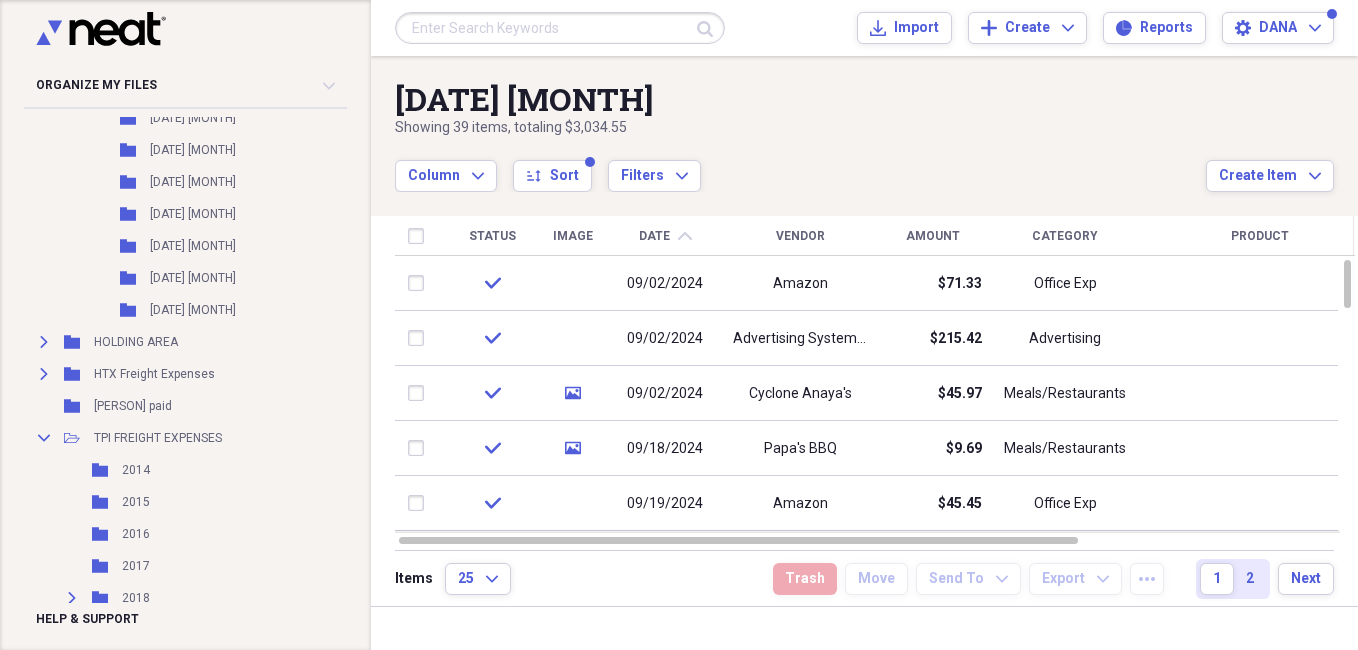 scroll, scrollTop: 1778, scrollLeft: 0, axis: vertical 